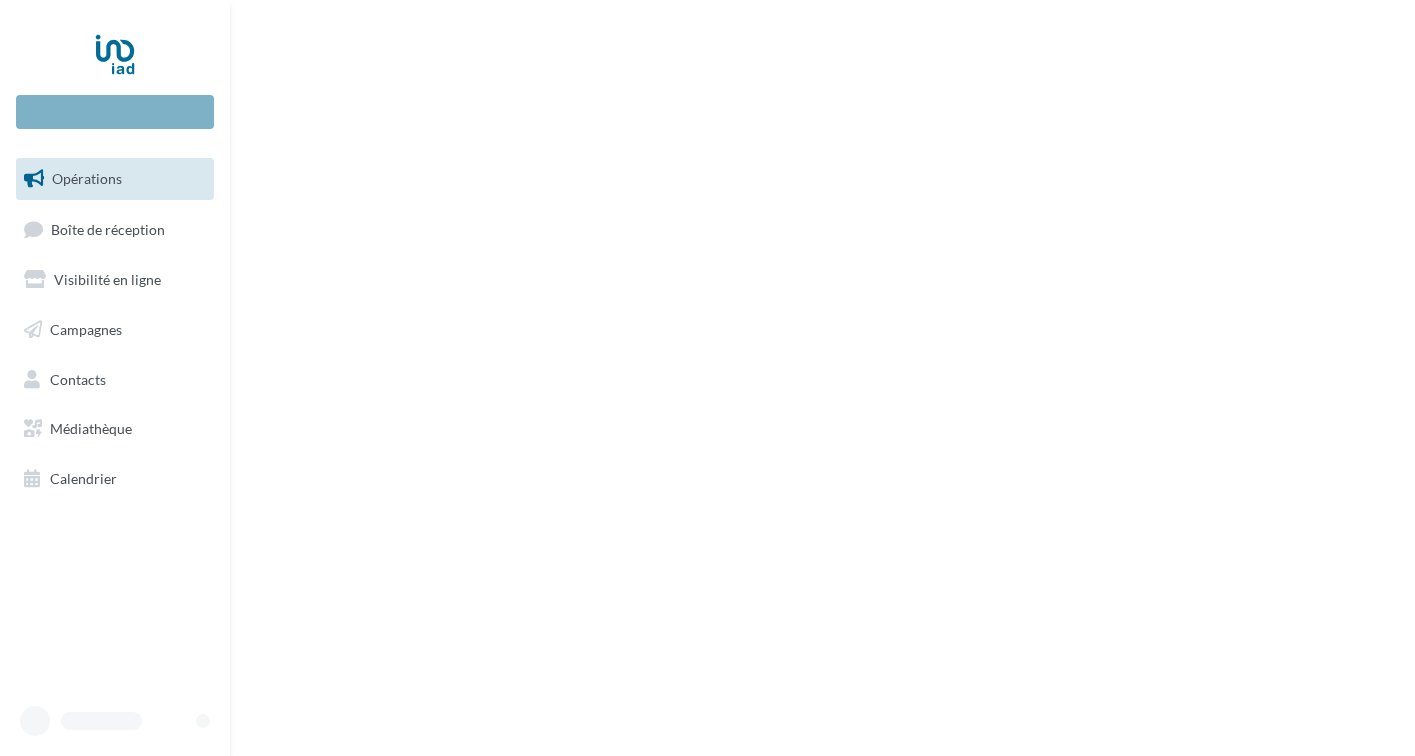 scroll, scrollTop: 0, scrollLeft: 0, axis: both 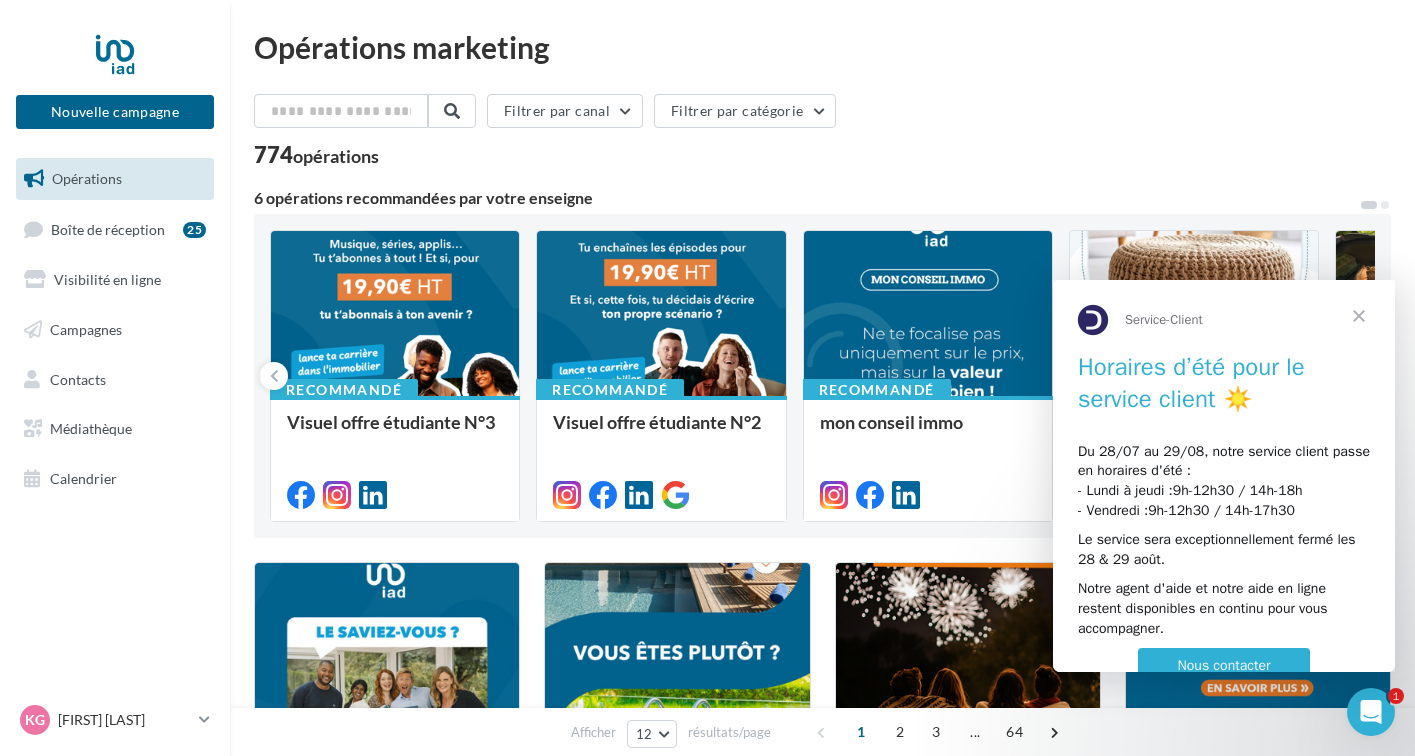 click at bounding box center [1359, 316] 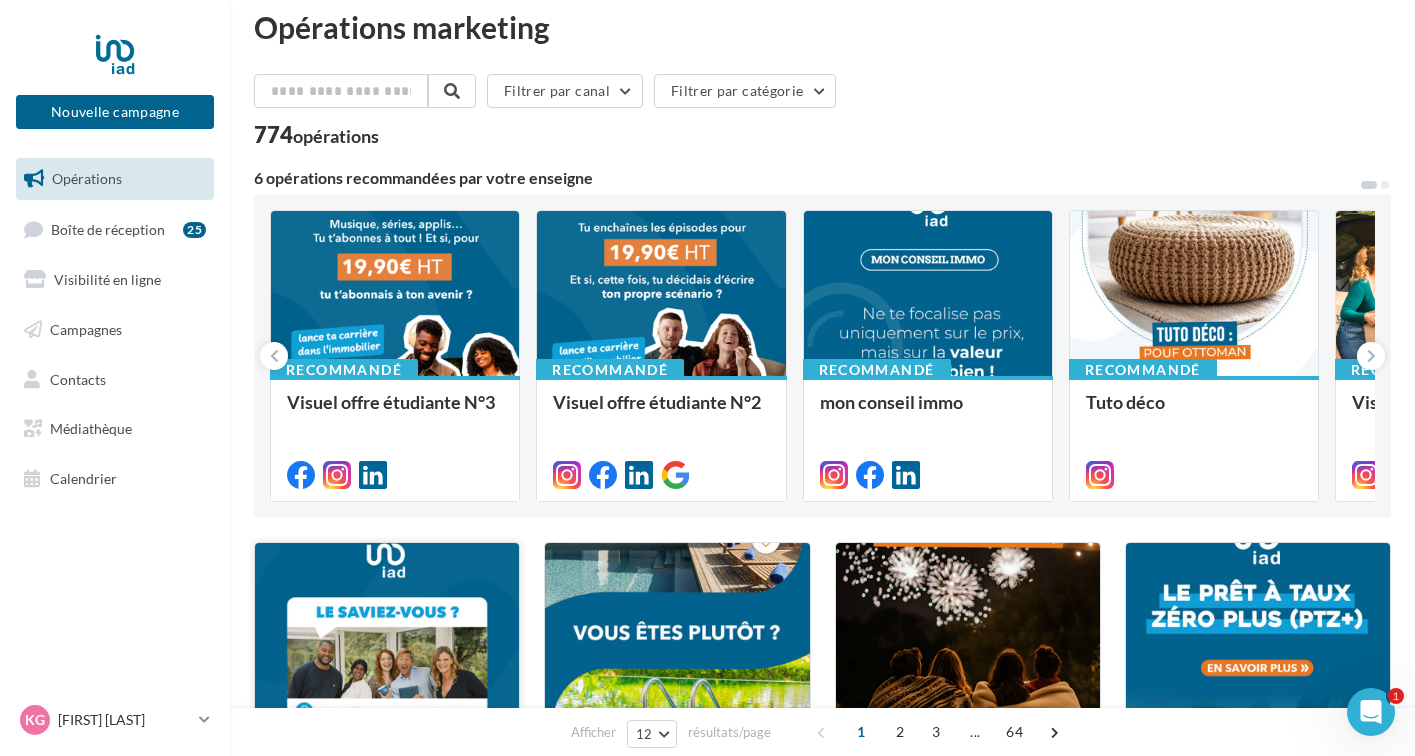 scroll, scrollTop: 0, scrollLeft: 0, axis: both 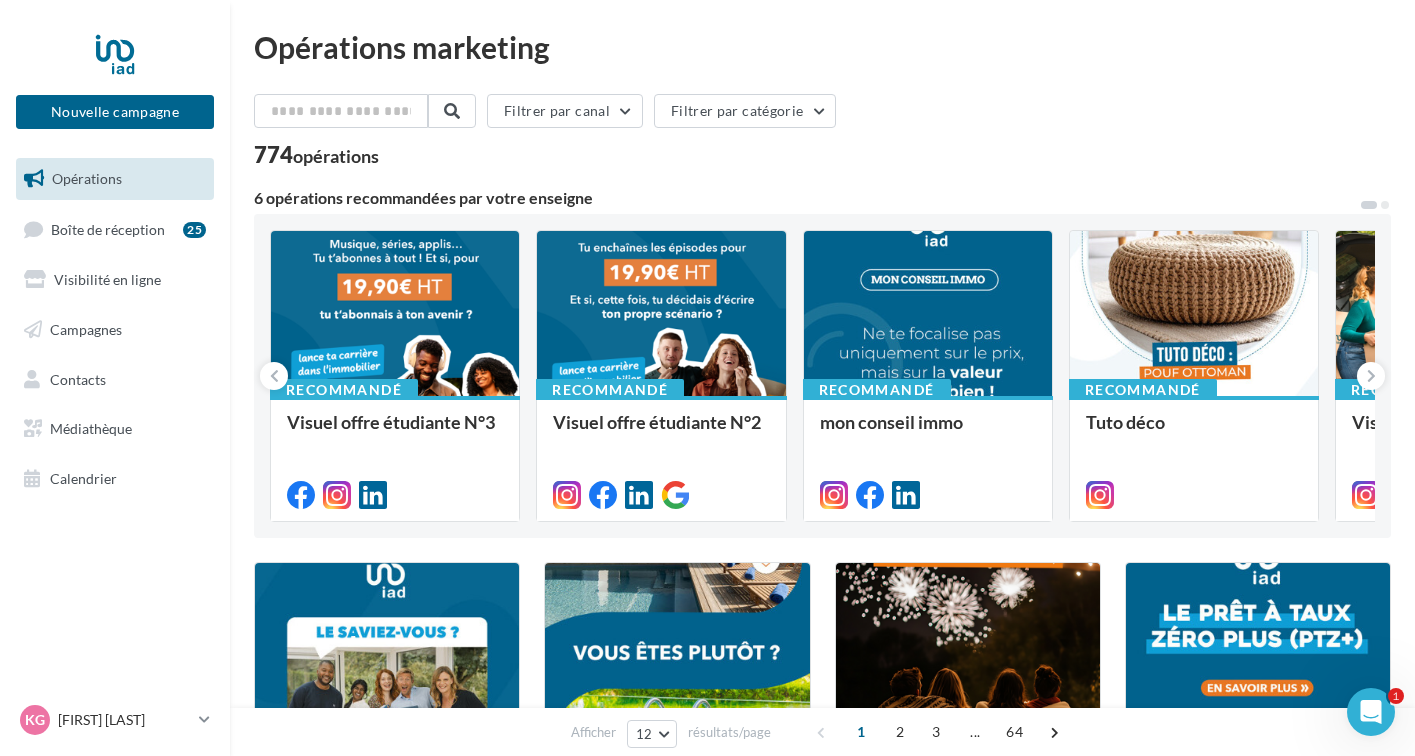 click on "Opérations" at bounding box center (115, 179) 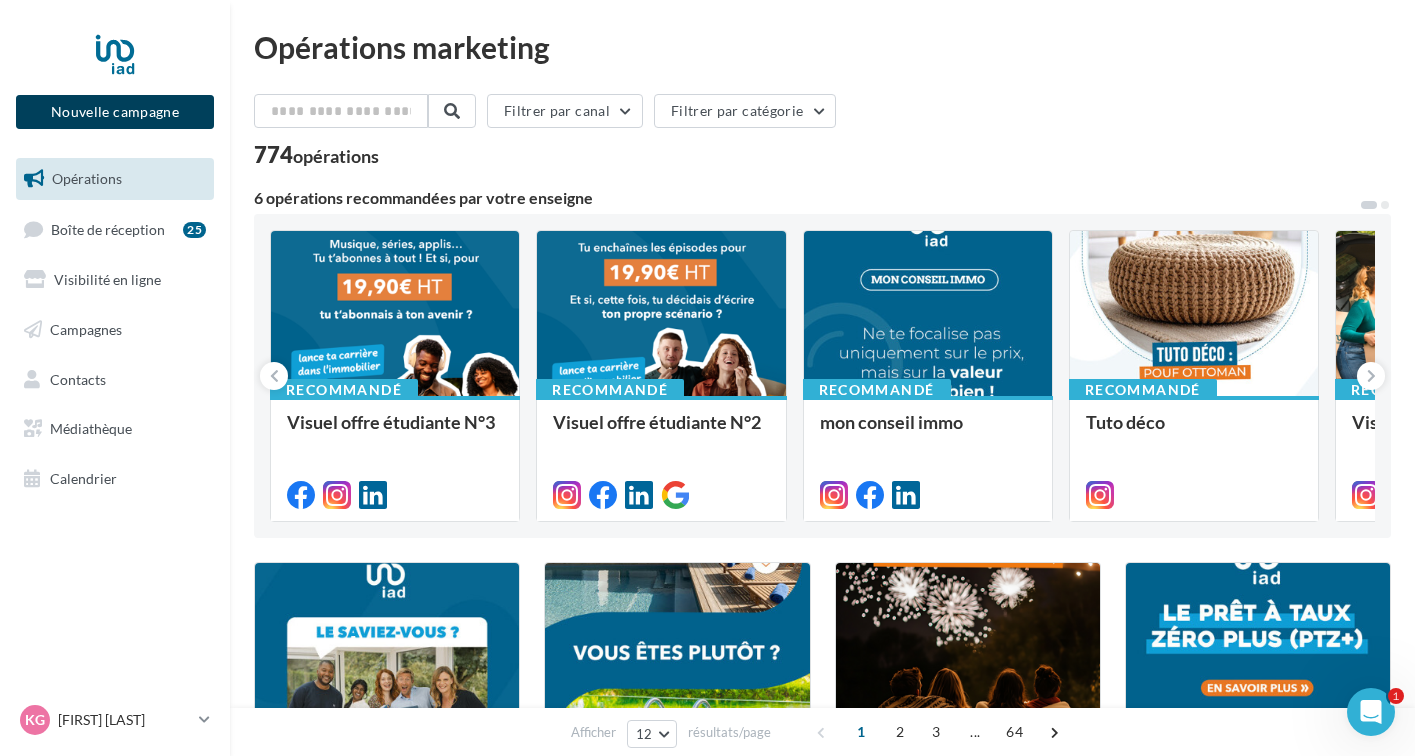 click on "Nouvelle campagne" at bounding box center (115, 112) 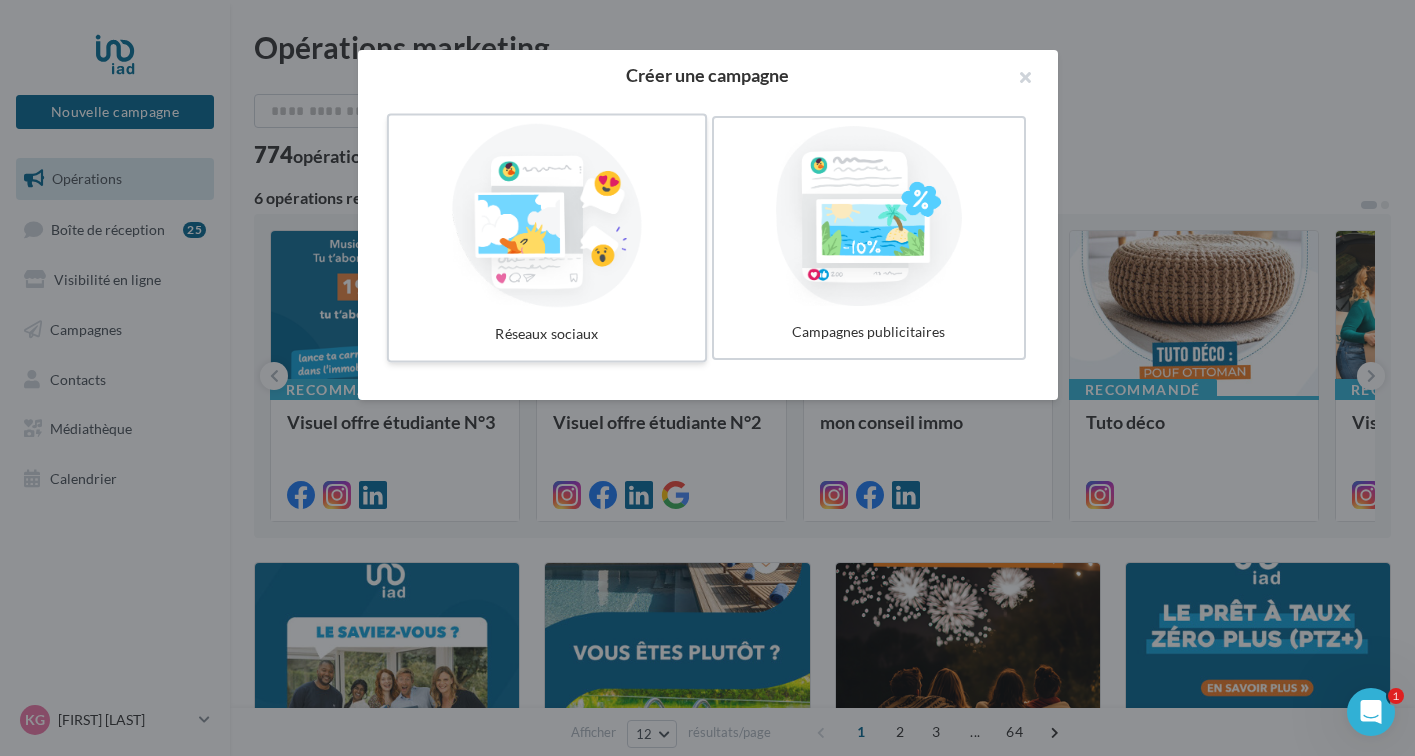 click at bounding box center [547, 216] 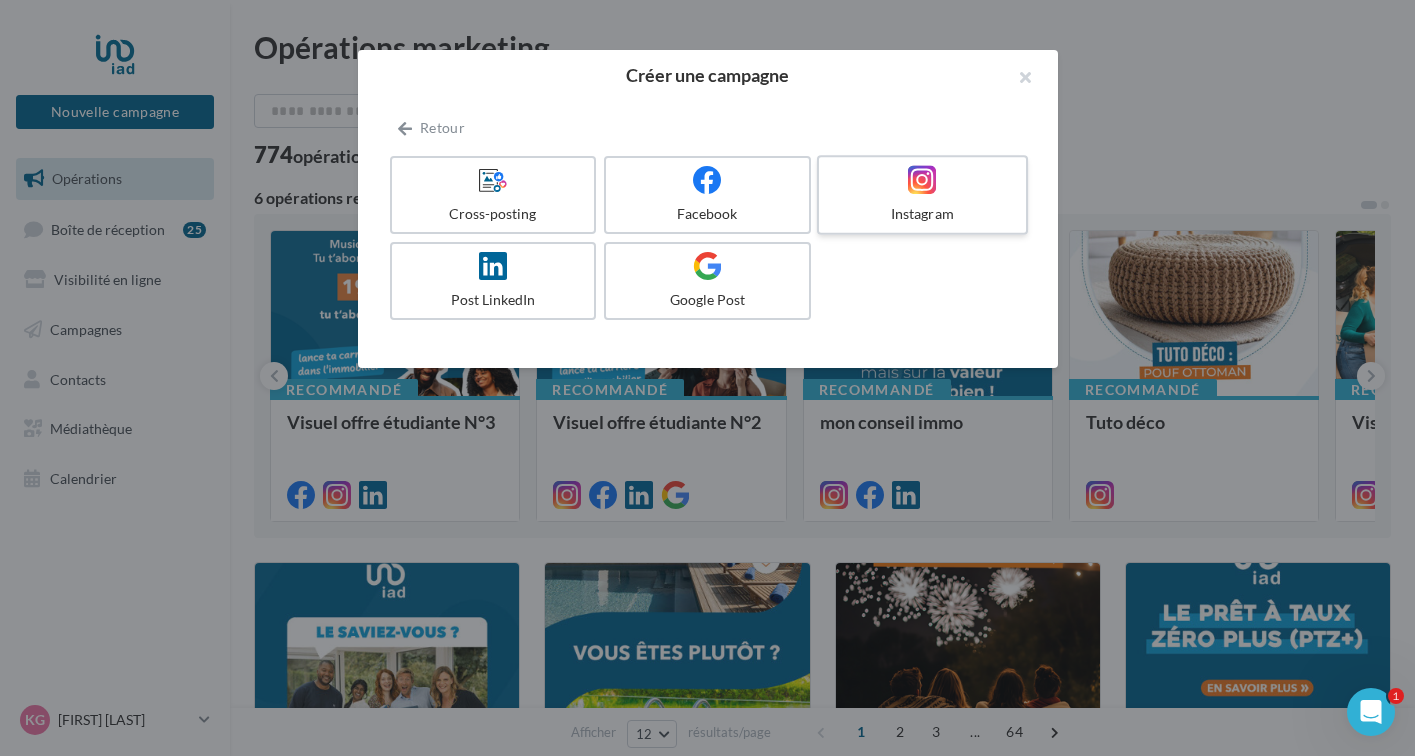 click on "Instagram" at bounding box center (922, 195) 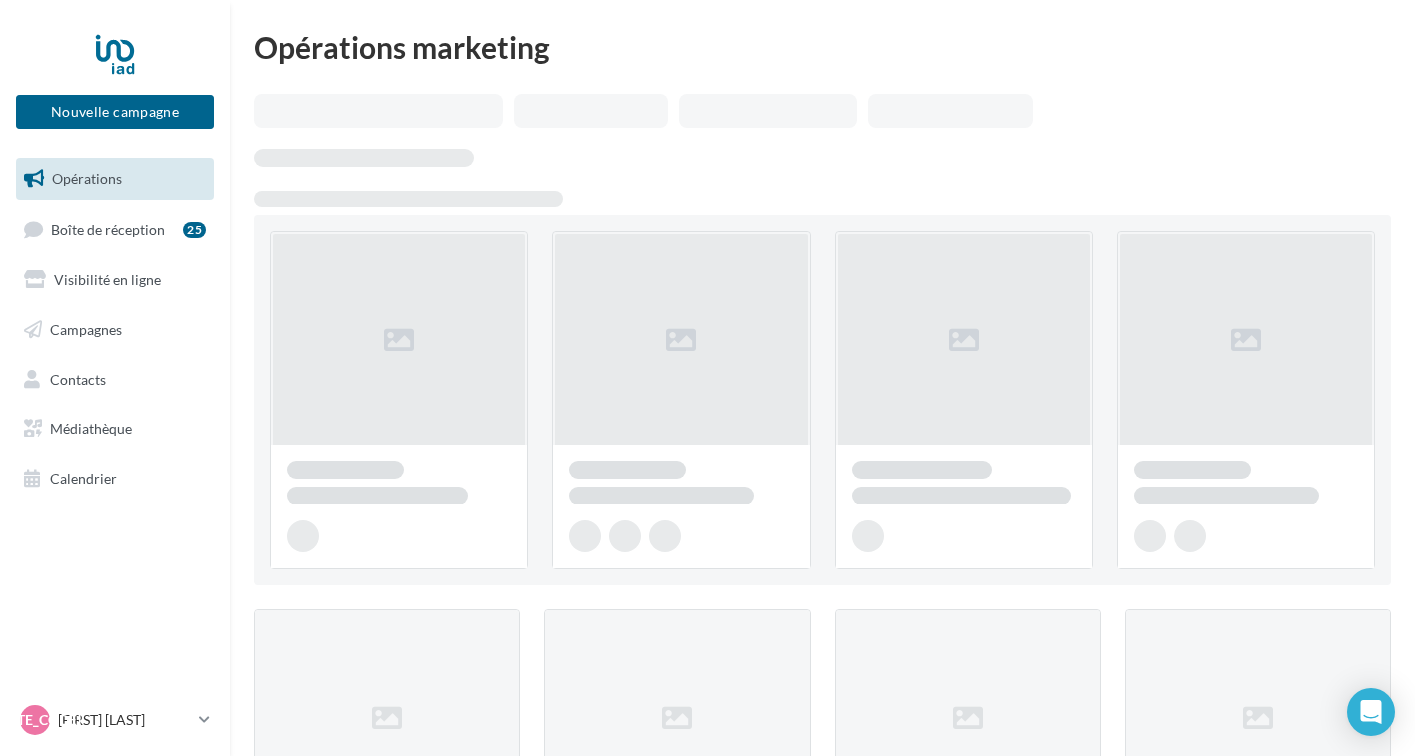 scroll, scrollTop: 0, scrollLeft: 0, axis: both 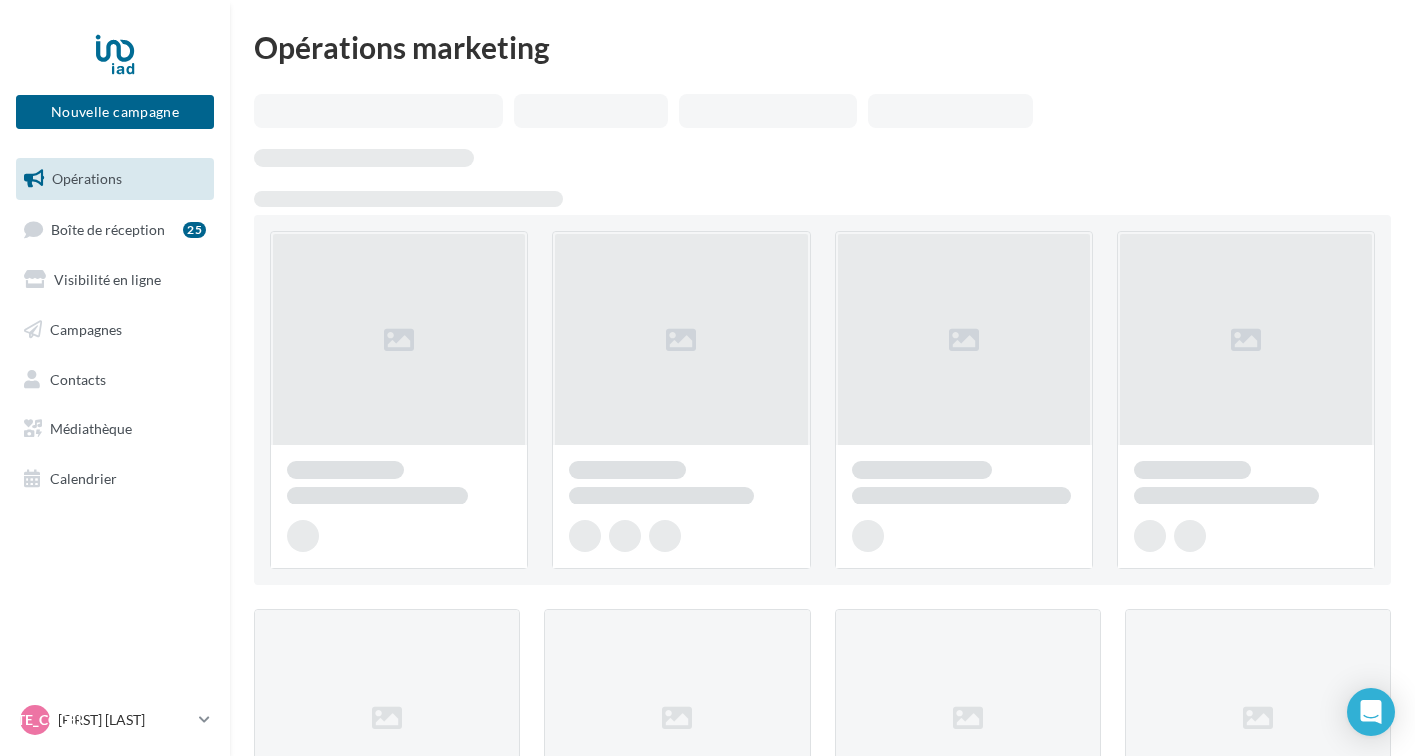 click on "Nouvelle campagne
Nouvelle campagne
Opérations
Boîte de réception
25
Visibilité en ligne
Campagnes
Contacts
Médiathèque
Calendrier" at bounding box center (115, 378) 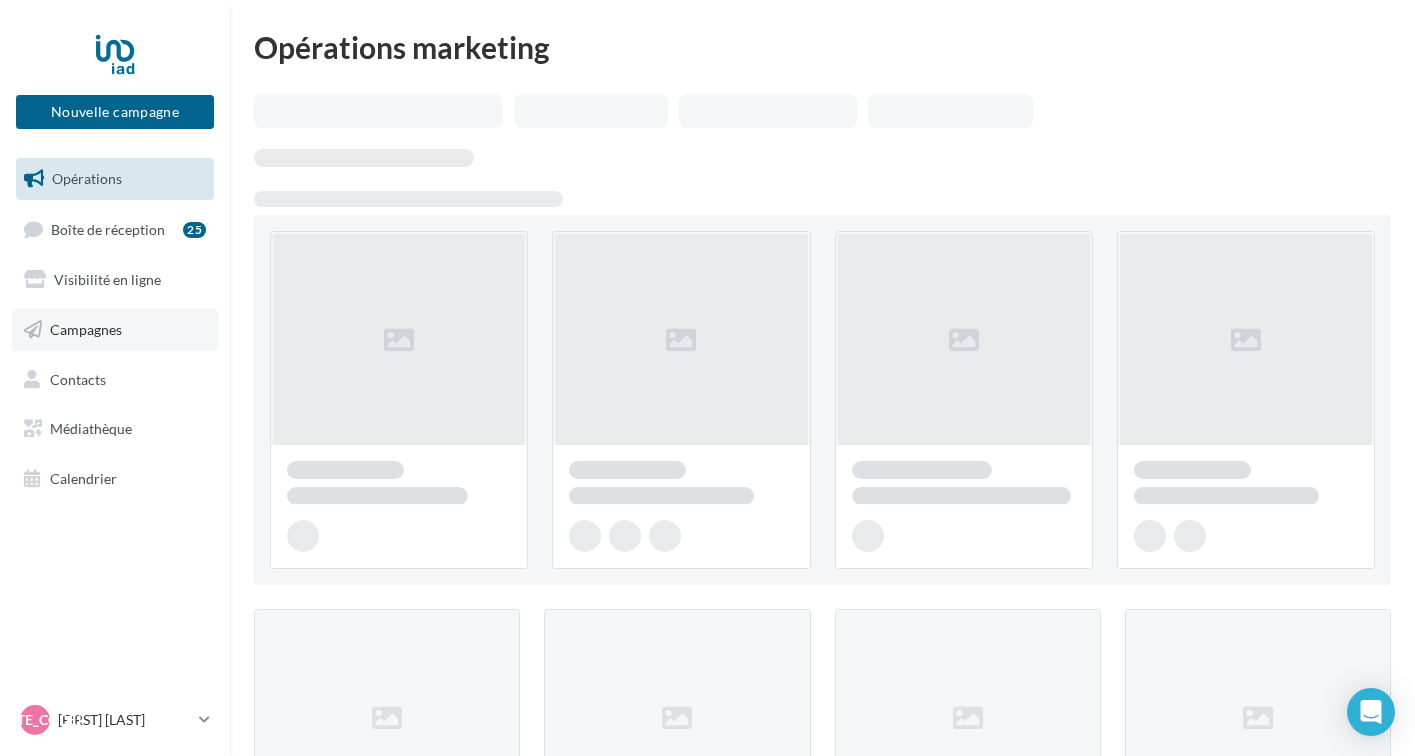 click on "Campagnes" at bounding box center (115, 330) 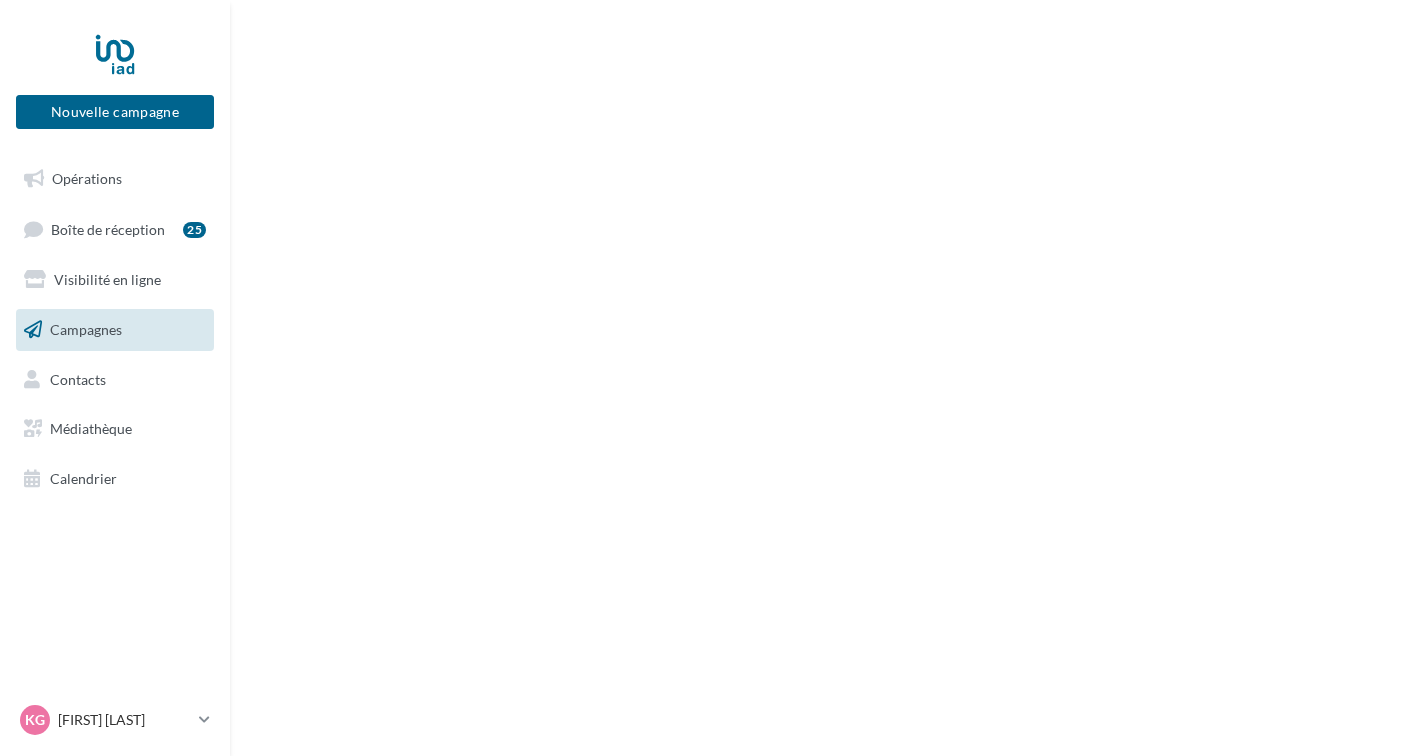 scroll, scrollTop: 0, scrollLeft: 0, axis: both 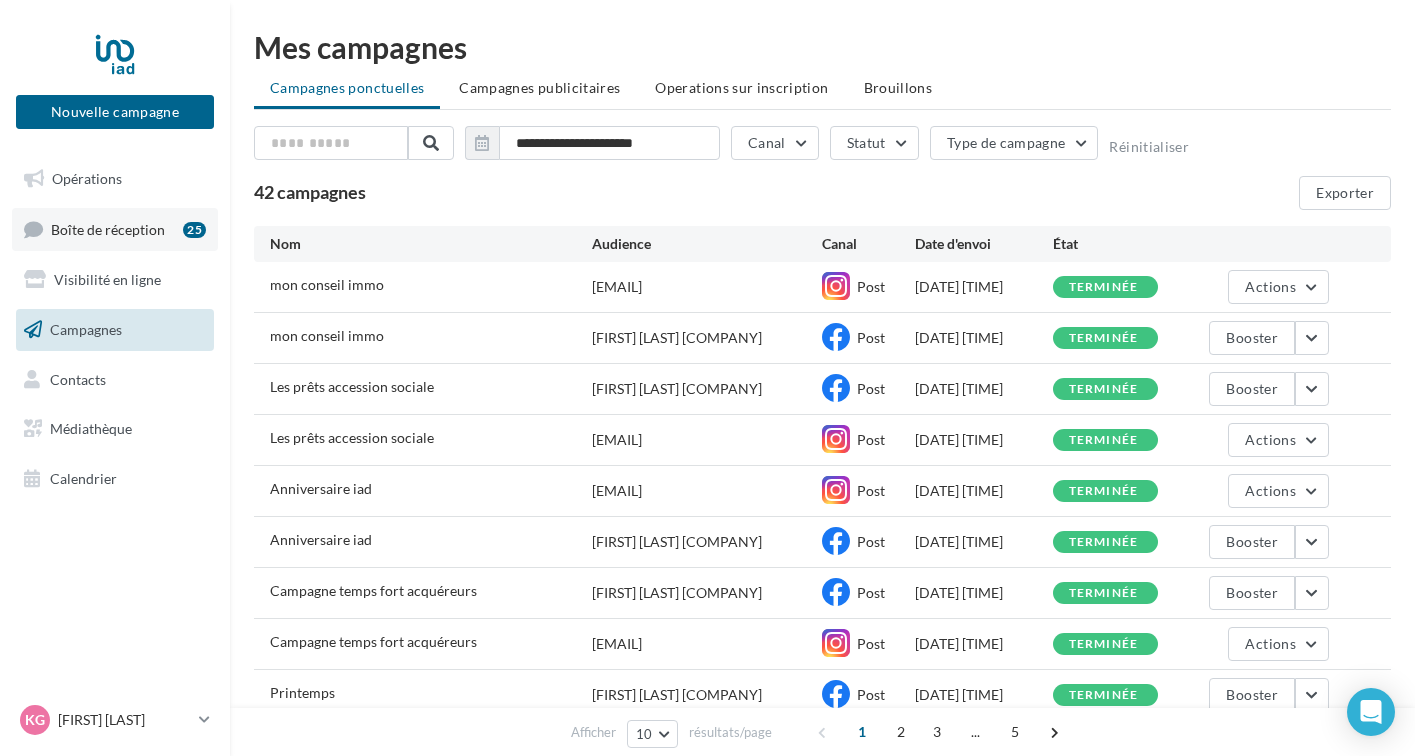 click on "Boîte de réception" at bounding box center [108, 228] 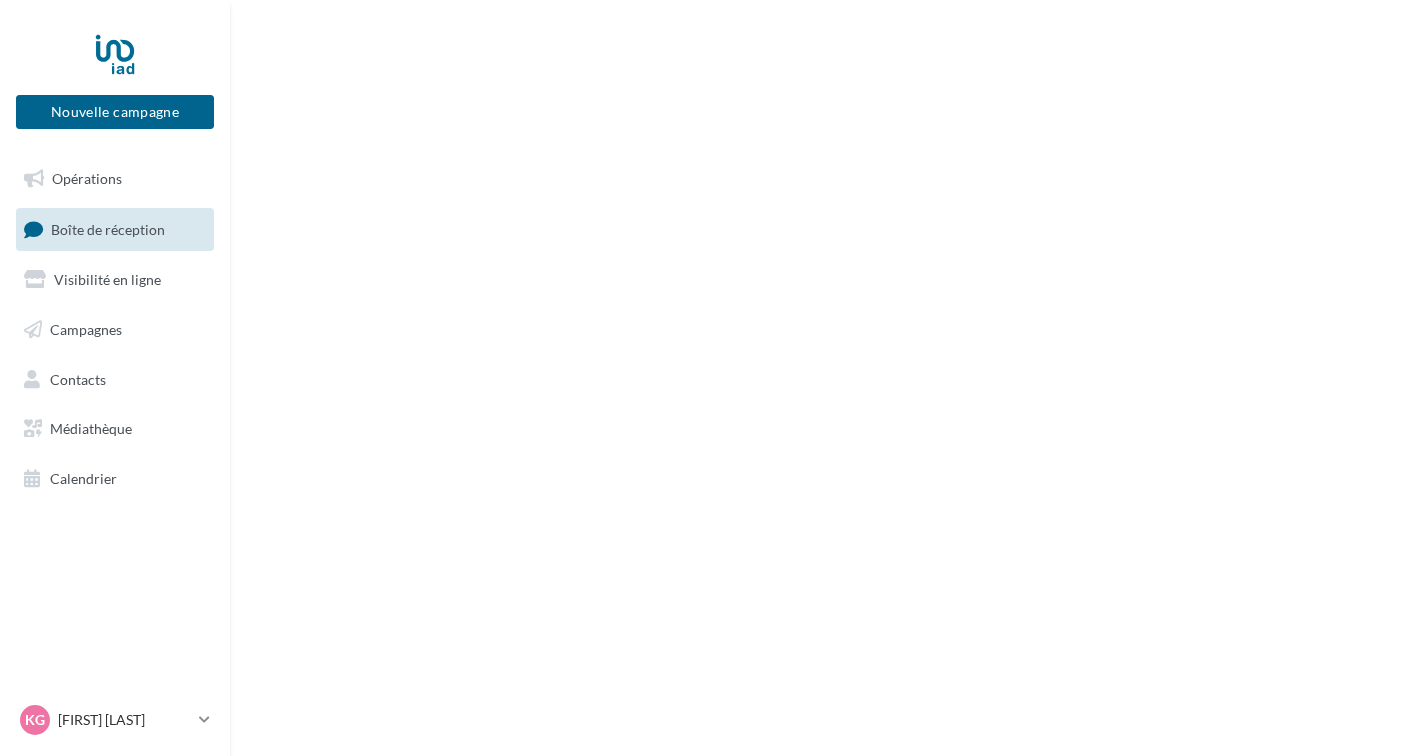 scroll, scrollTop: 0, scrollLeft: 0, axis: both 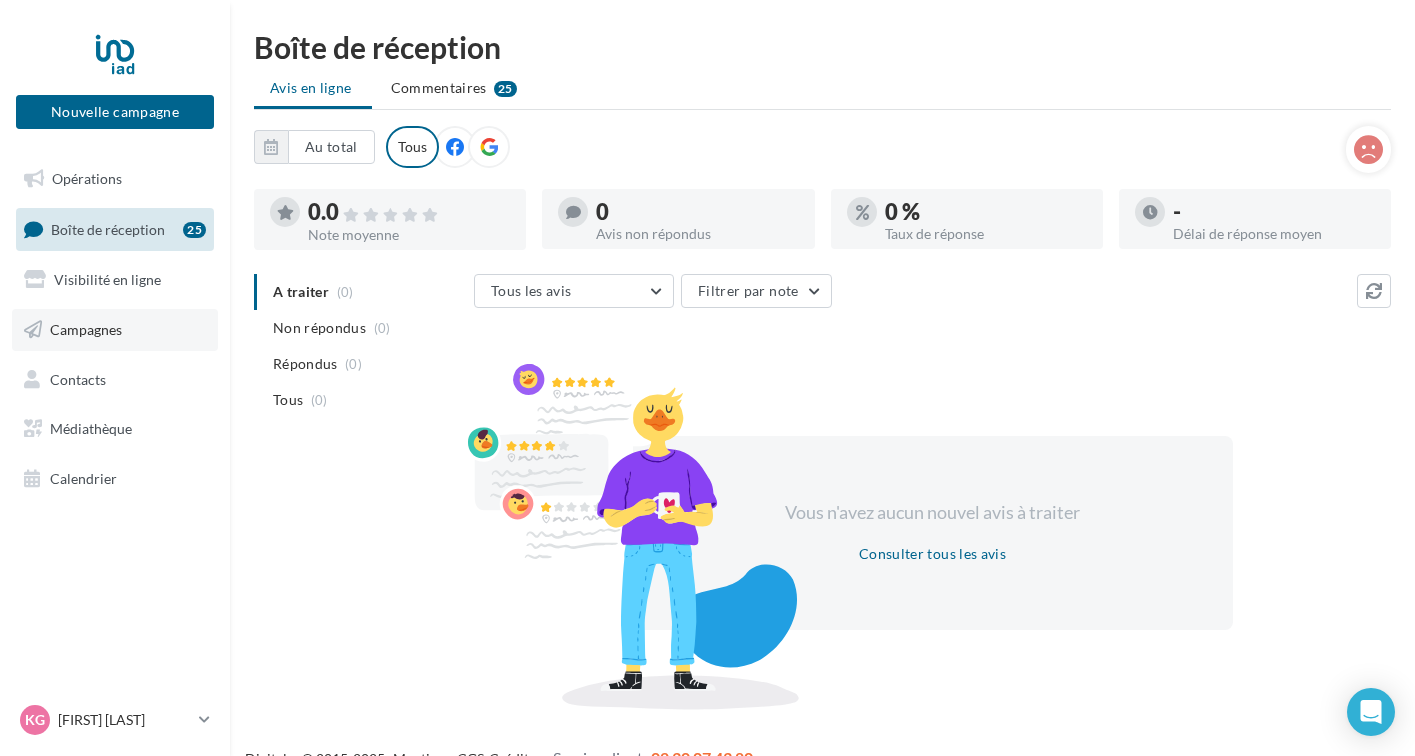 click on "Campagnes" at bounding box center [86, 329] 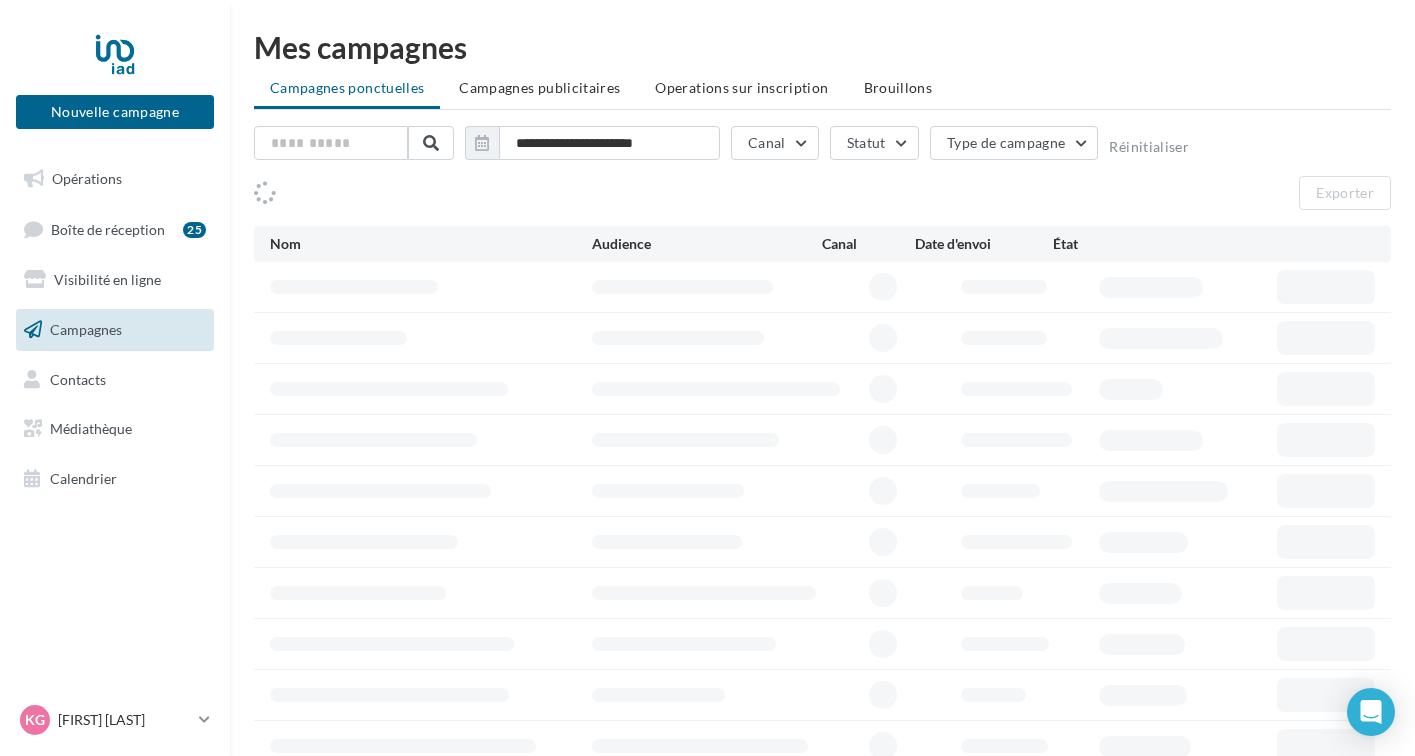 scroll, scrollTop: 0, scrollLeft: 0, axis: both 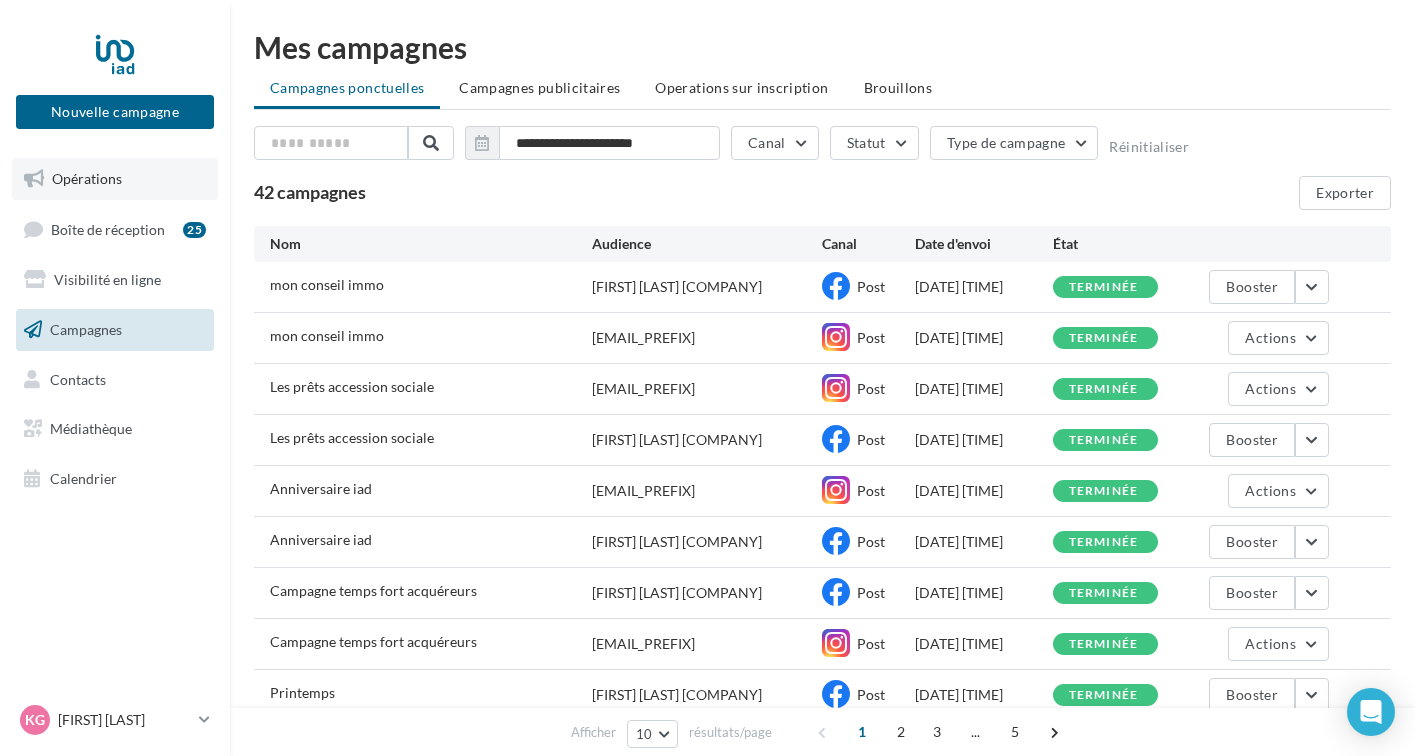click on "Opérations" at bounding box center [87, 178] 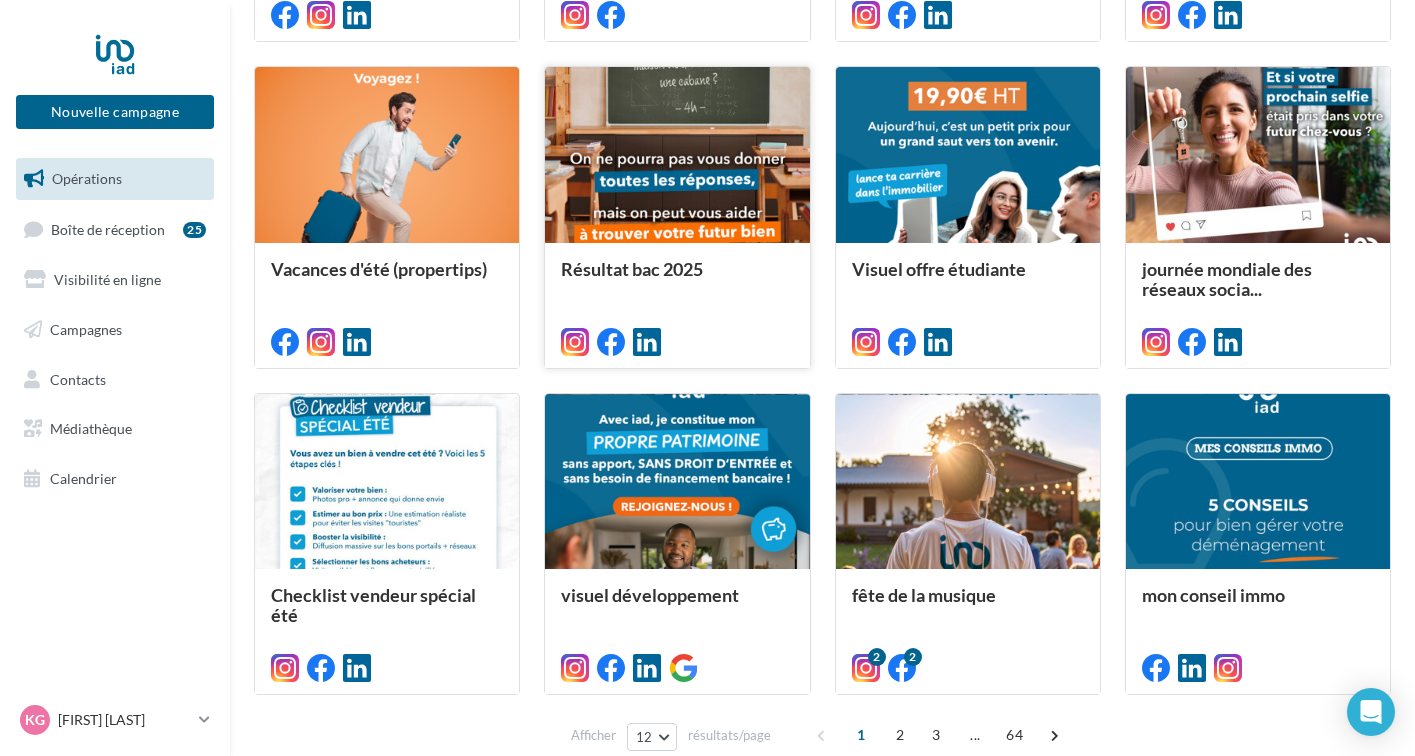 scroll, scrollTop: 928, scrollLeft: 0, axis: vertical 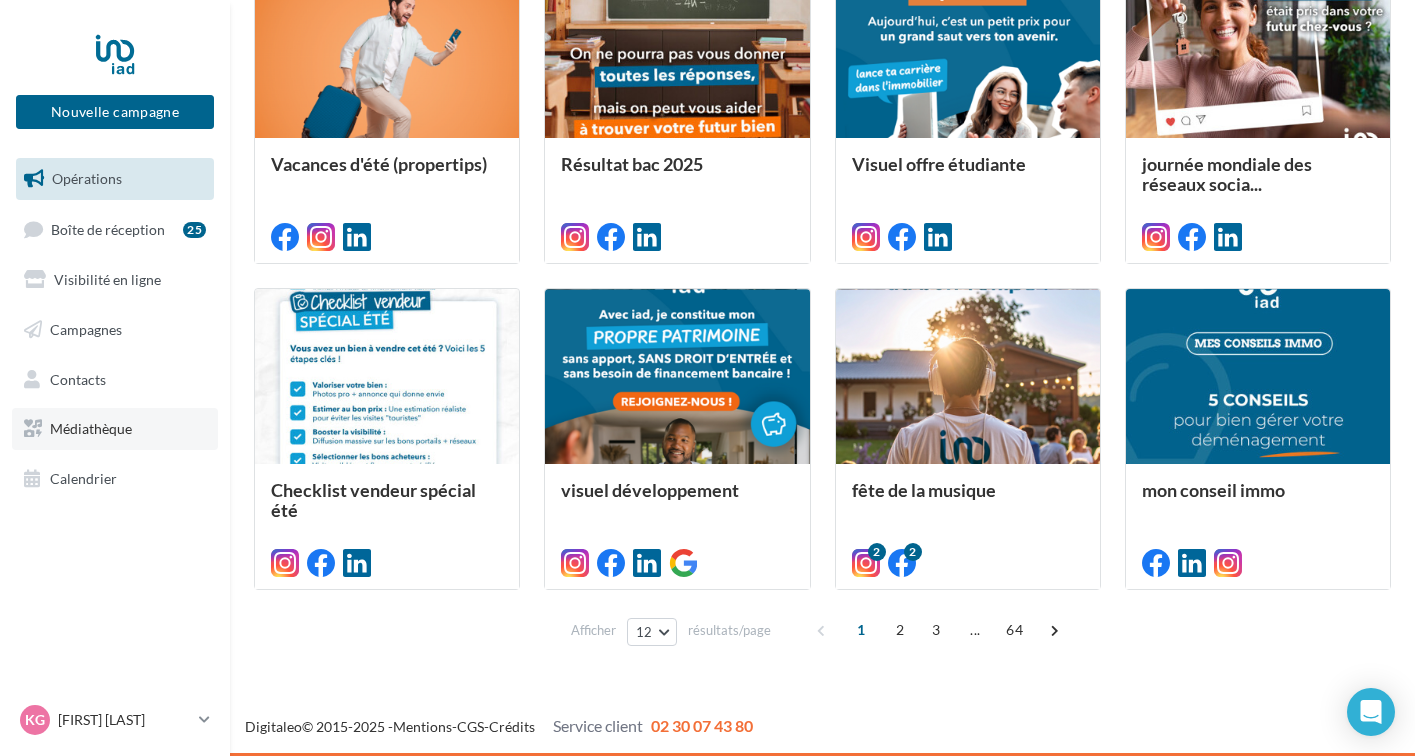 click on "Médiathèque" at bounding box center [91, 428] 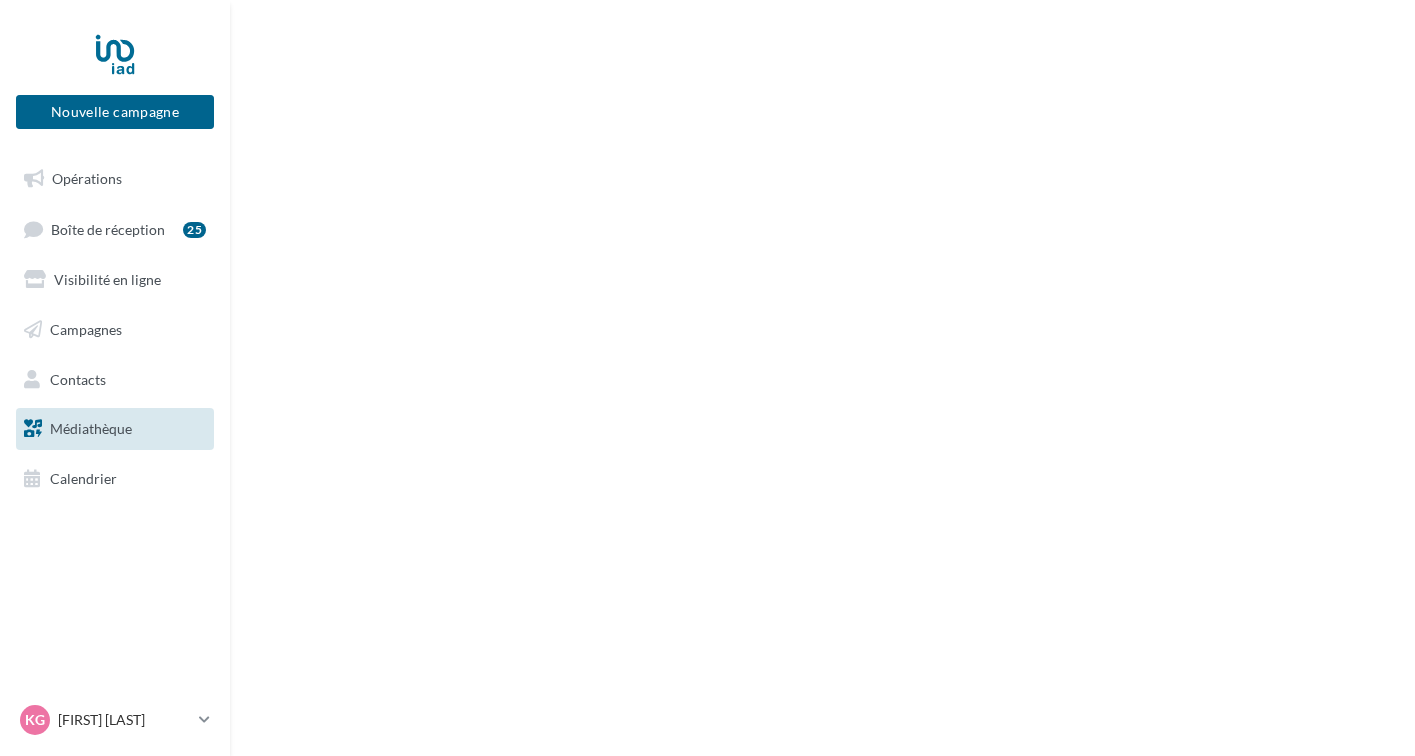 scroll, scrollTop: 0, scrollLeft: 0, axis: both 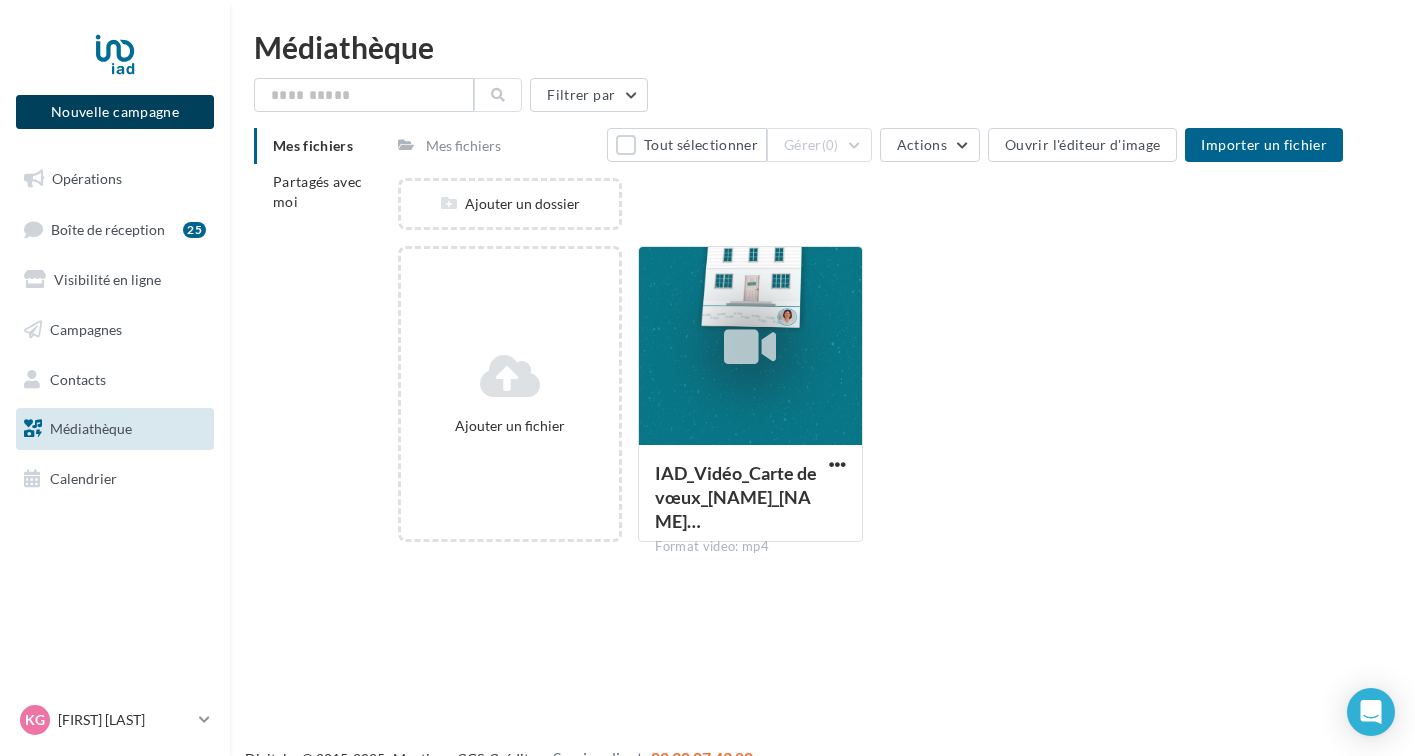 click on "Nouvelle campagne" at bounding box center [115, 112] 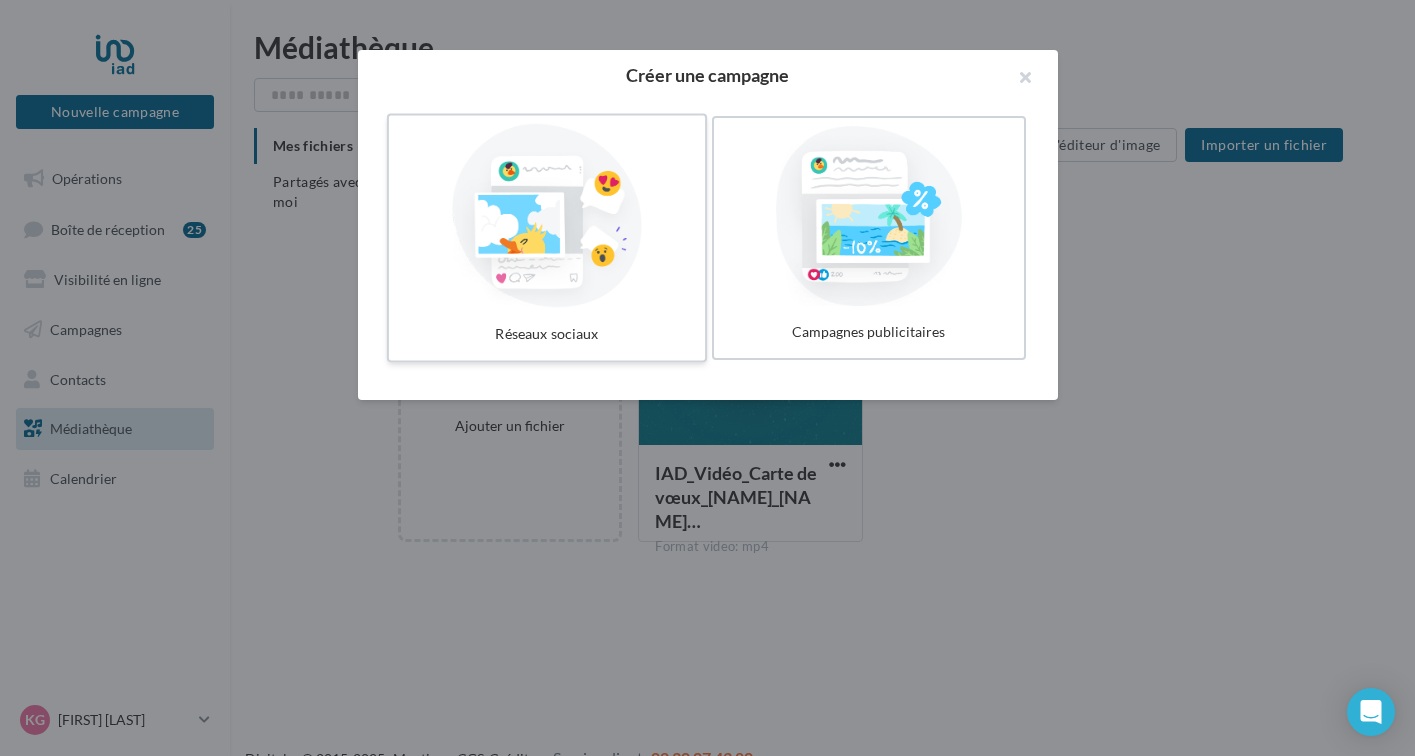 click at bounding box center [547, 216] 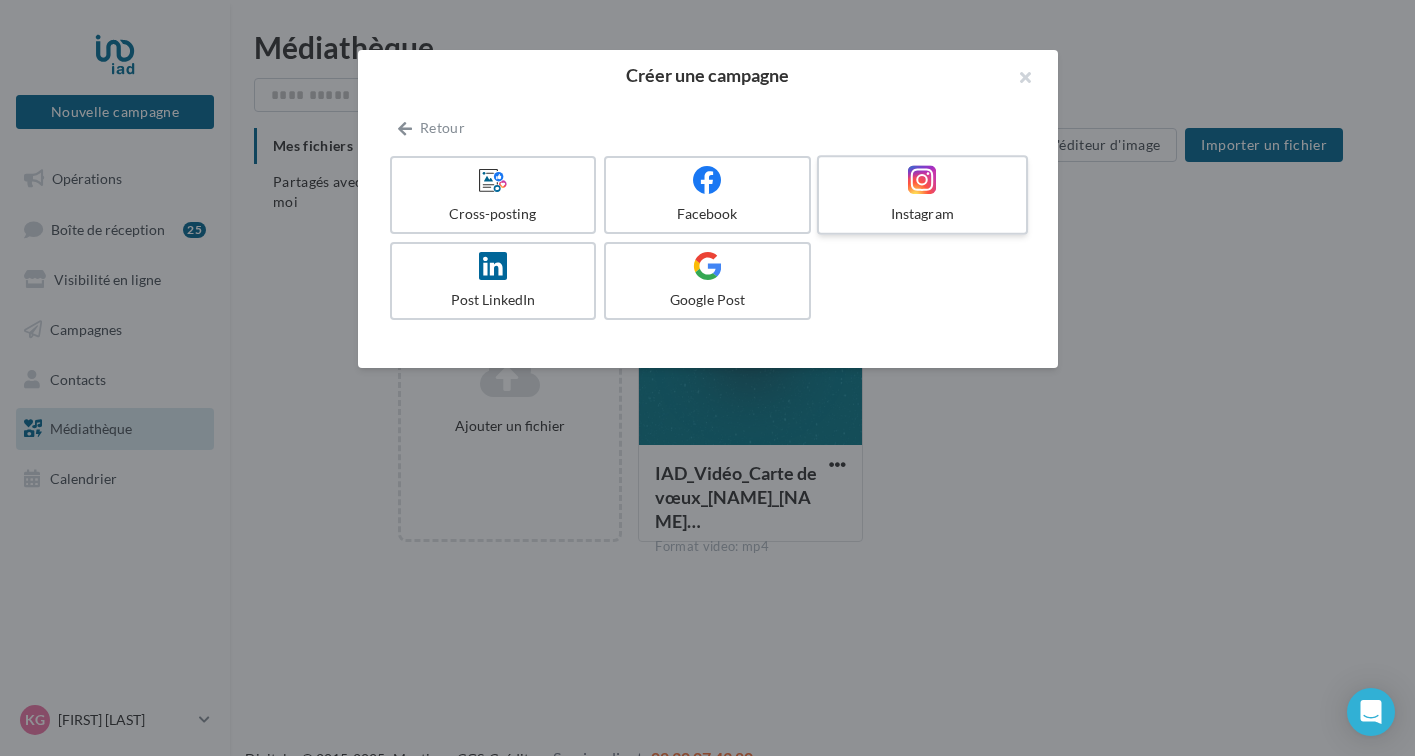 click on "Instagram" at bounding box center [922, 214] 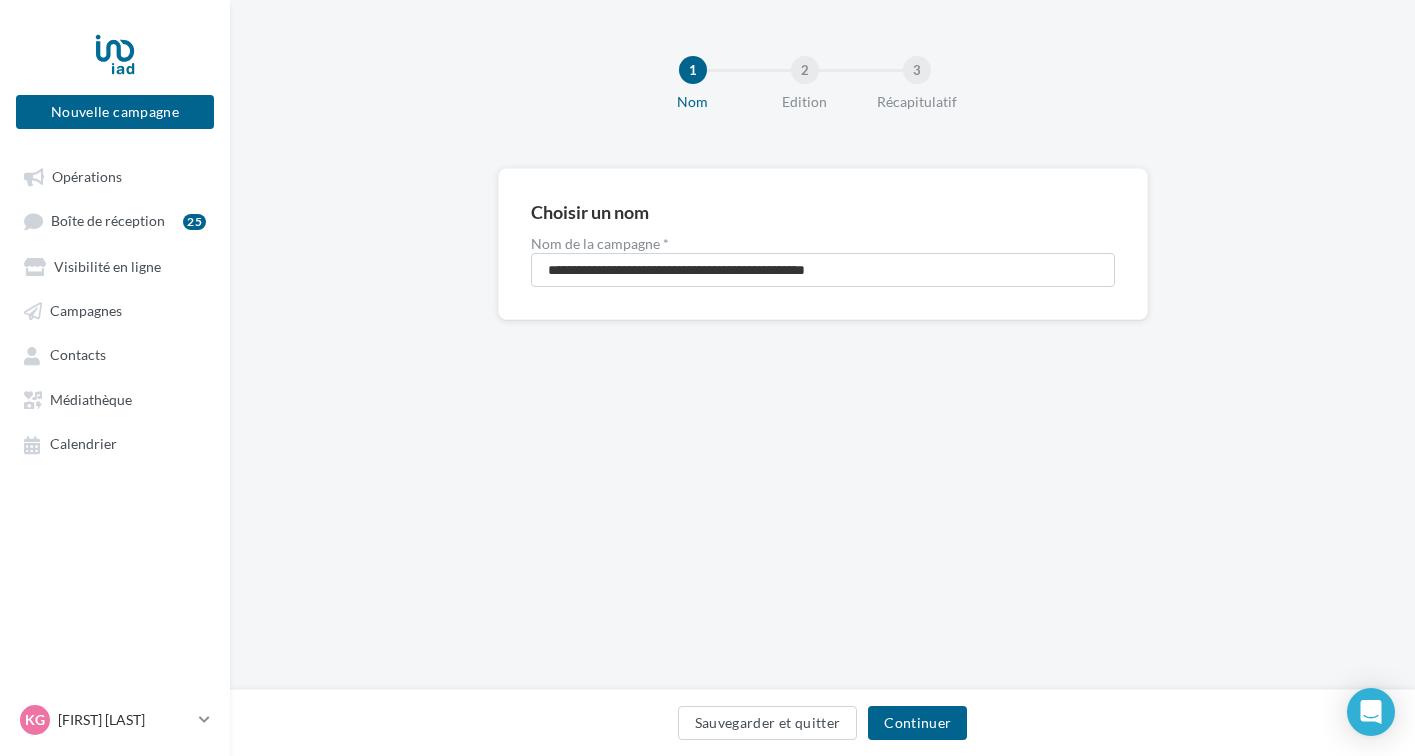 scroll, scrollTop: 0, scrollLeft: 0, axis: both 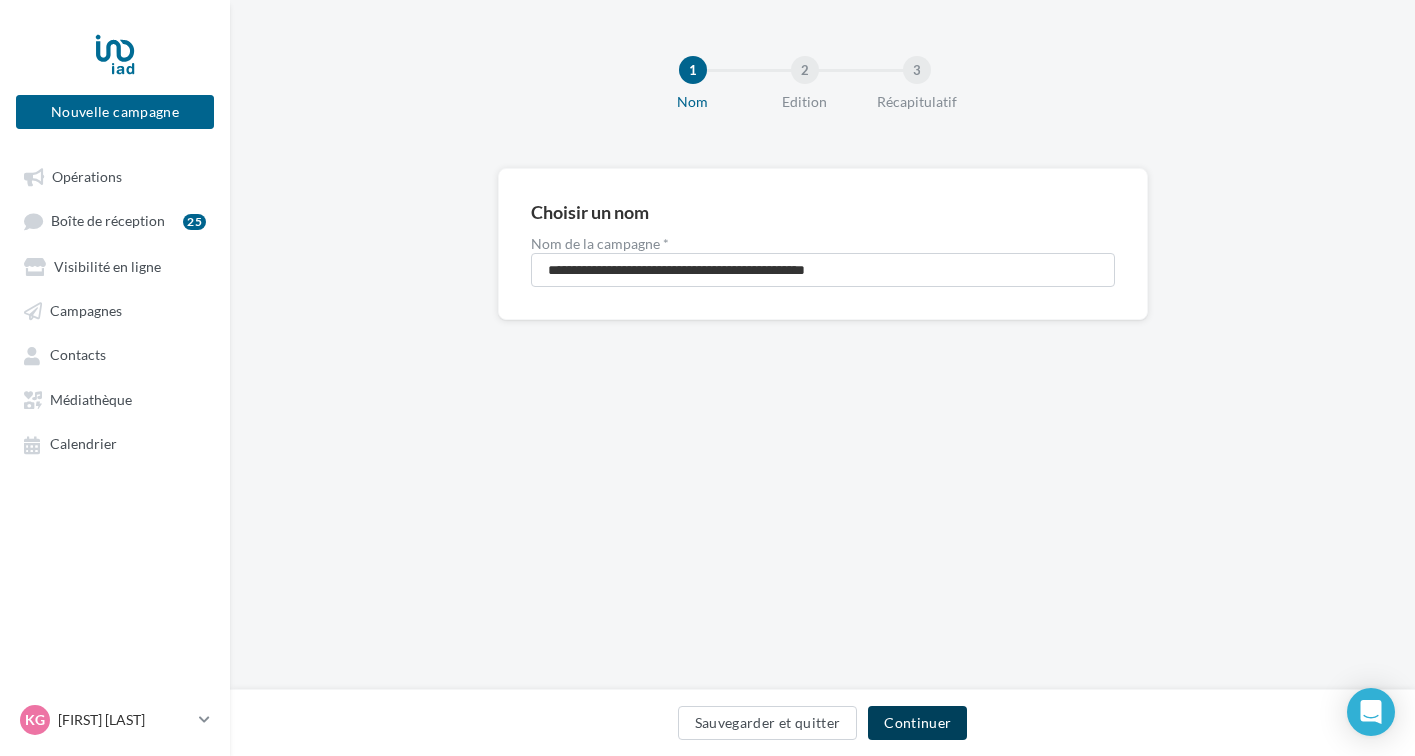 click on "Continuer" at bounding box center [917, 723] 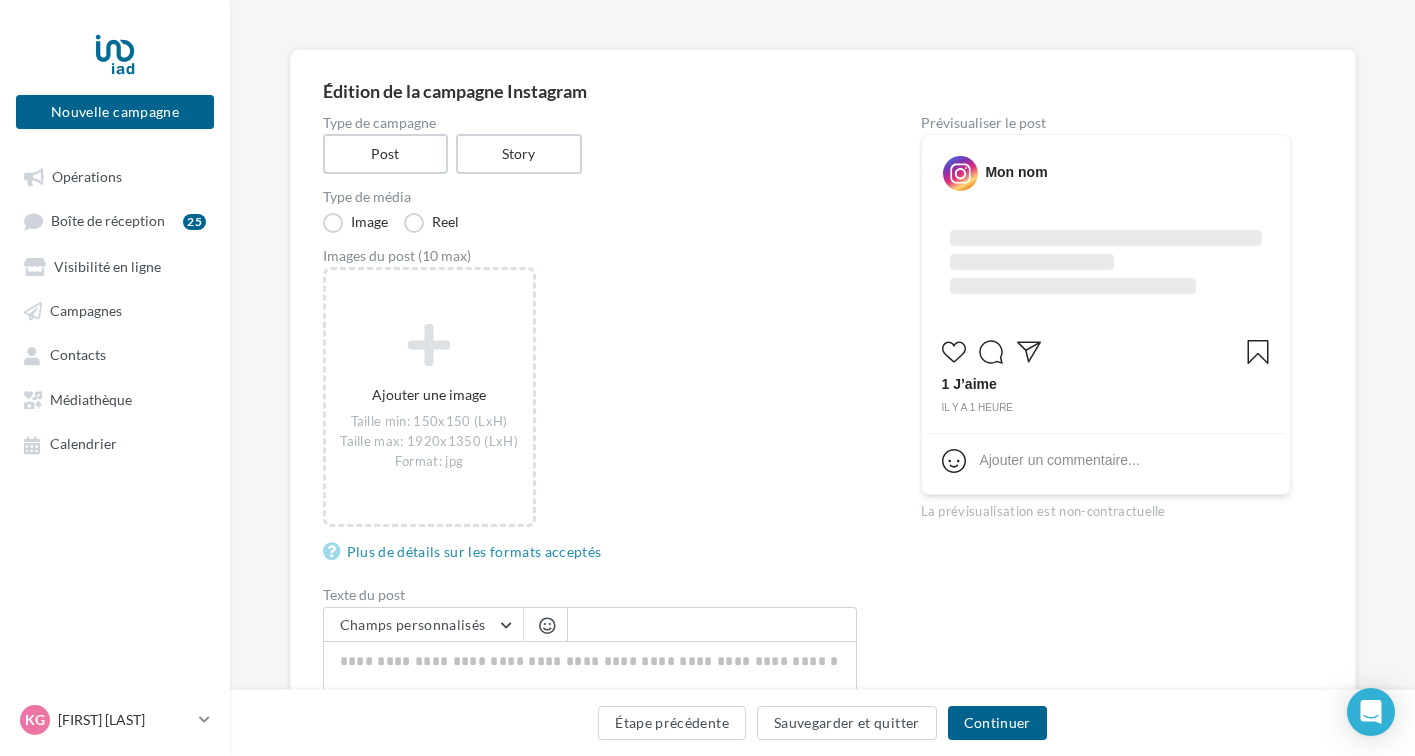 scroll, scrollTop: 91, scrollLeft: 0, axis: vertical 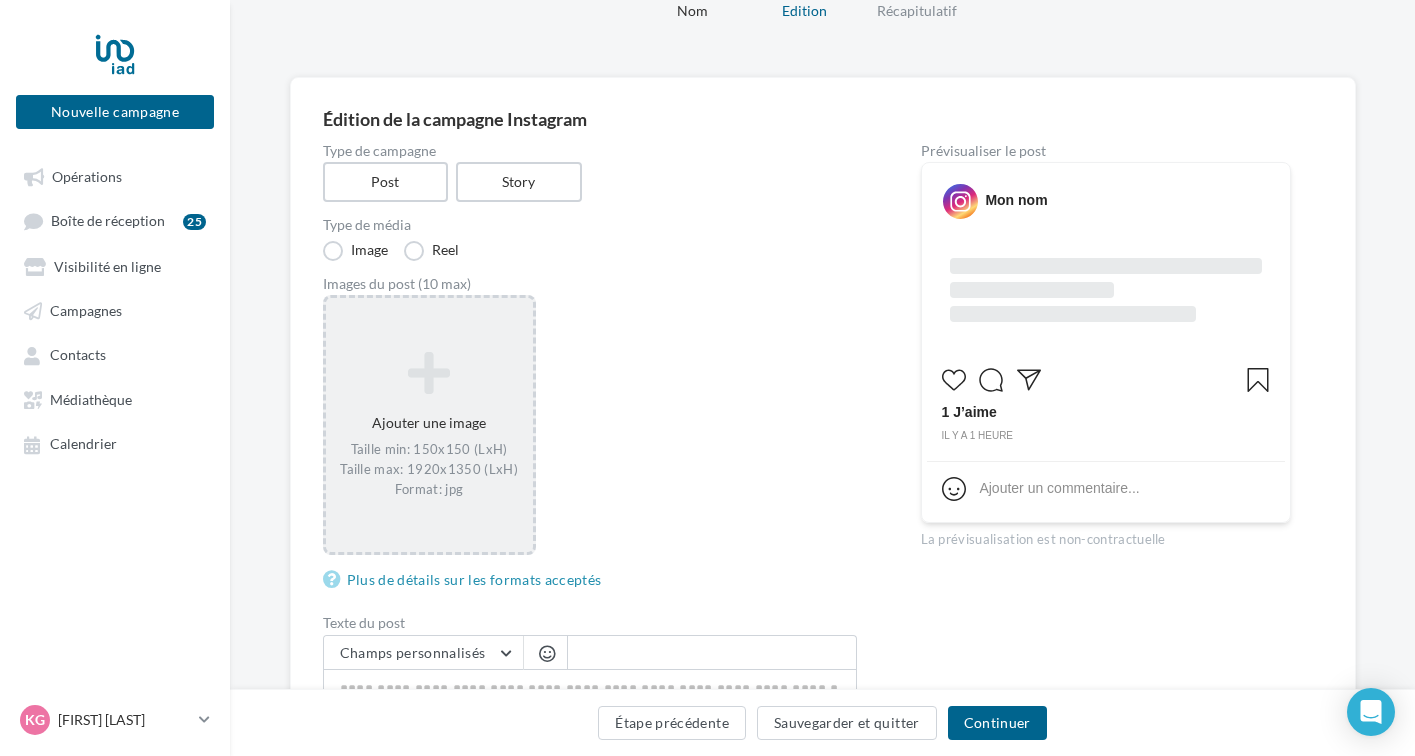click at bounding box center (429, 373) 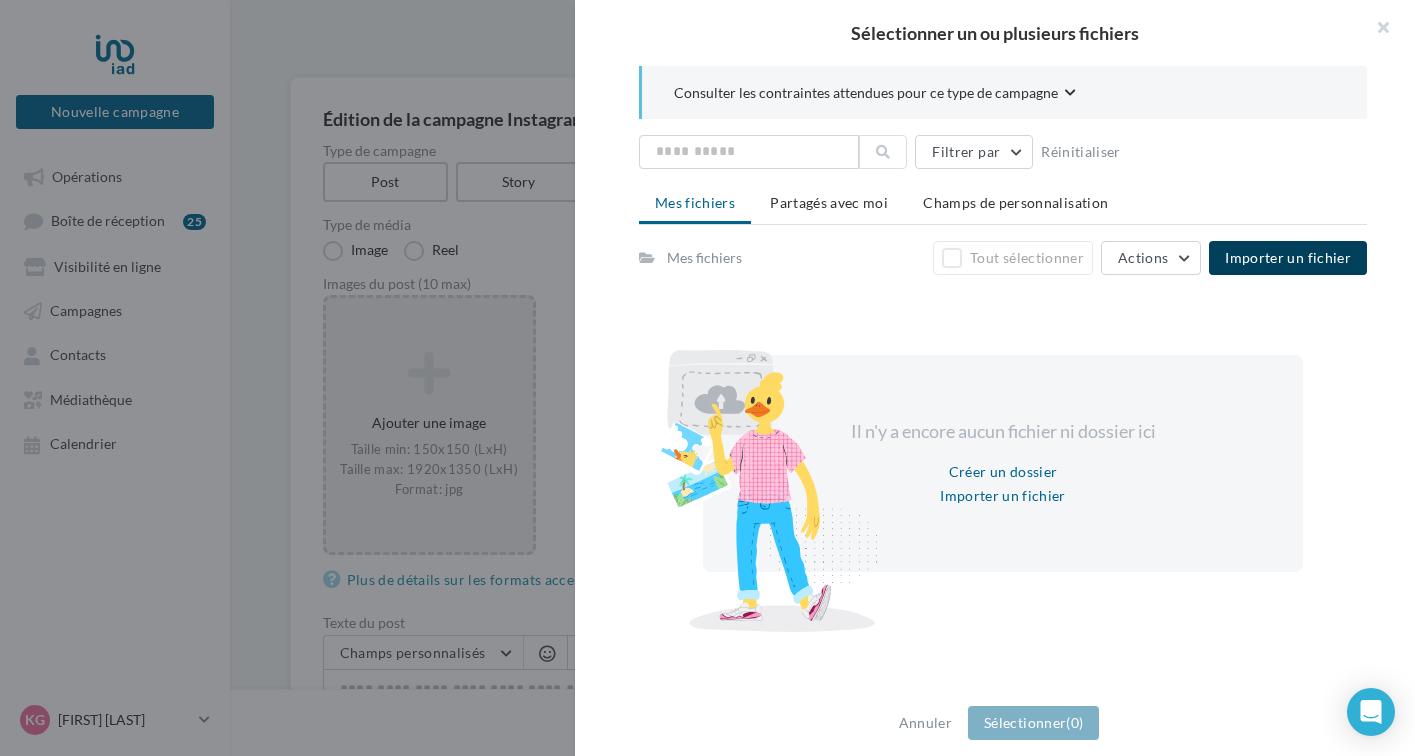 click on "Importer un fichier" at bounding box center [1288, 257] 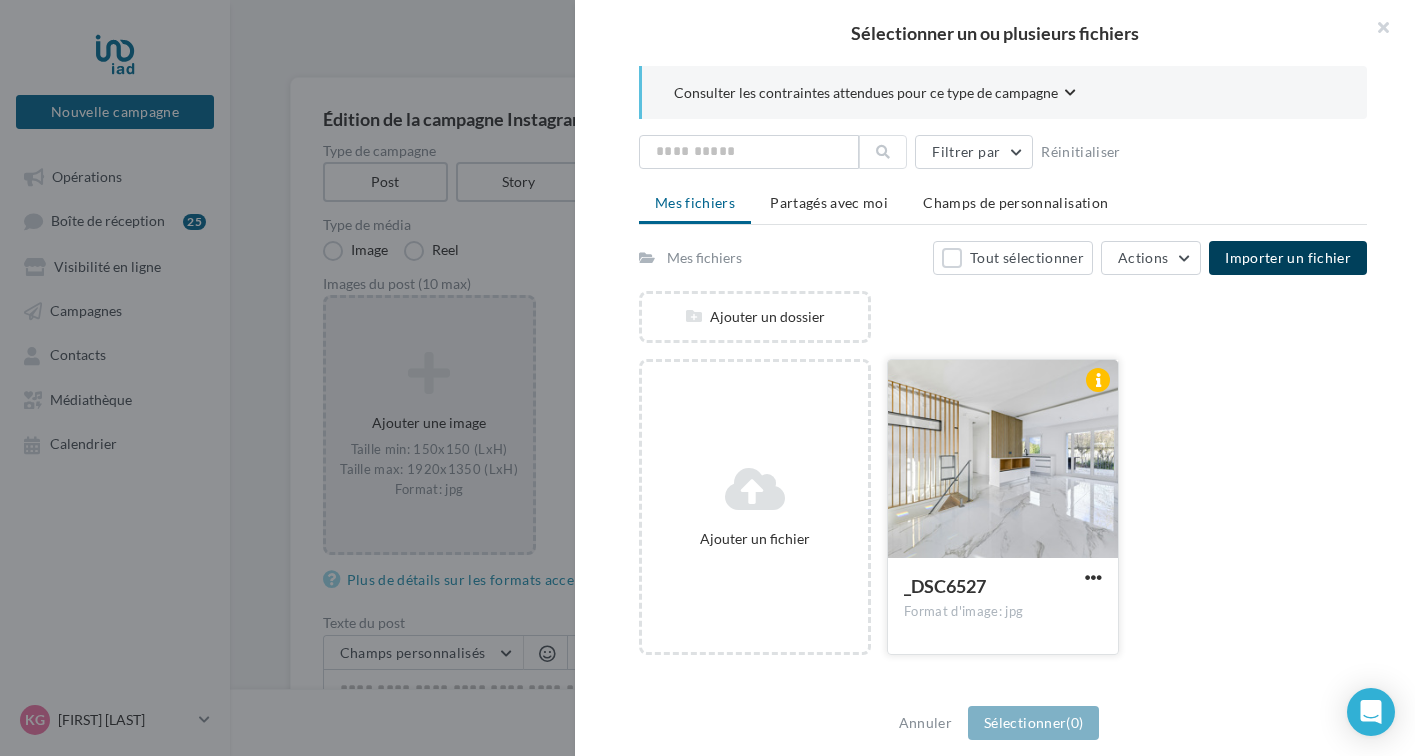click at bounding box center (1003, 460) 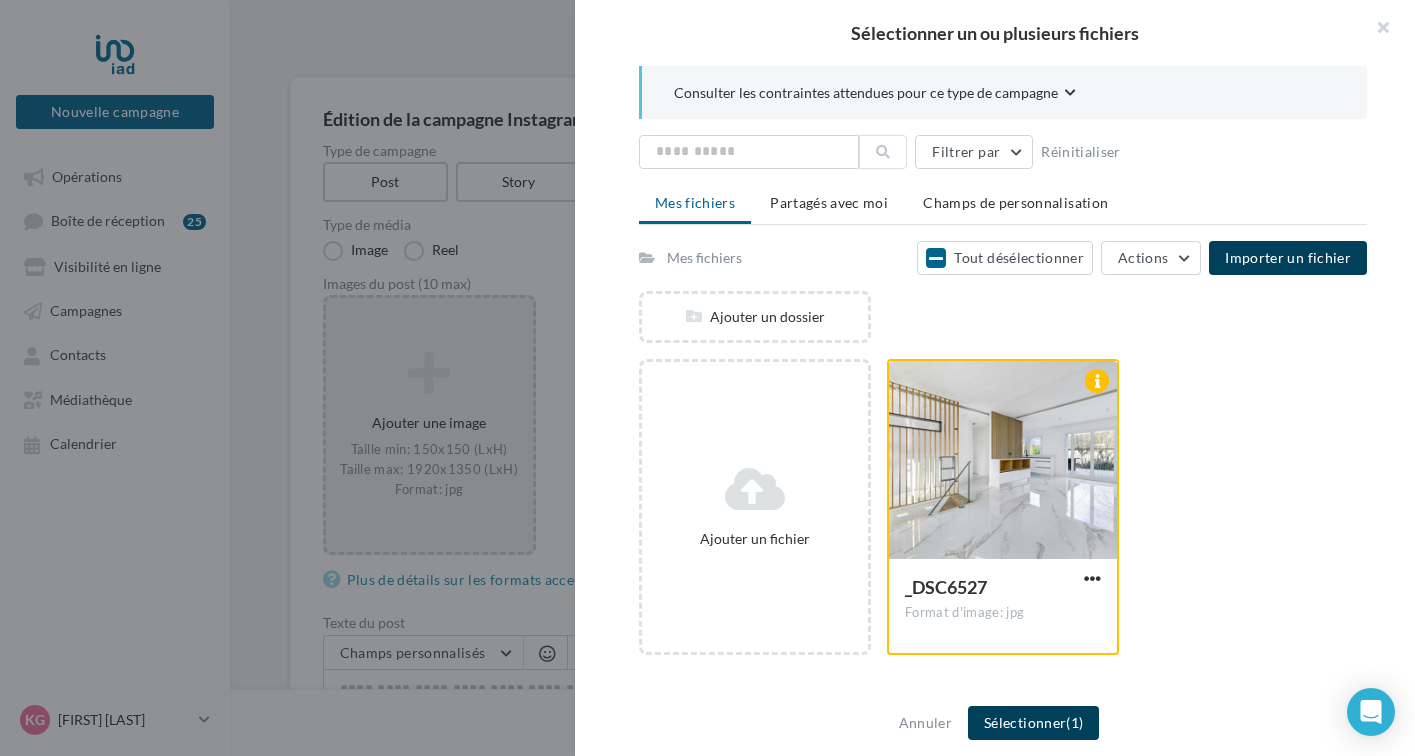 click on "Sélectionner   (1)" at bounding box center (1033, 723) 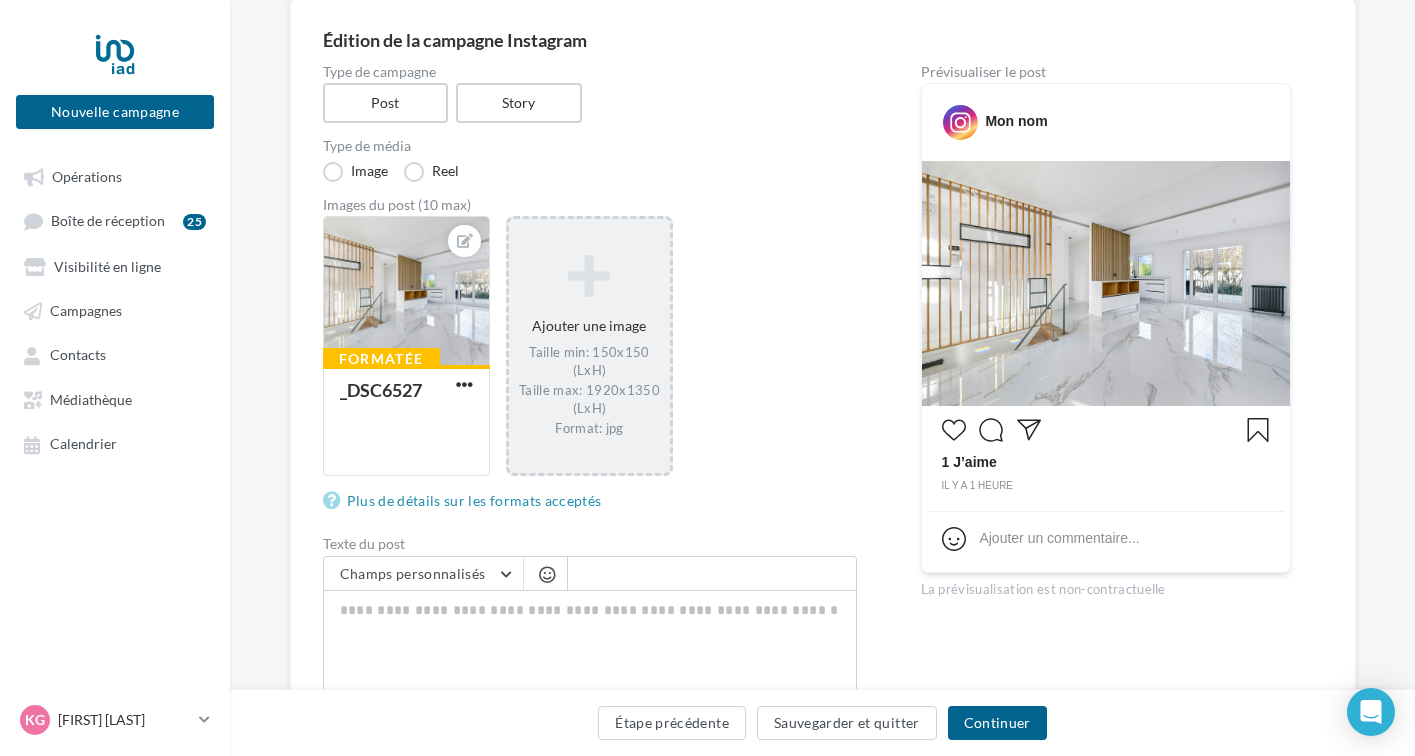 scroll, scrollTop: 280, scrollLeft: 0, axis: vertical 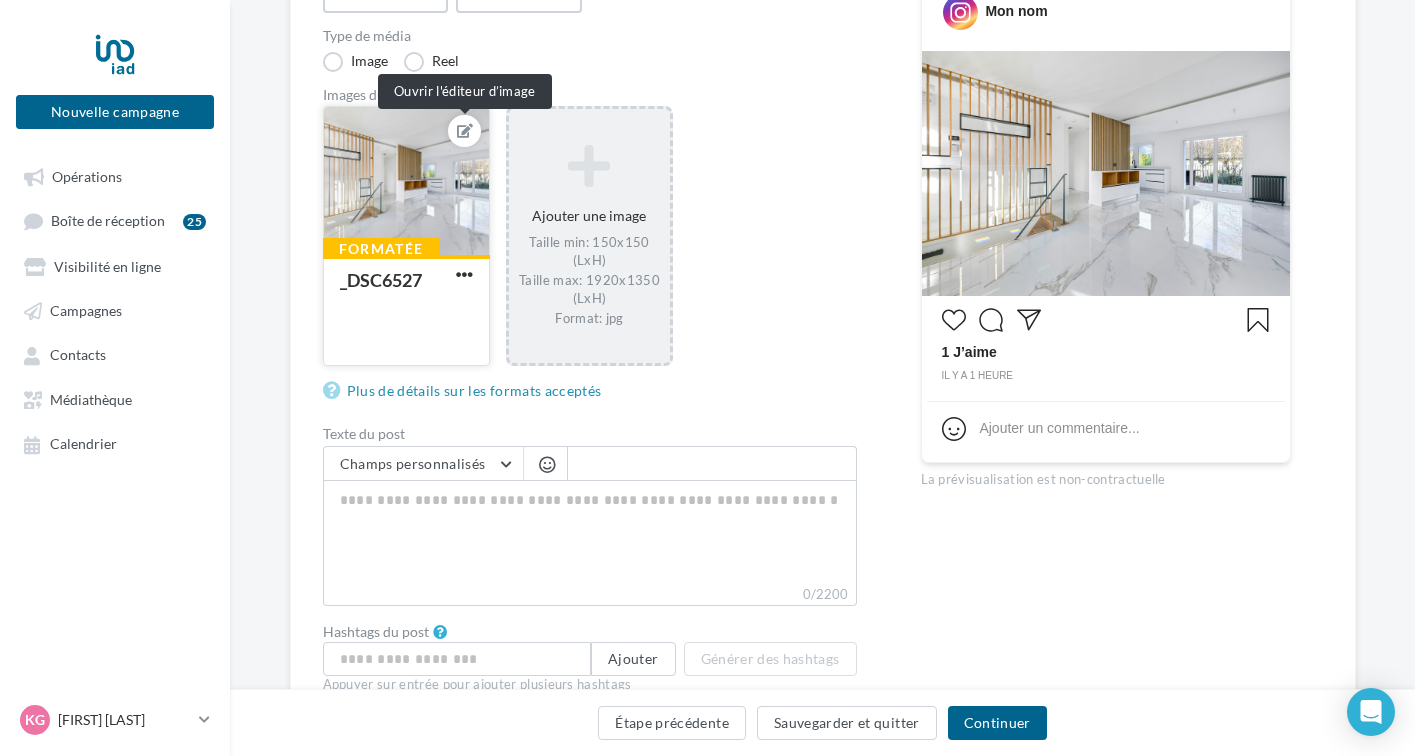 click at bounding box center (464, 131) 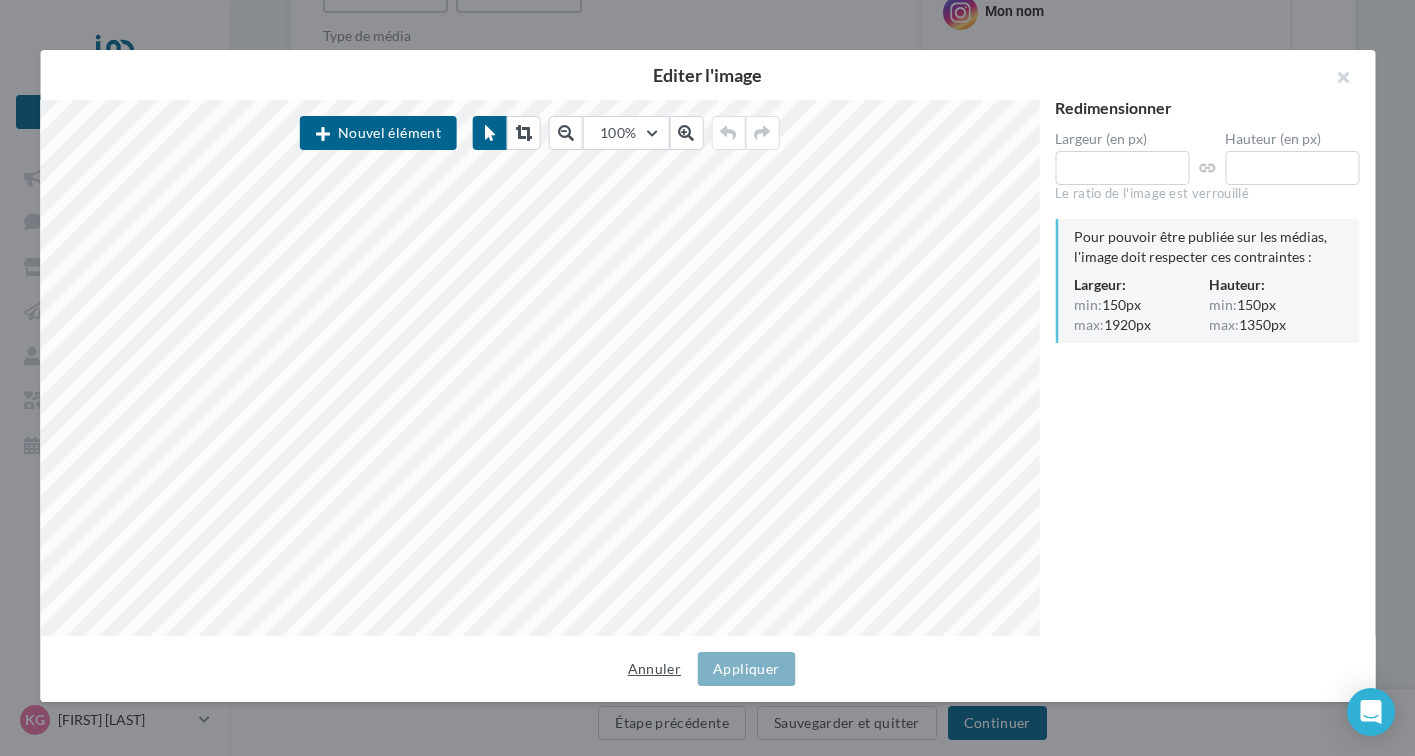 click on "Annuler" at bounding box center [654, 669] 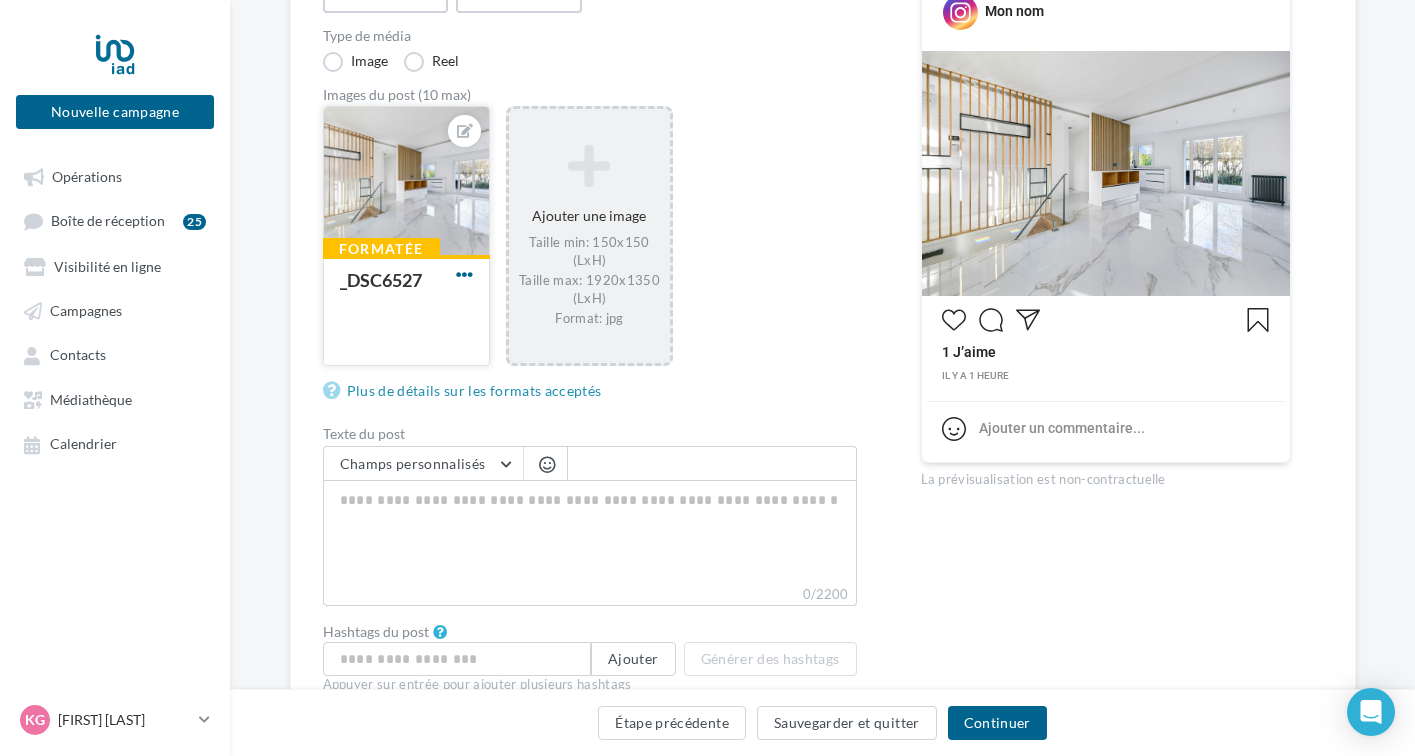 click at bounding box center [464, 274] 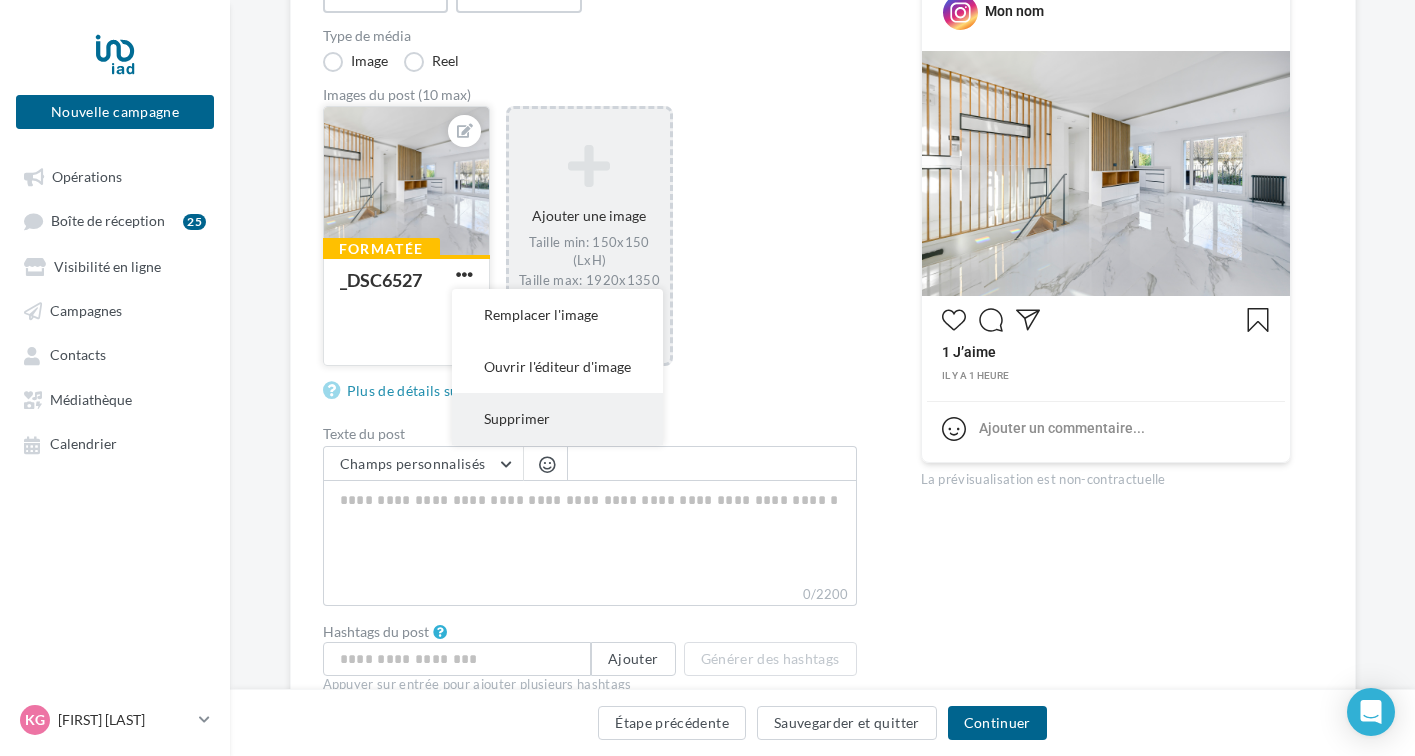 click on "Supprimer" at bounding box center [557, 419] 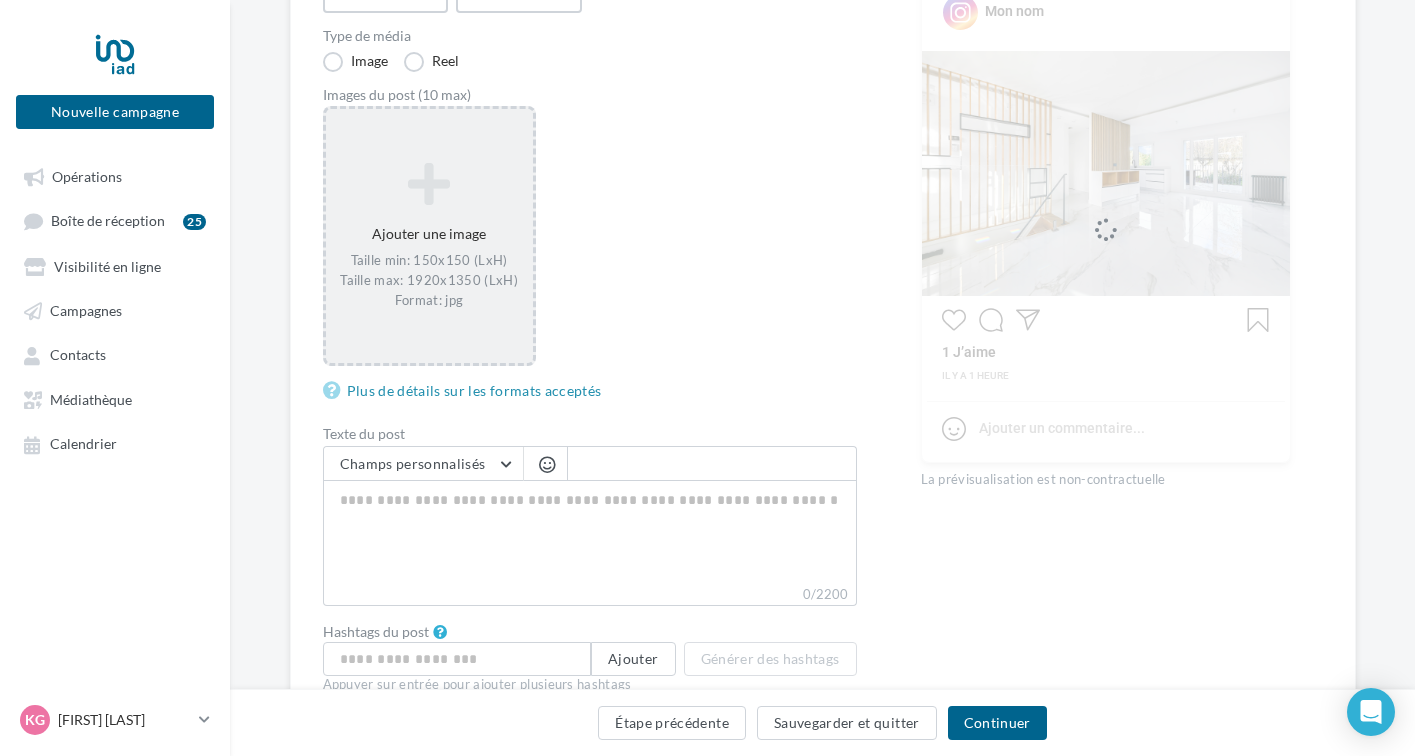 click at bounding box center (429, 184) 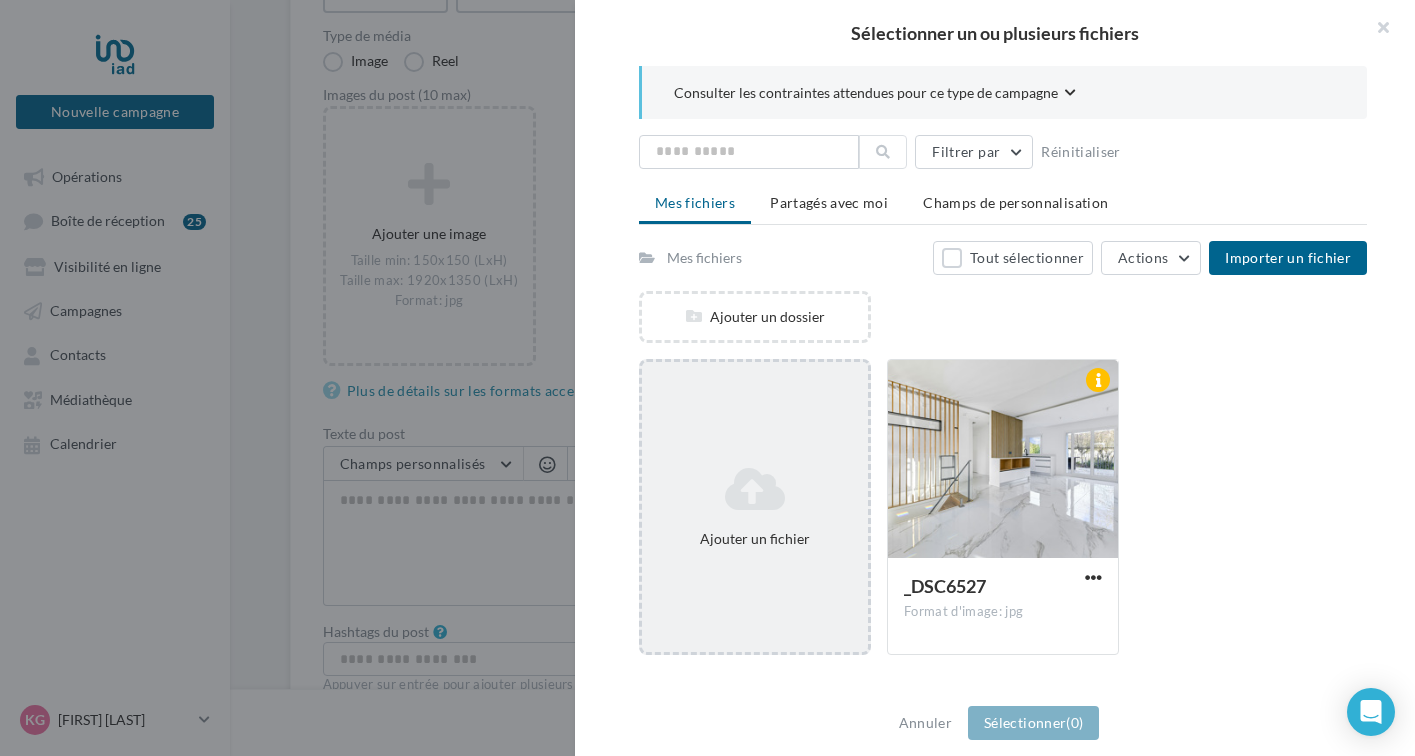 click at bounding box center (755, 489) 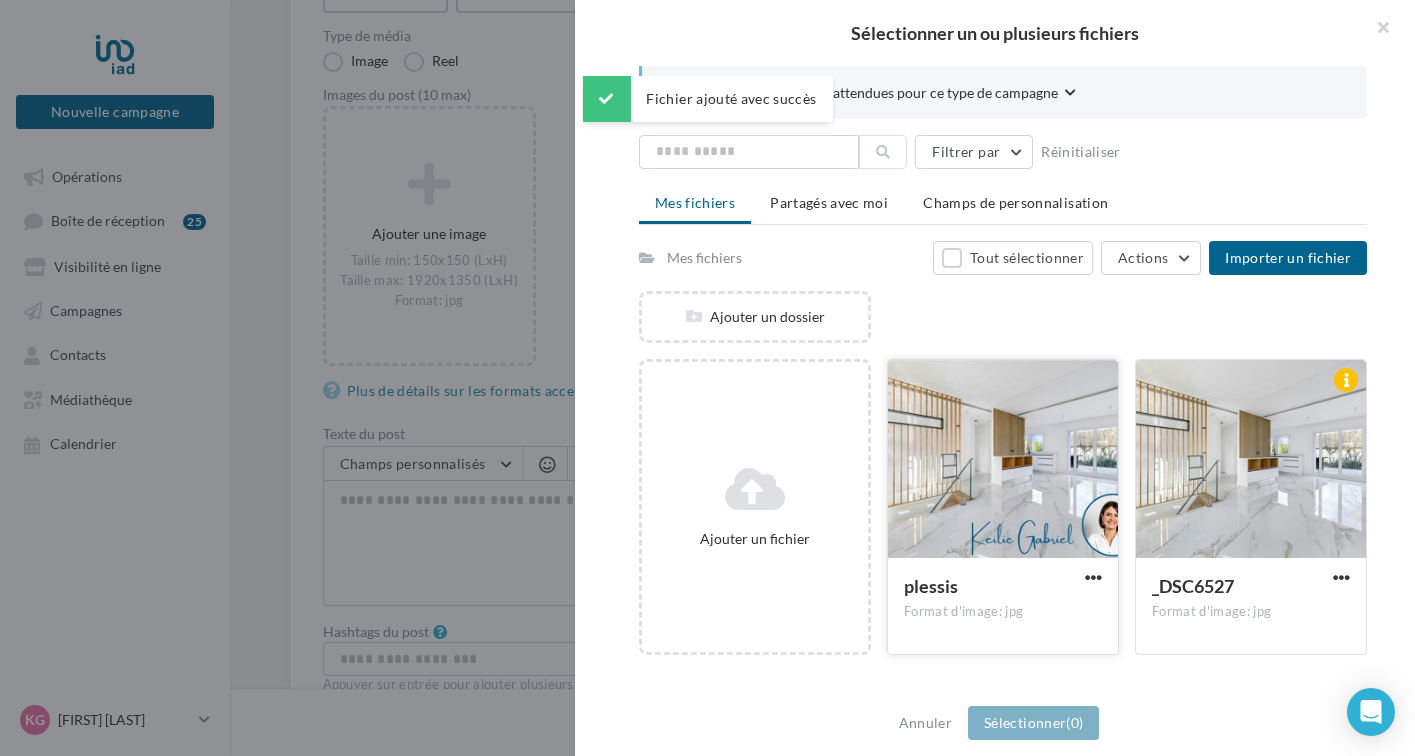 click at bounding box center [1003, 460] 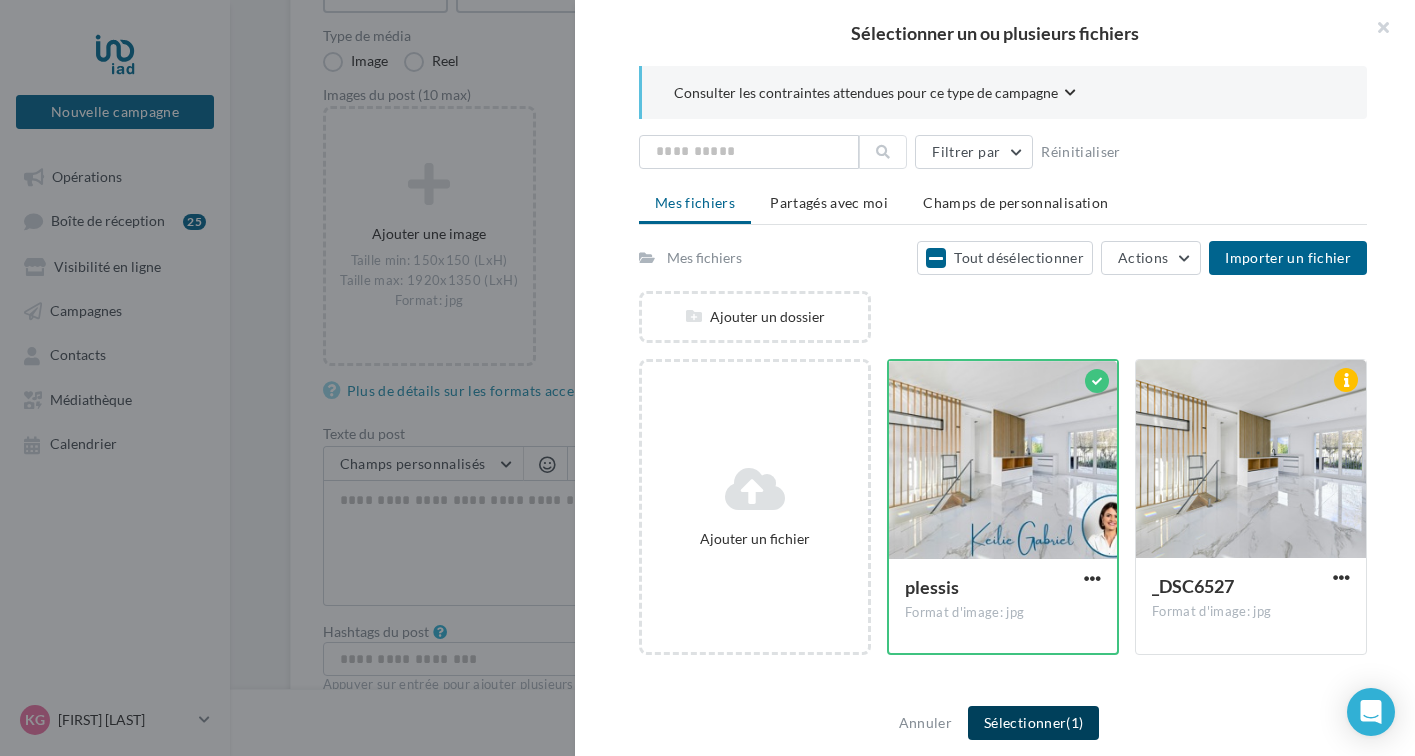 click on "Sélectionner   (1)" at bounding box center (1033, 723) 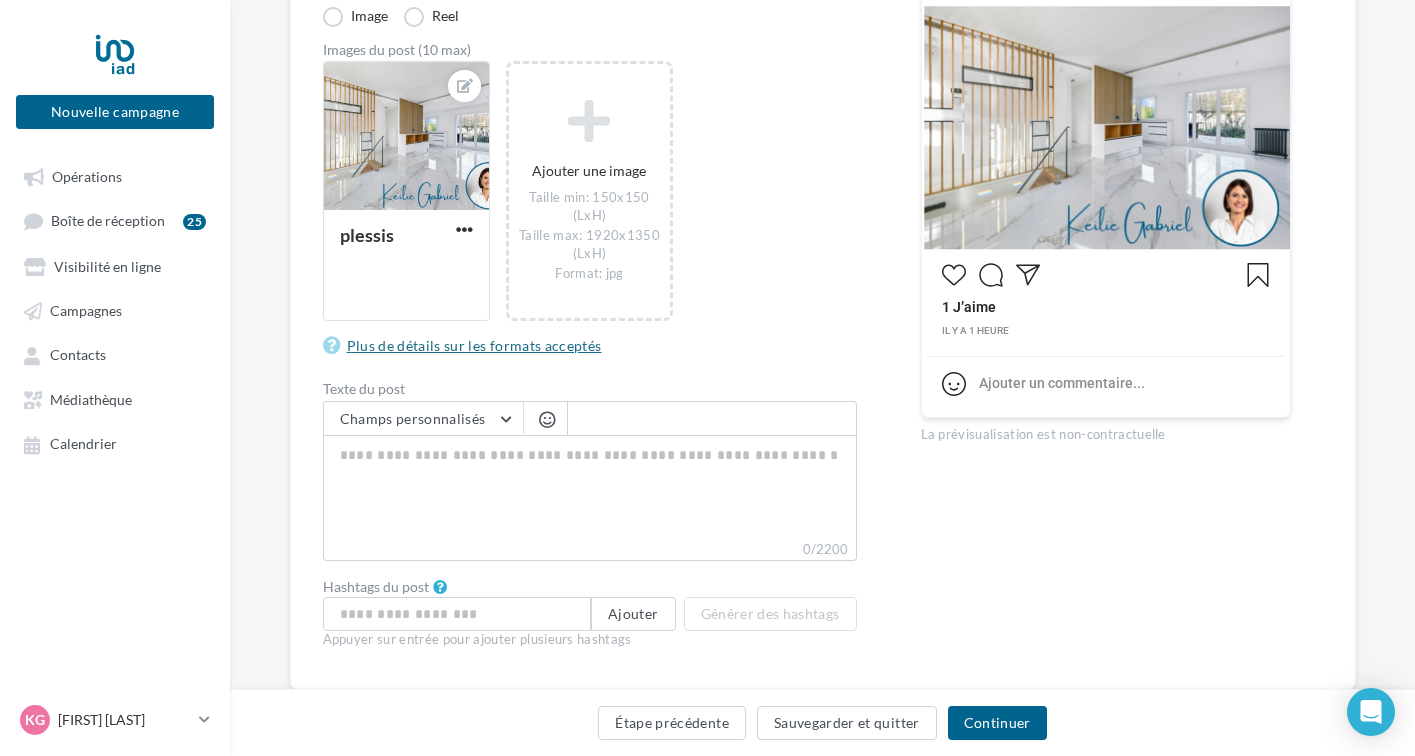 scroll, scrollTop: 376, scrollLeft: 0, axis: vertical 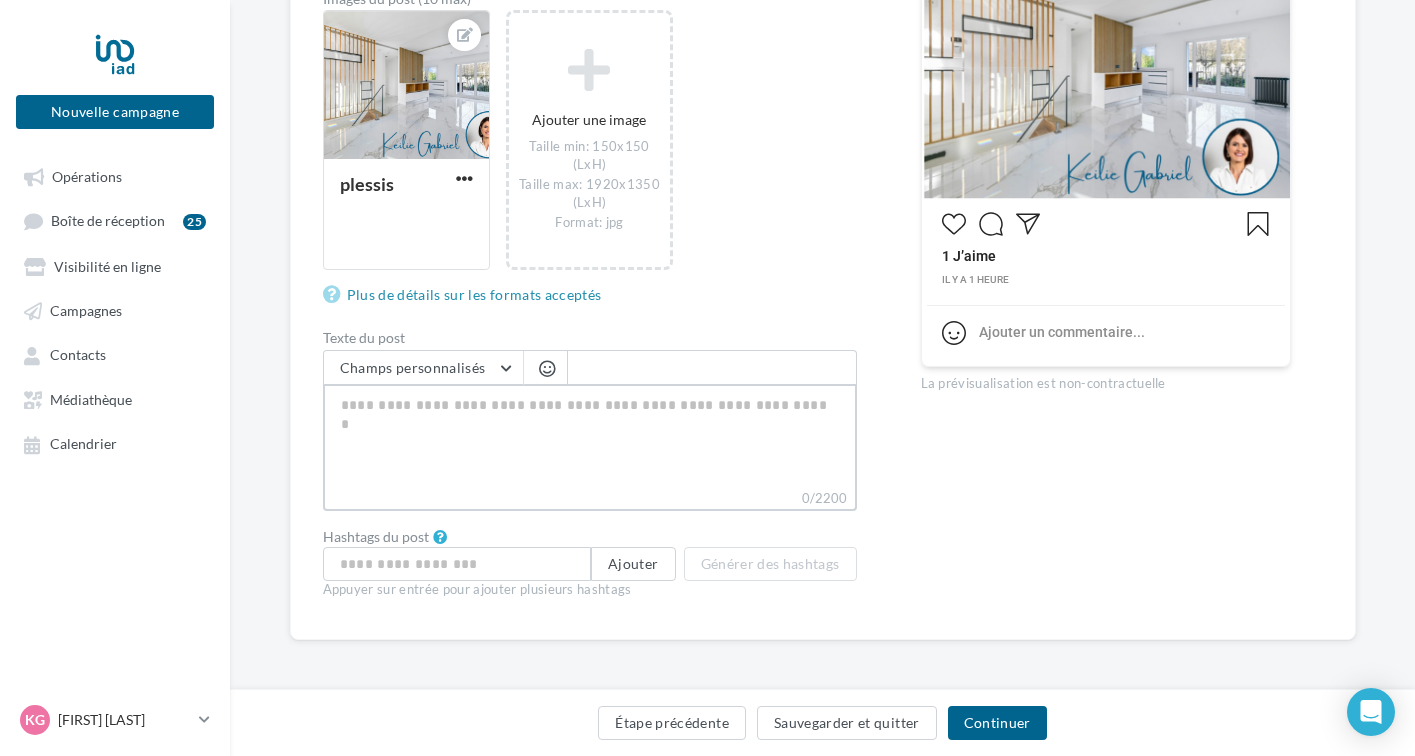 click on "0/2200" at bounding box center (590, 436) 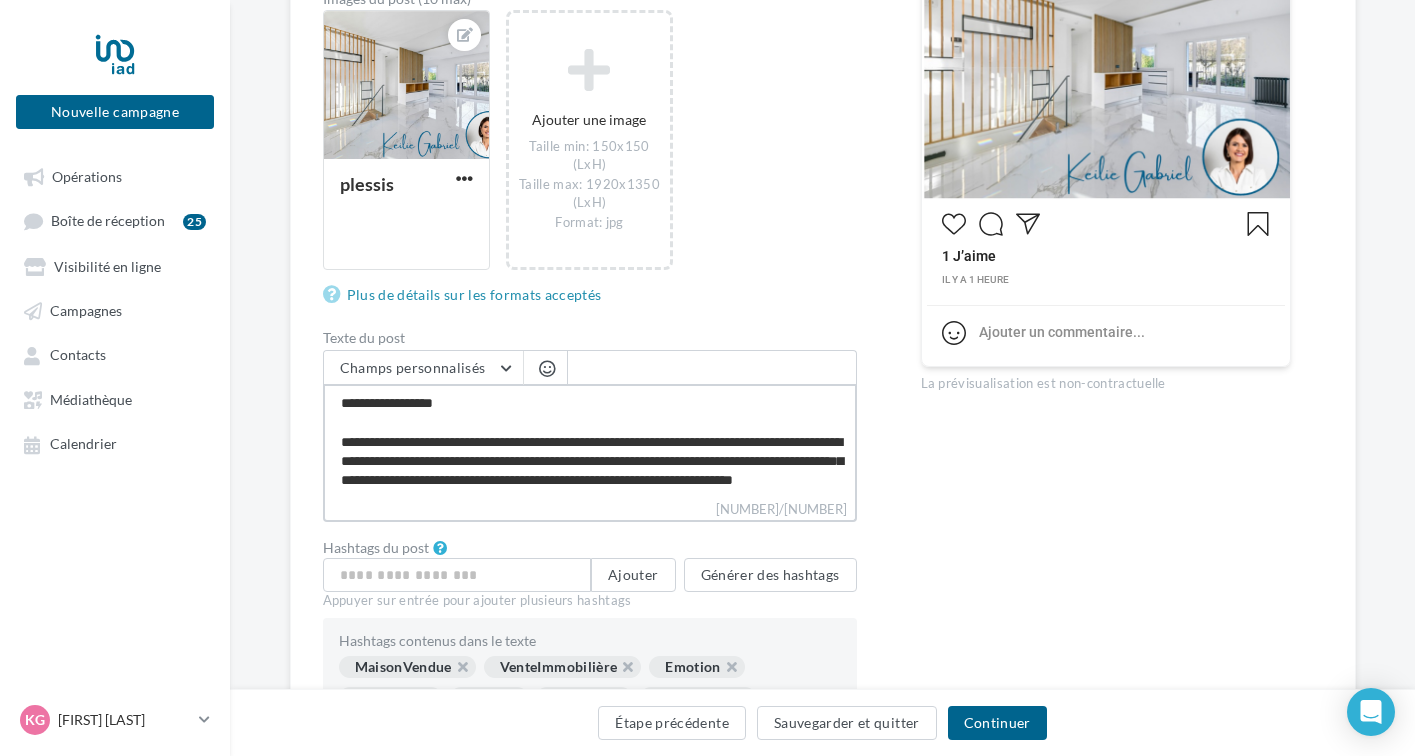scroll, scrollTop: 529, scrollLeft: 0, axis: vertical 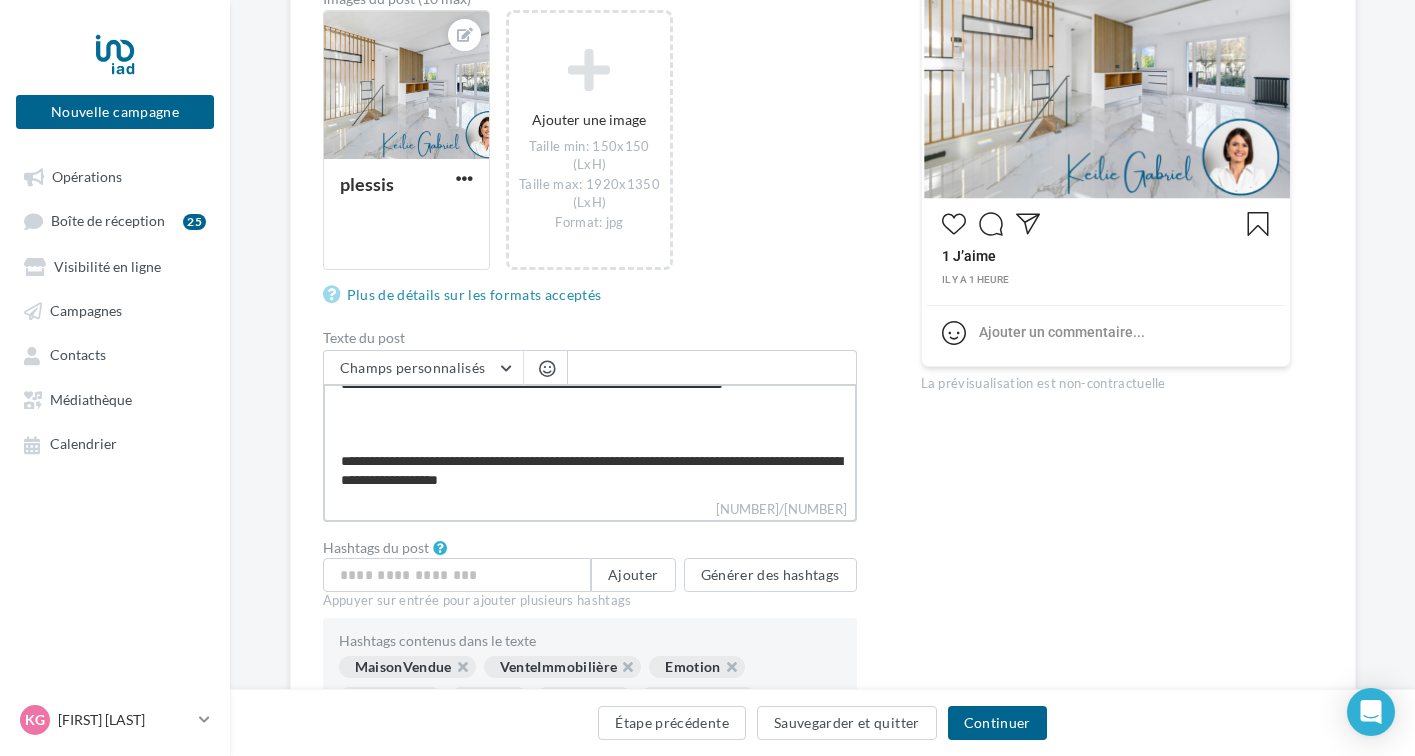 click on "**********" at bounding box center (590, 441) 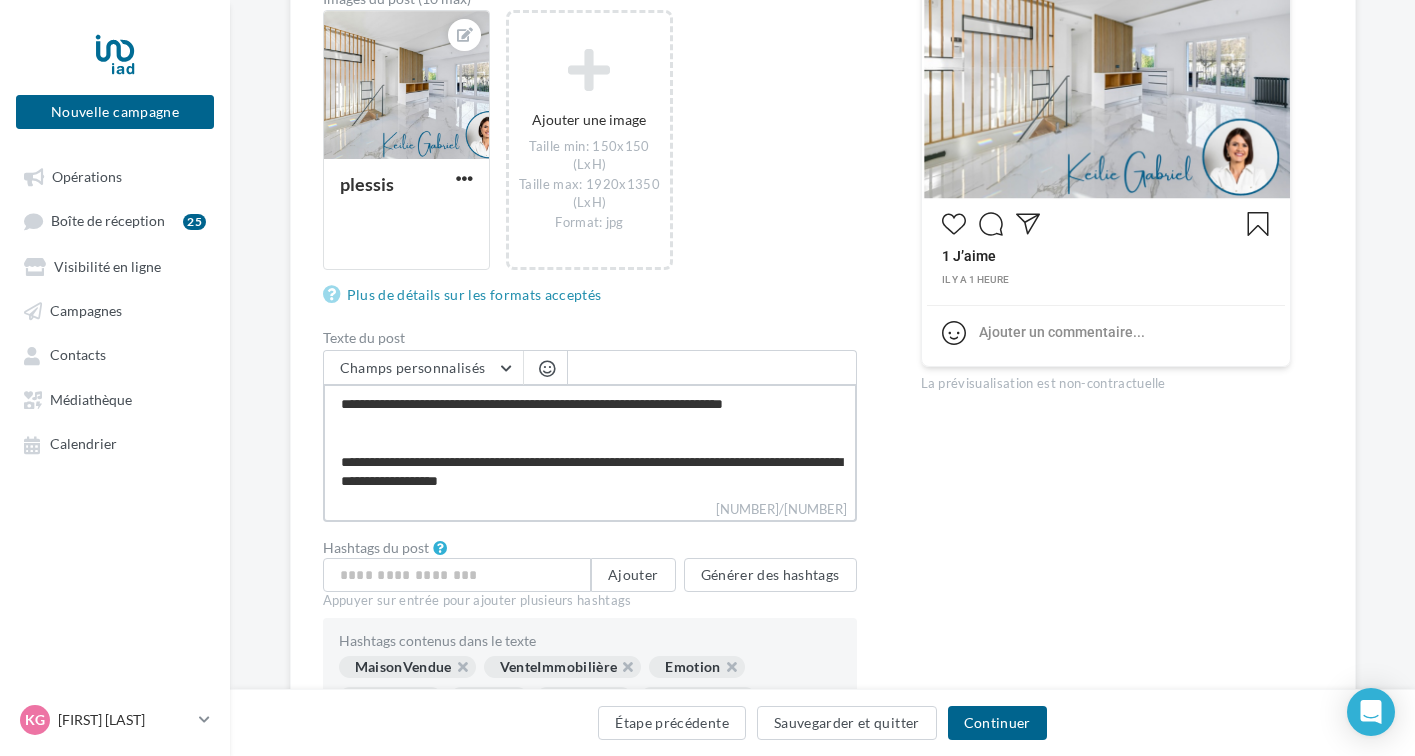 type on "**********" 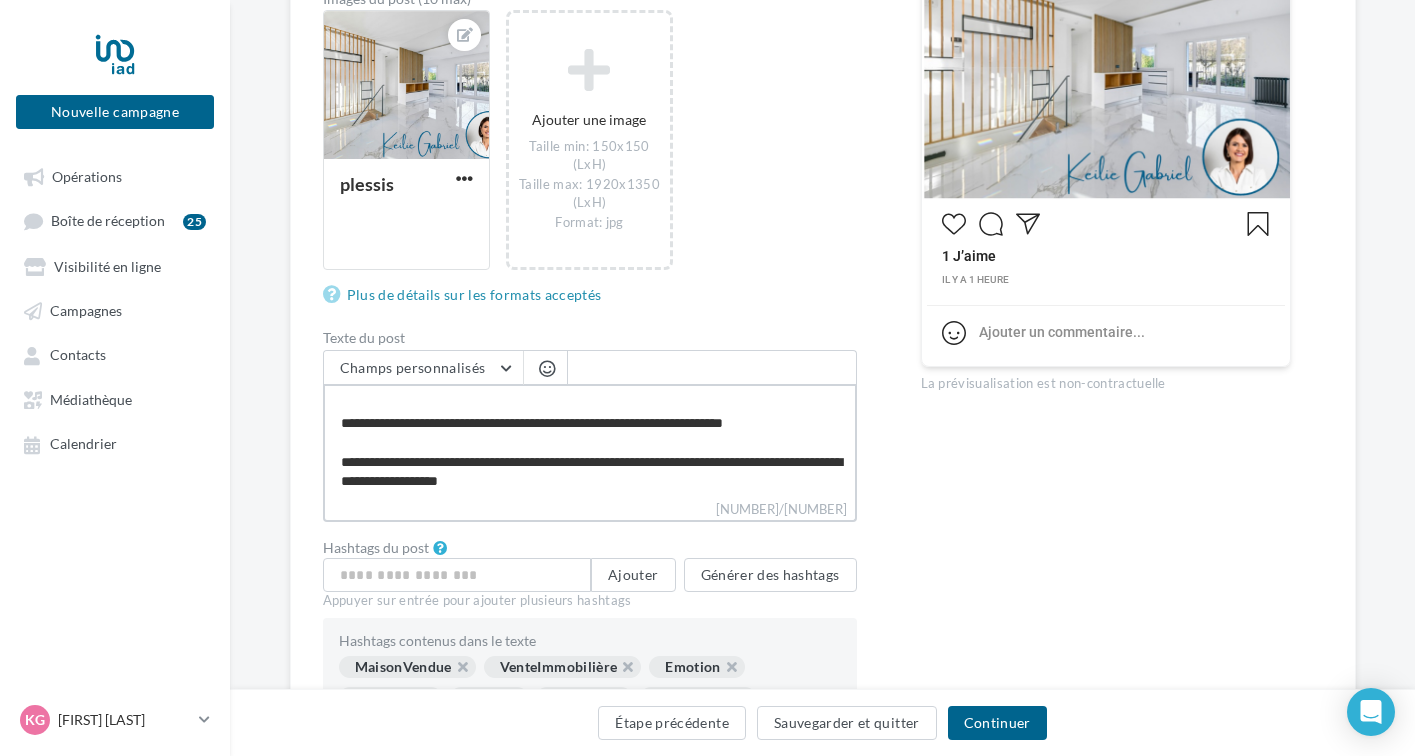 scroll, scrollTop: 441, scrollLeft: 0, axis: vertical 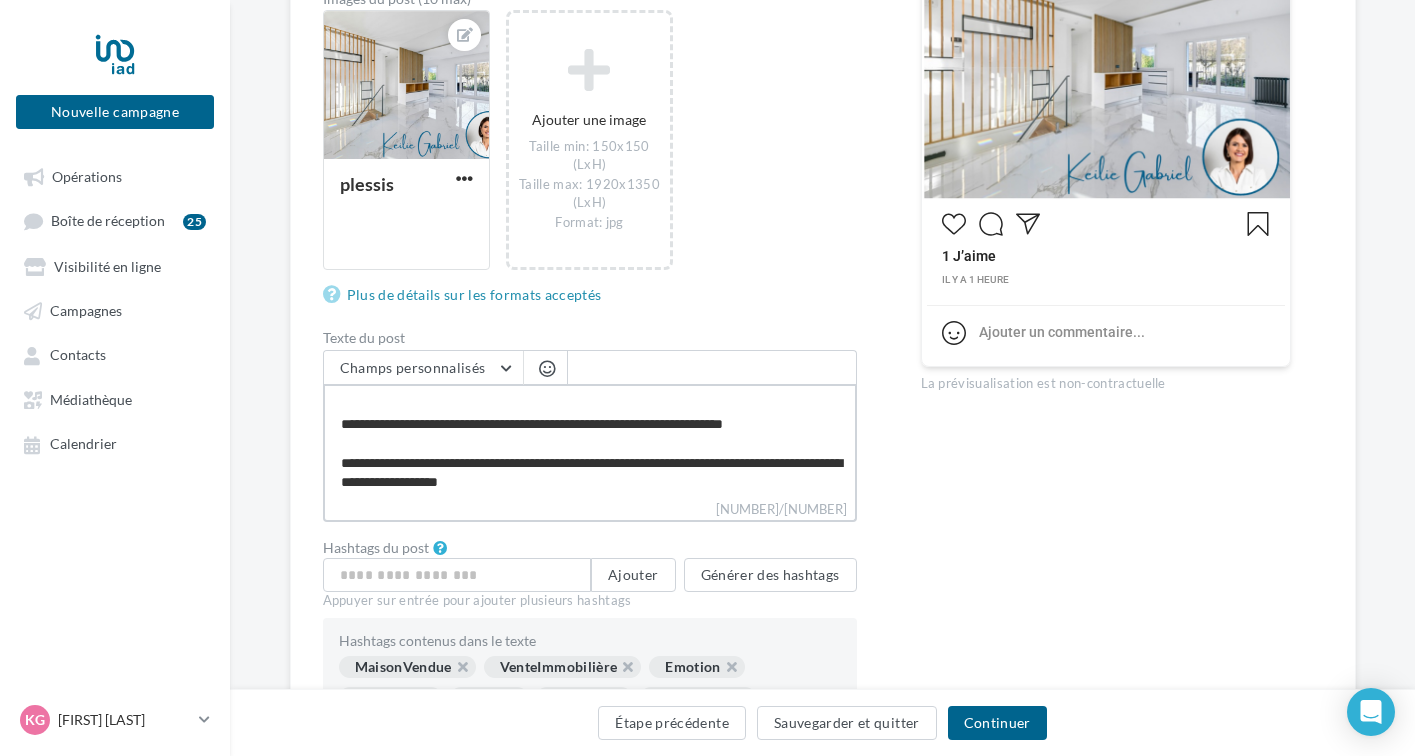click on "**********" at bounding box center [590, 441] 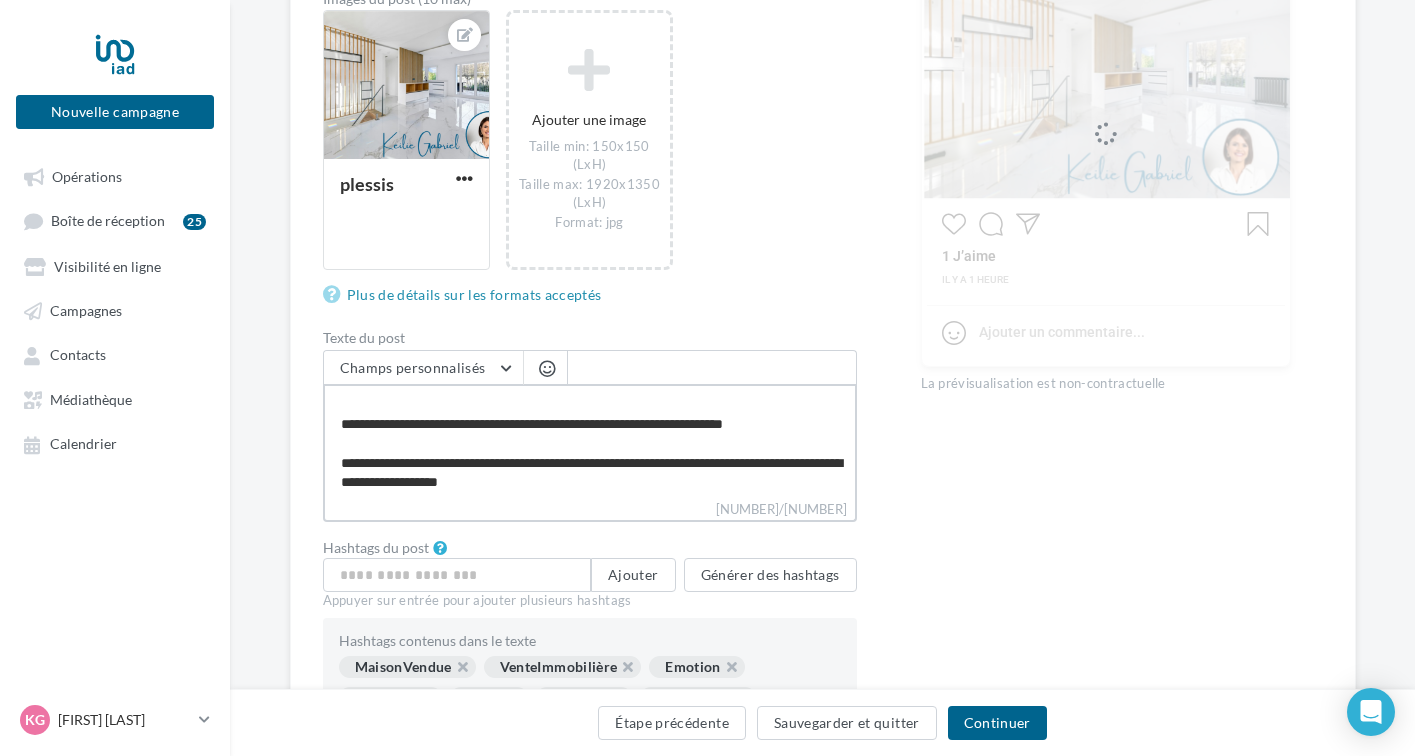 type on "**********" 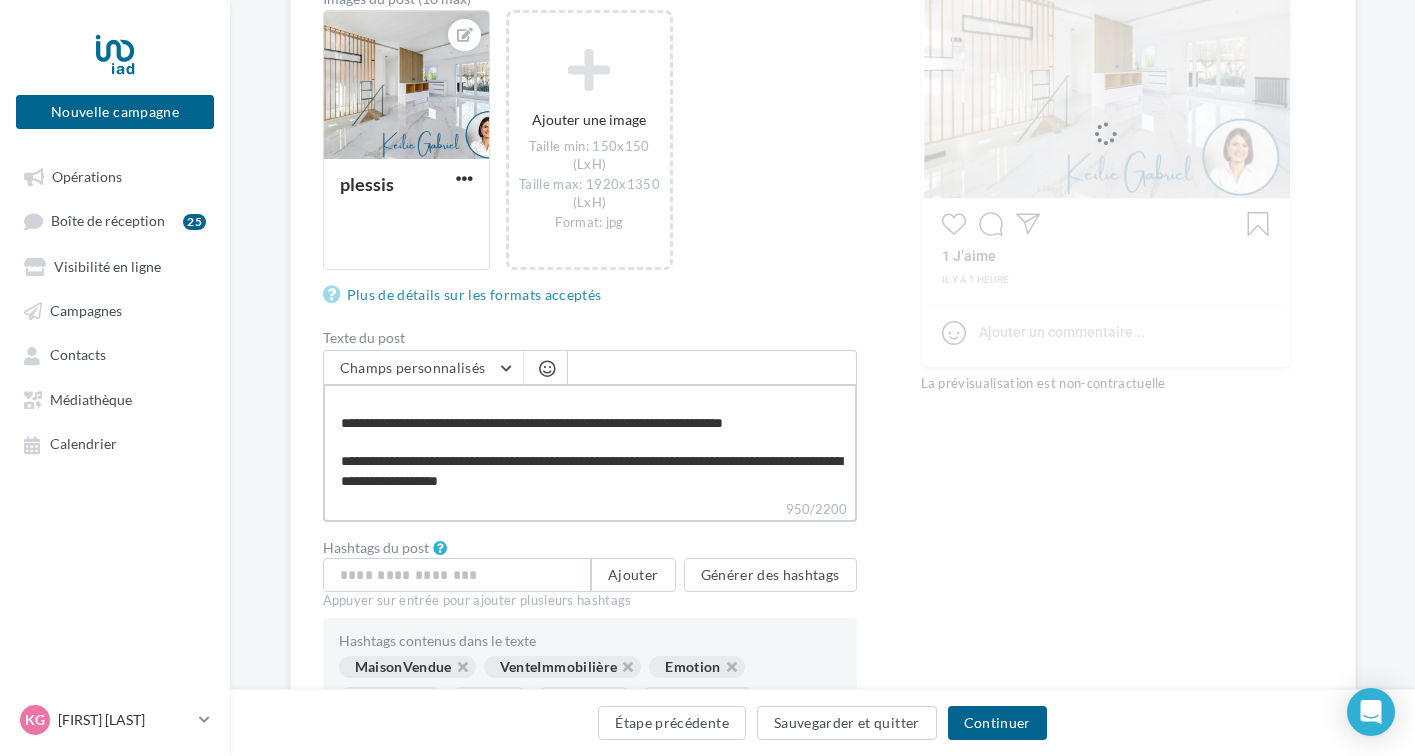 scroll, scrollTop: 421, scrollLeft: 0, axis: vertical 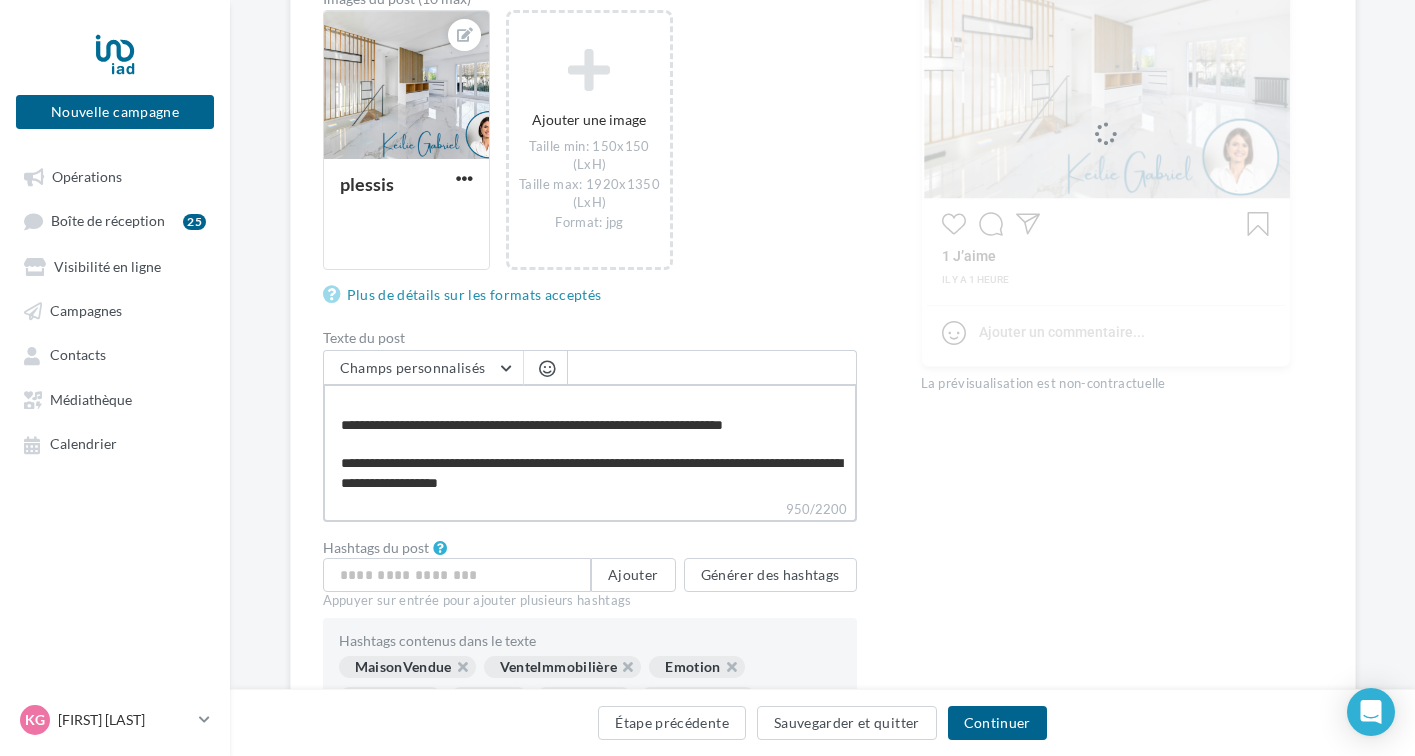 click on "**********" at bounding box center (590, 441) 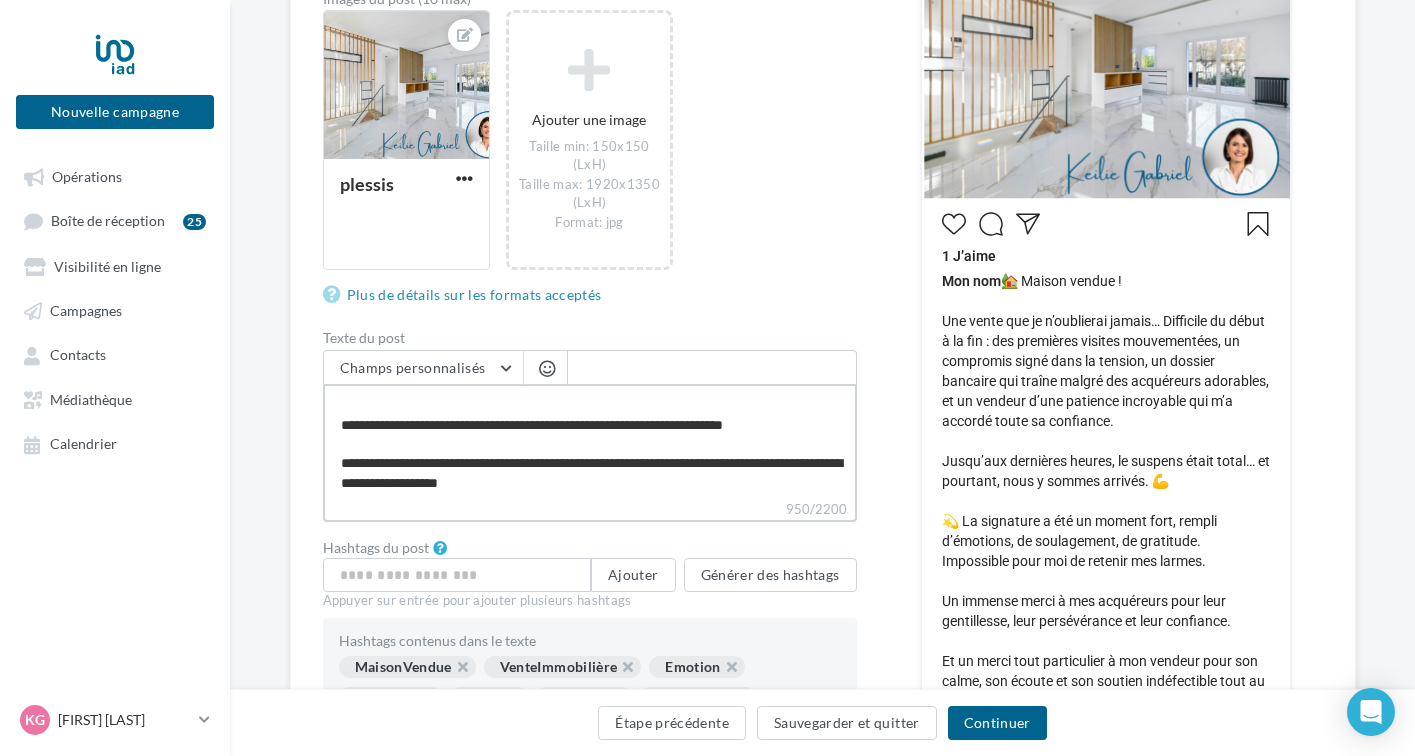 type on "**********" 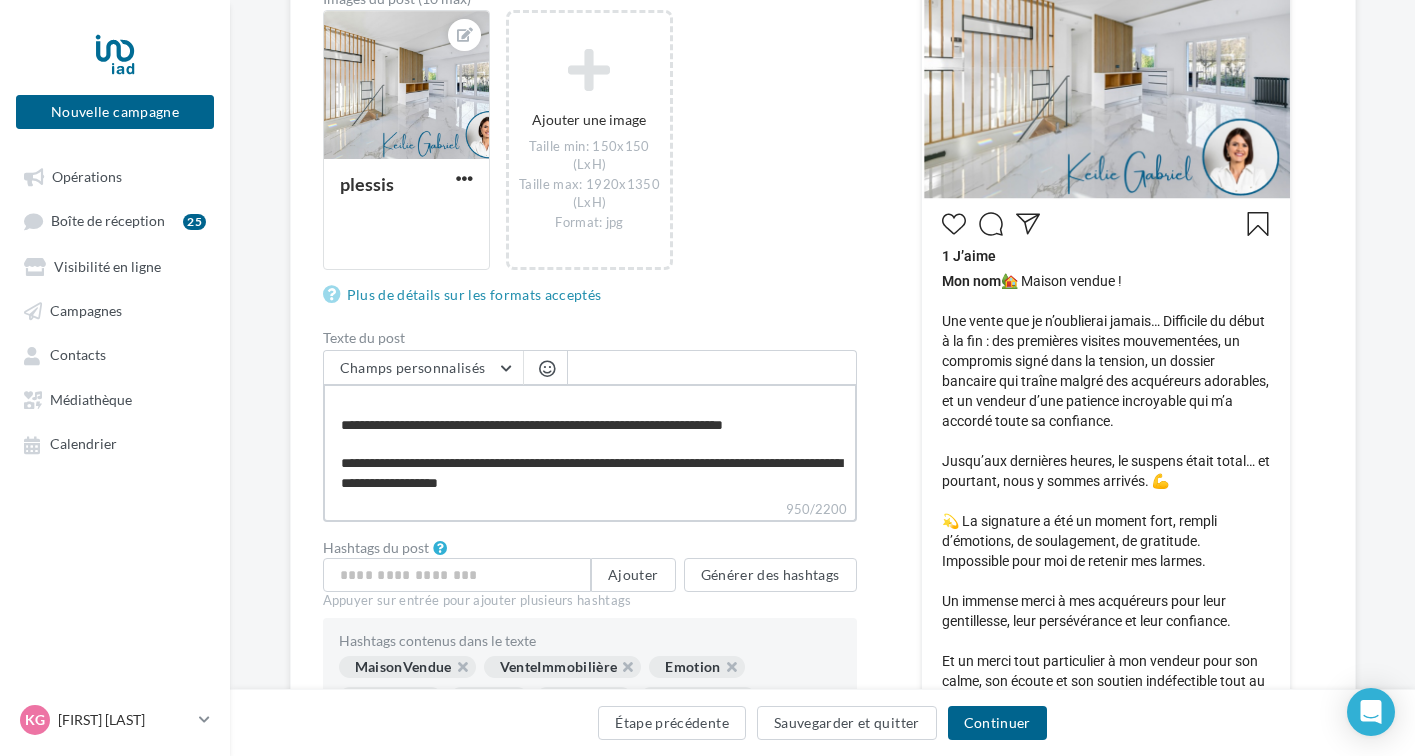 type on "**********" 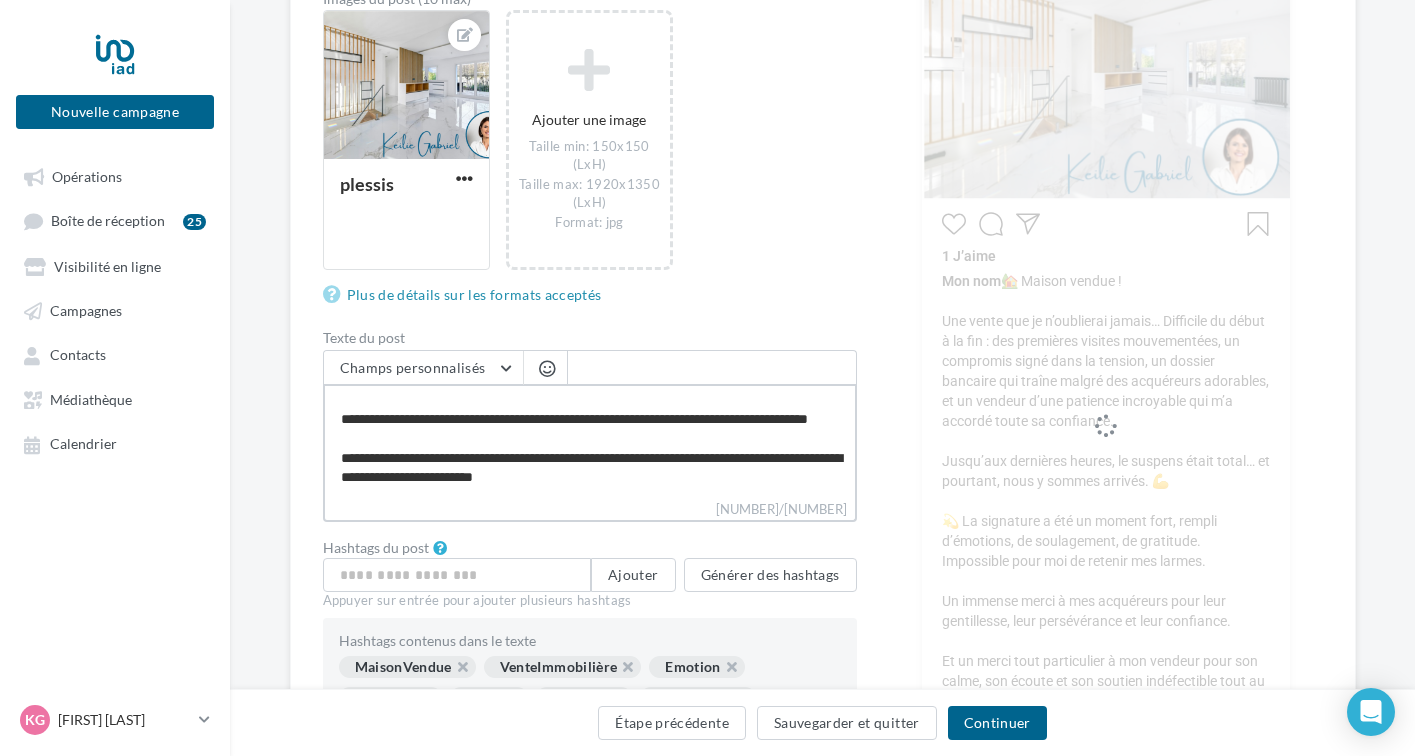 scroll, scrollTop: 318, scrollLeft: 0, axis: vertical 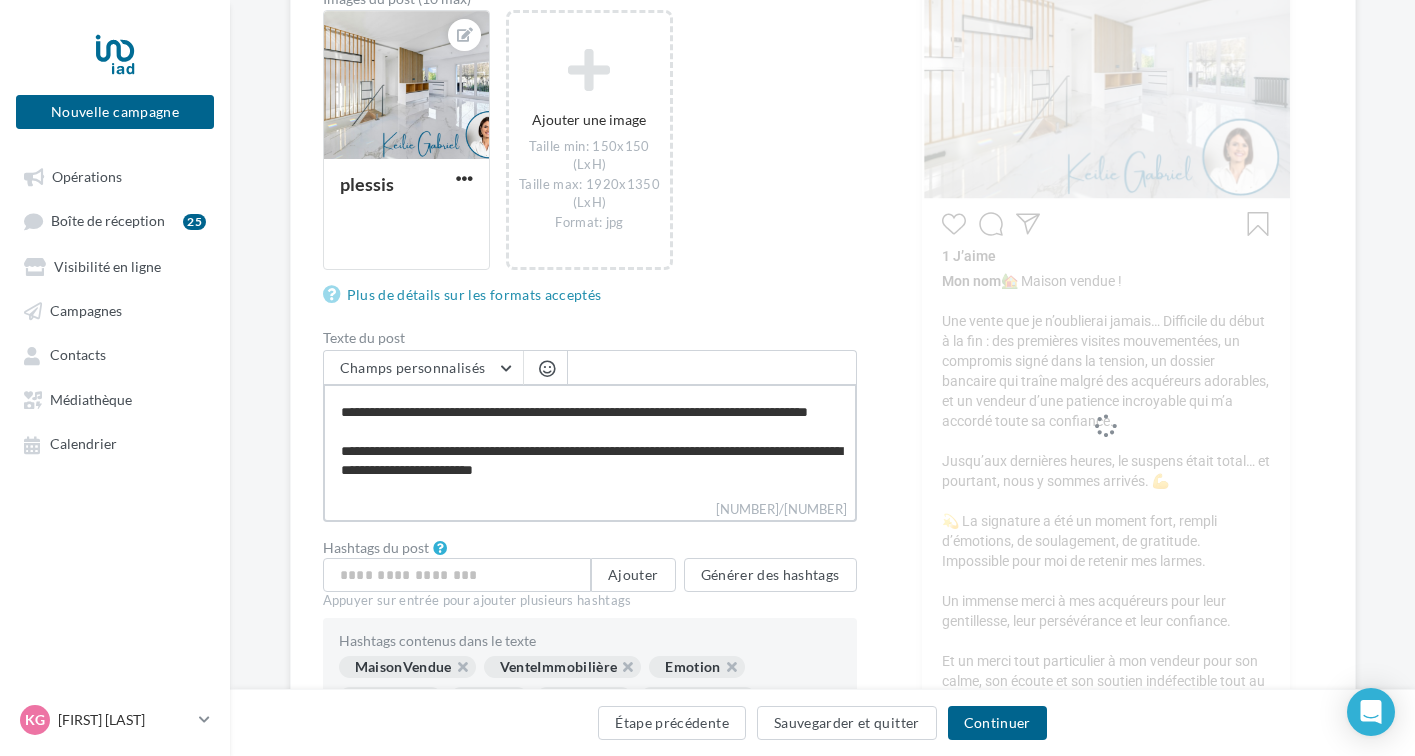 click on "**********" at bounding box center (590, 441) 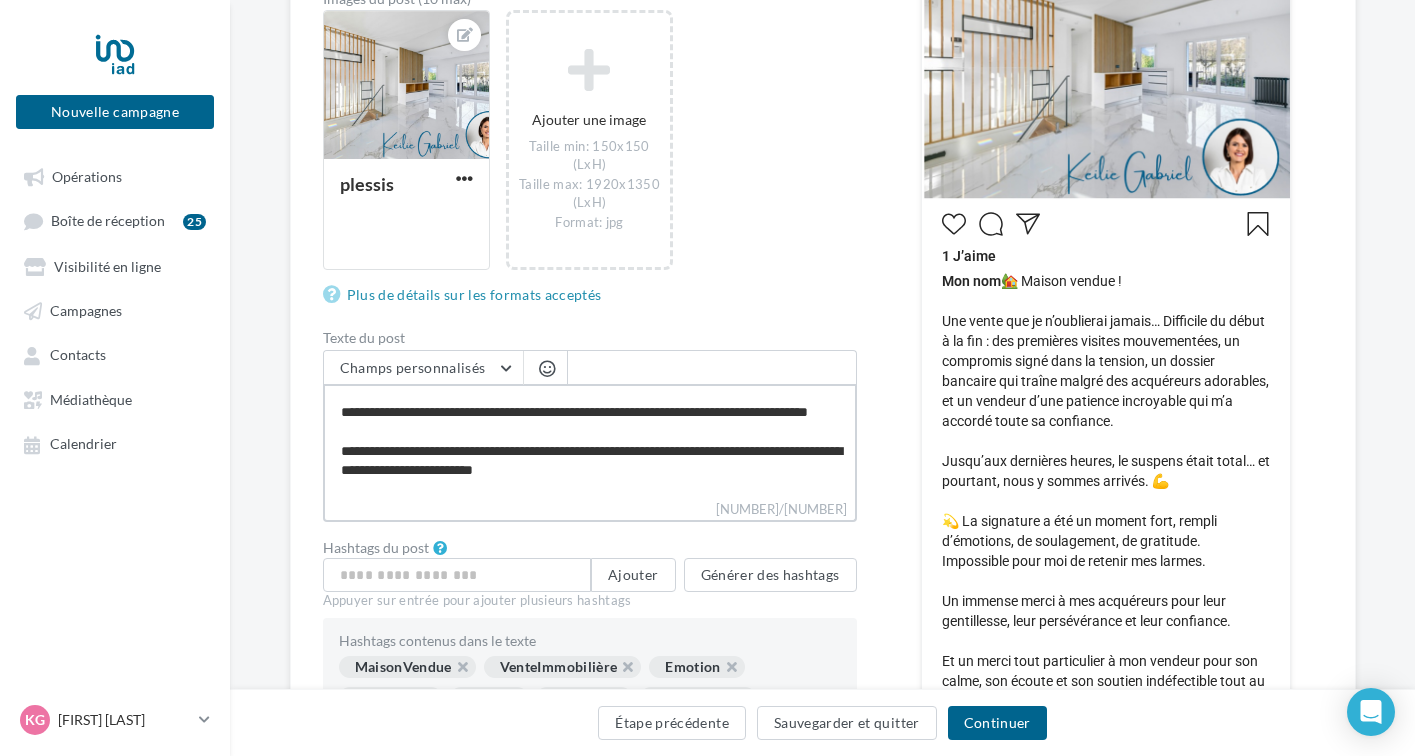 type on "**********" 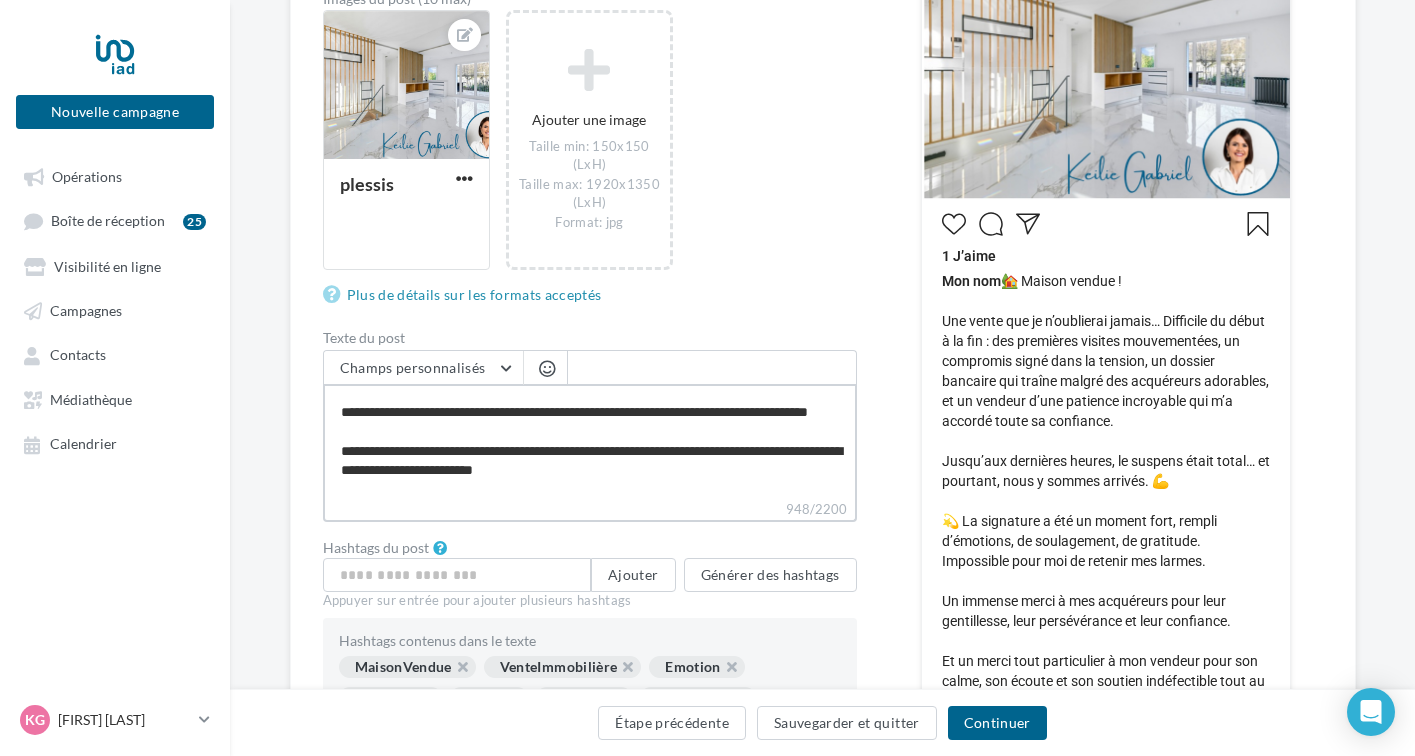 type on "**********" 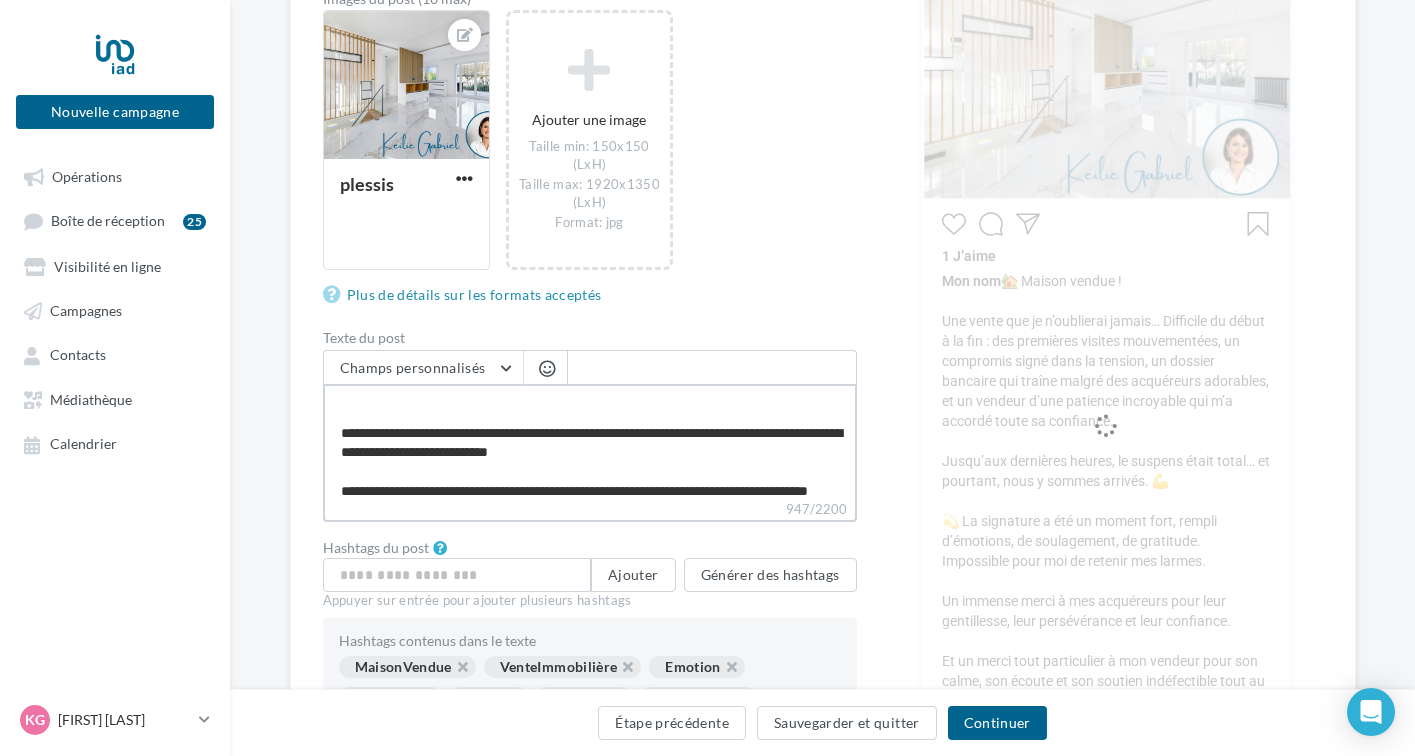 scroll, scrollTop: 202, scrollLeft: 0, axis: vertical 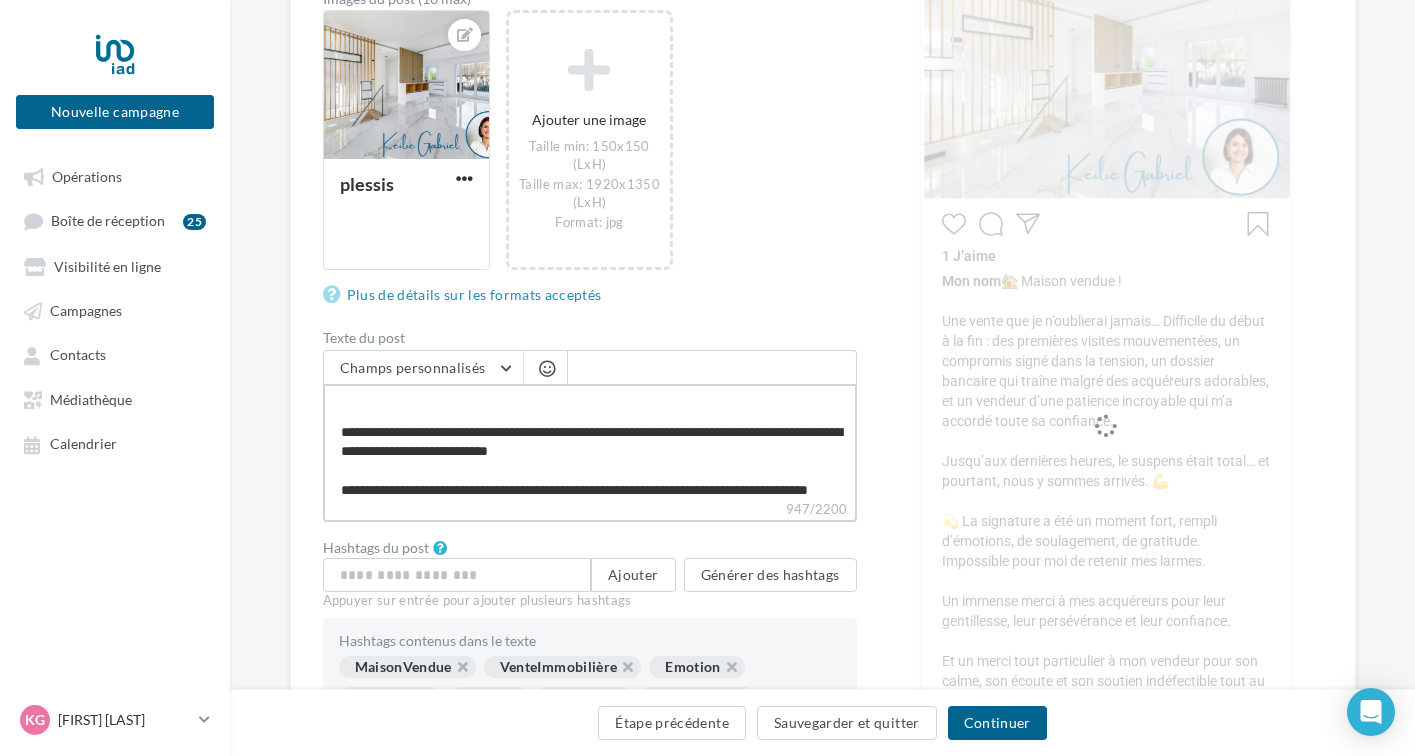 click on "**********" at bounding box center (590, 441) 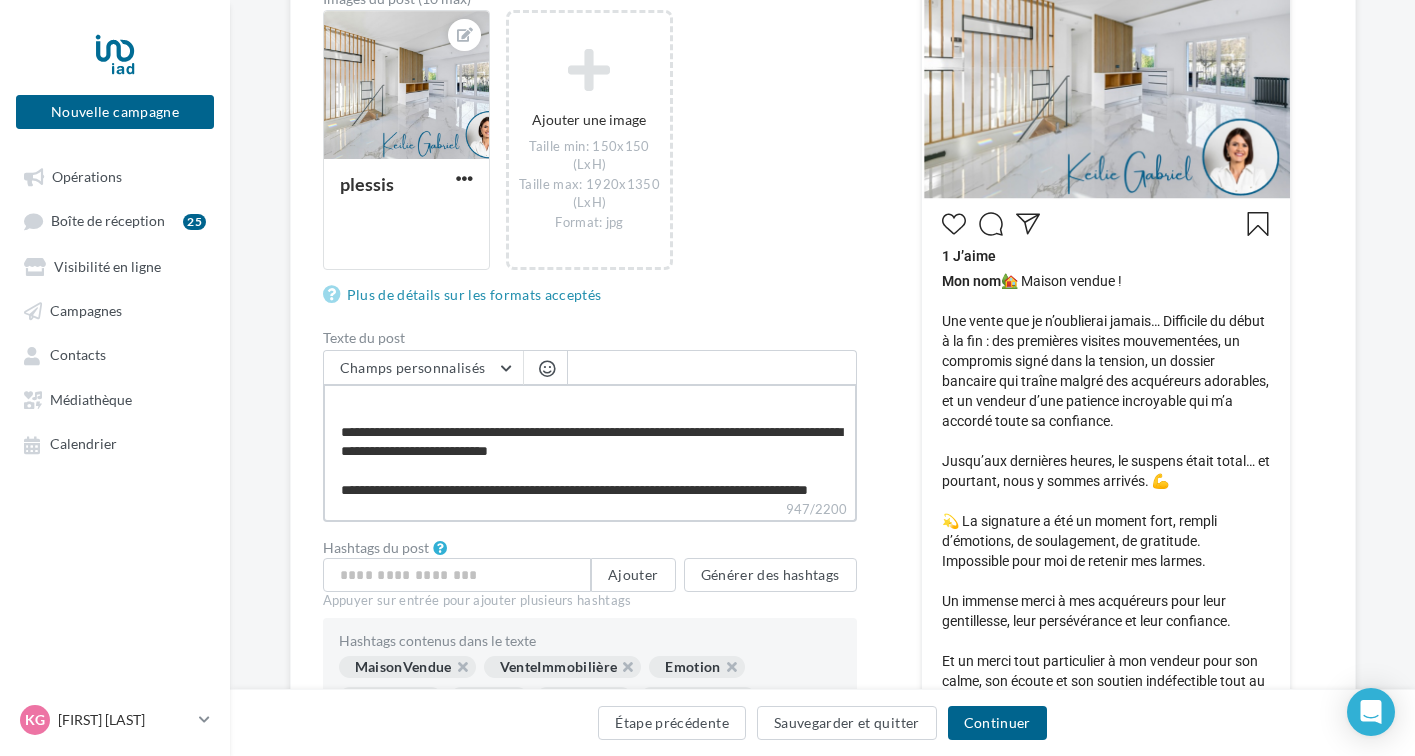 type on "**********" 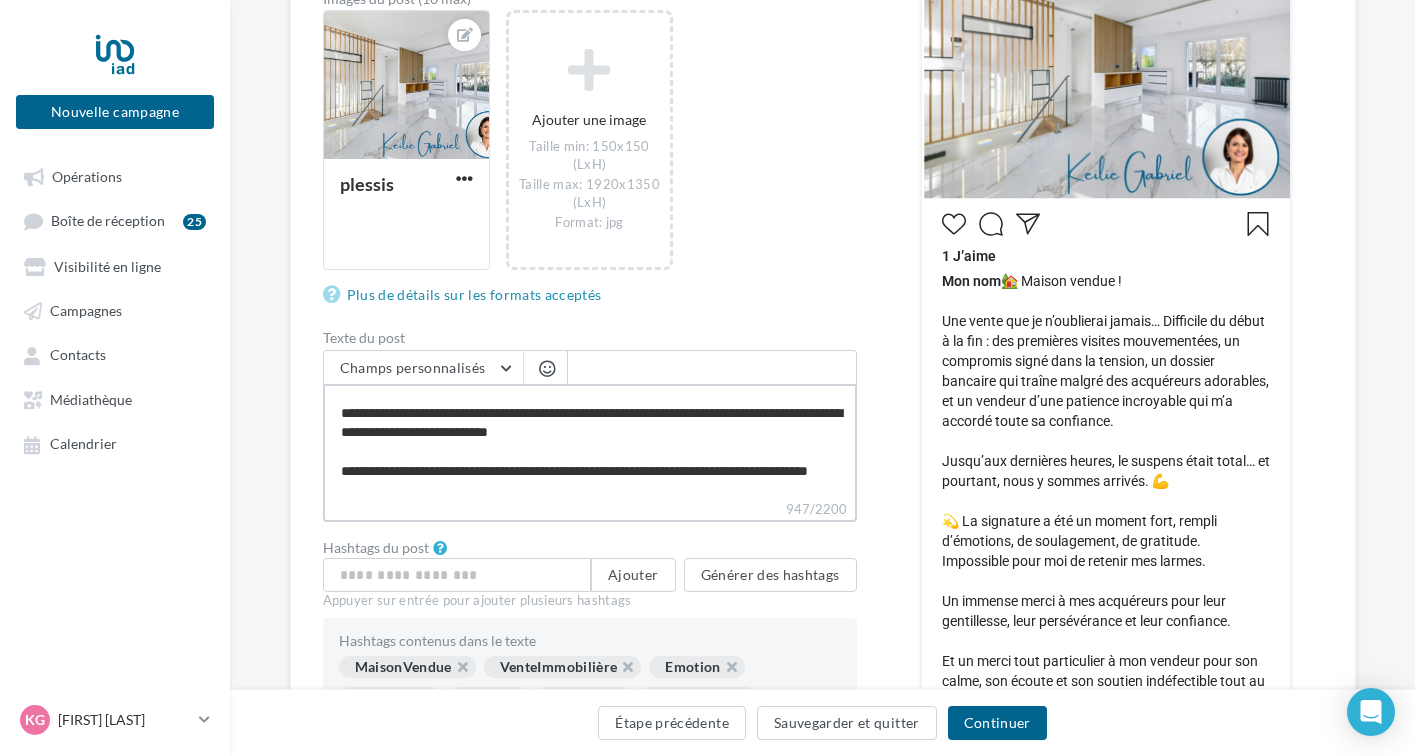 type on "**********" 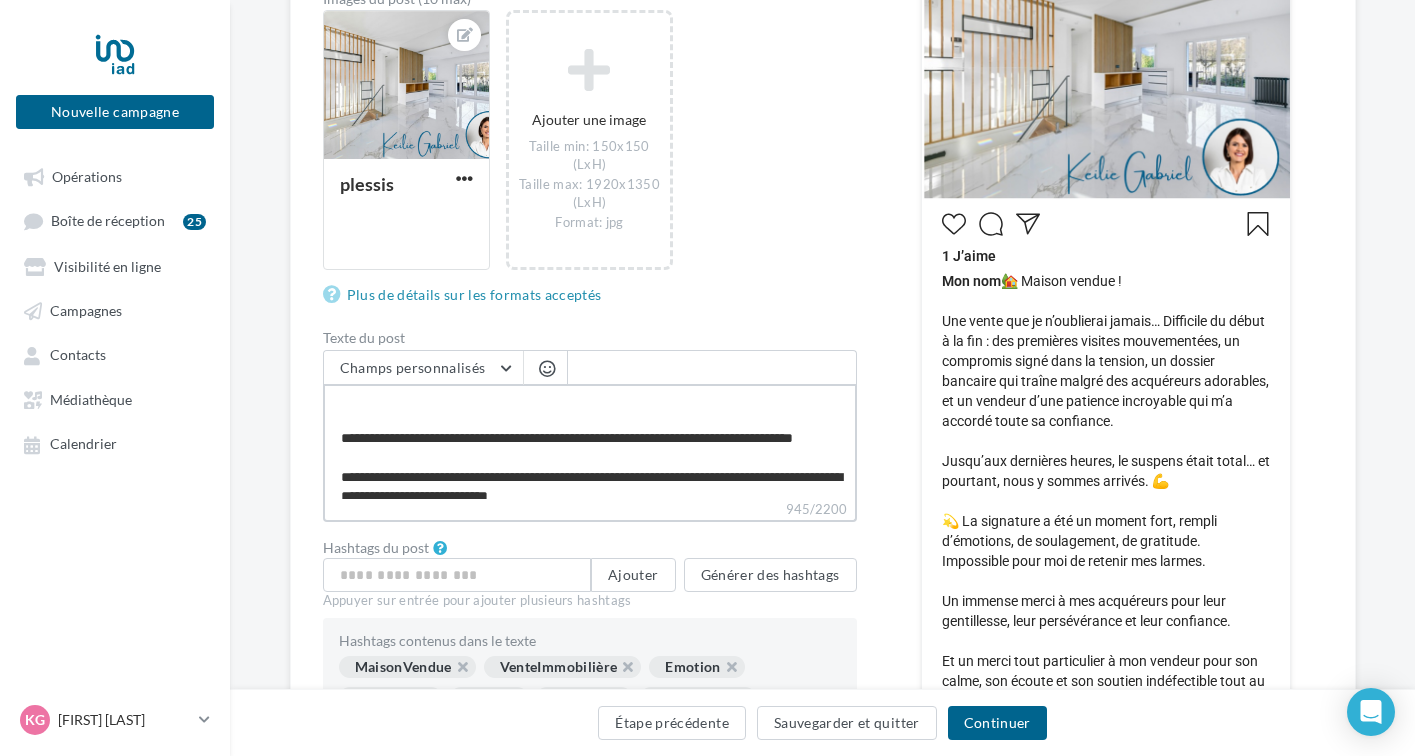 scroll, scrollTop: 111, scrollLeft: 0, axis: vertical 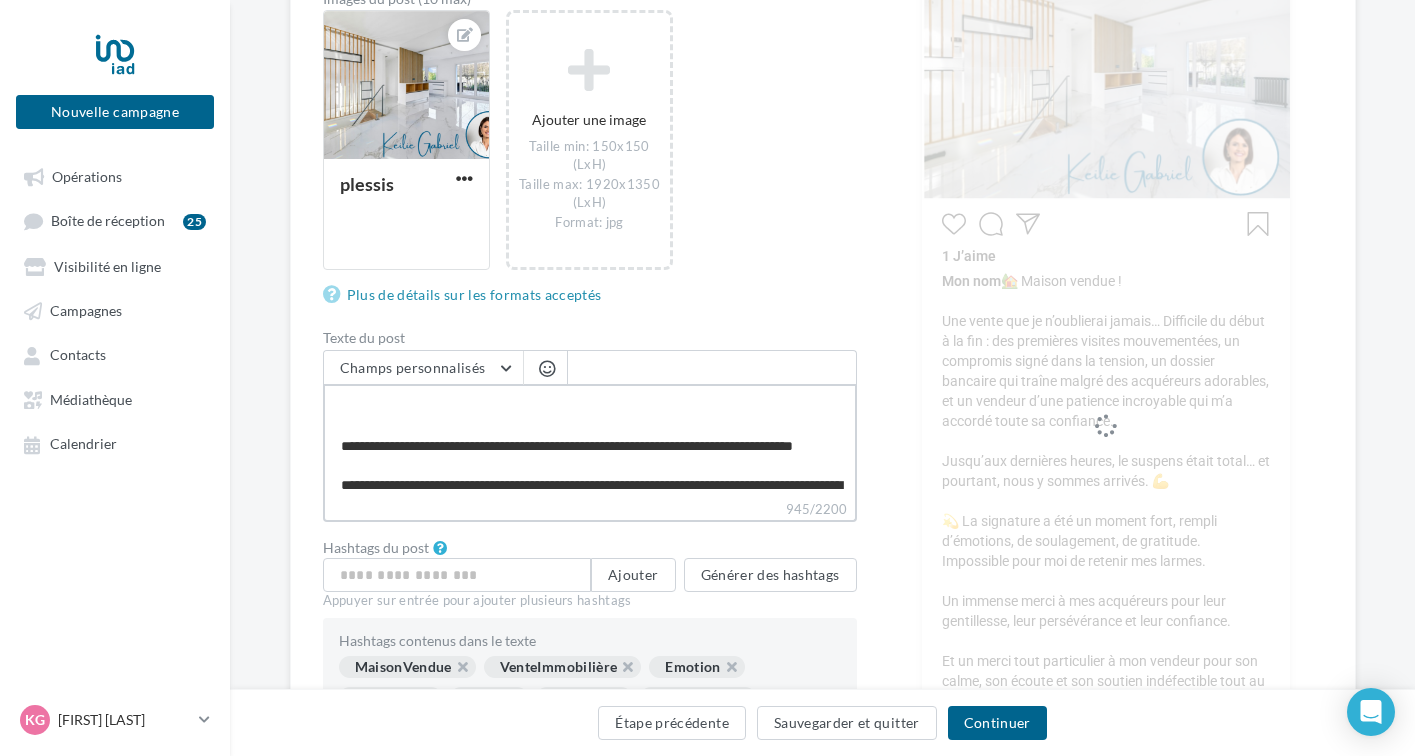 click on "**********" at bounding box center (590, 441) 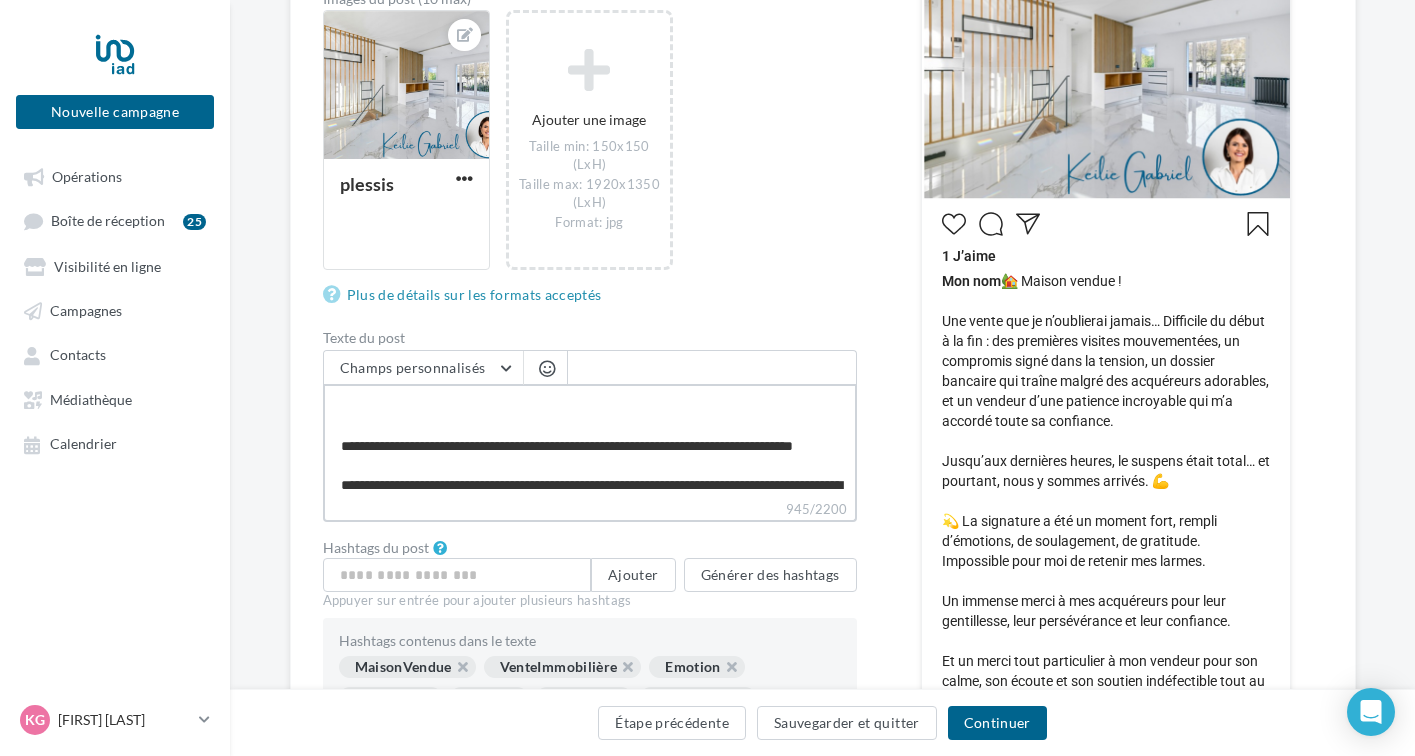 type on "**********" 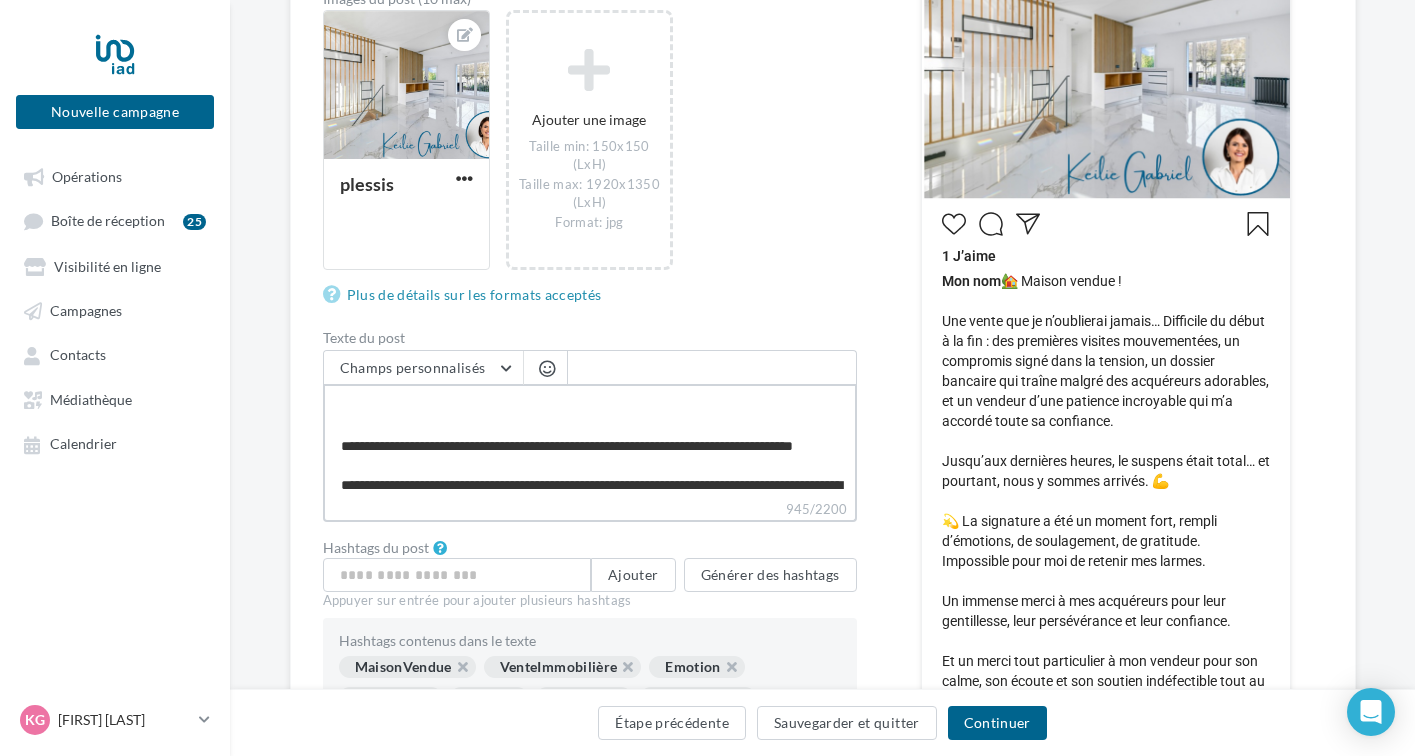 type on "**********" 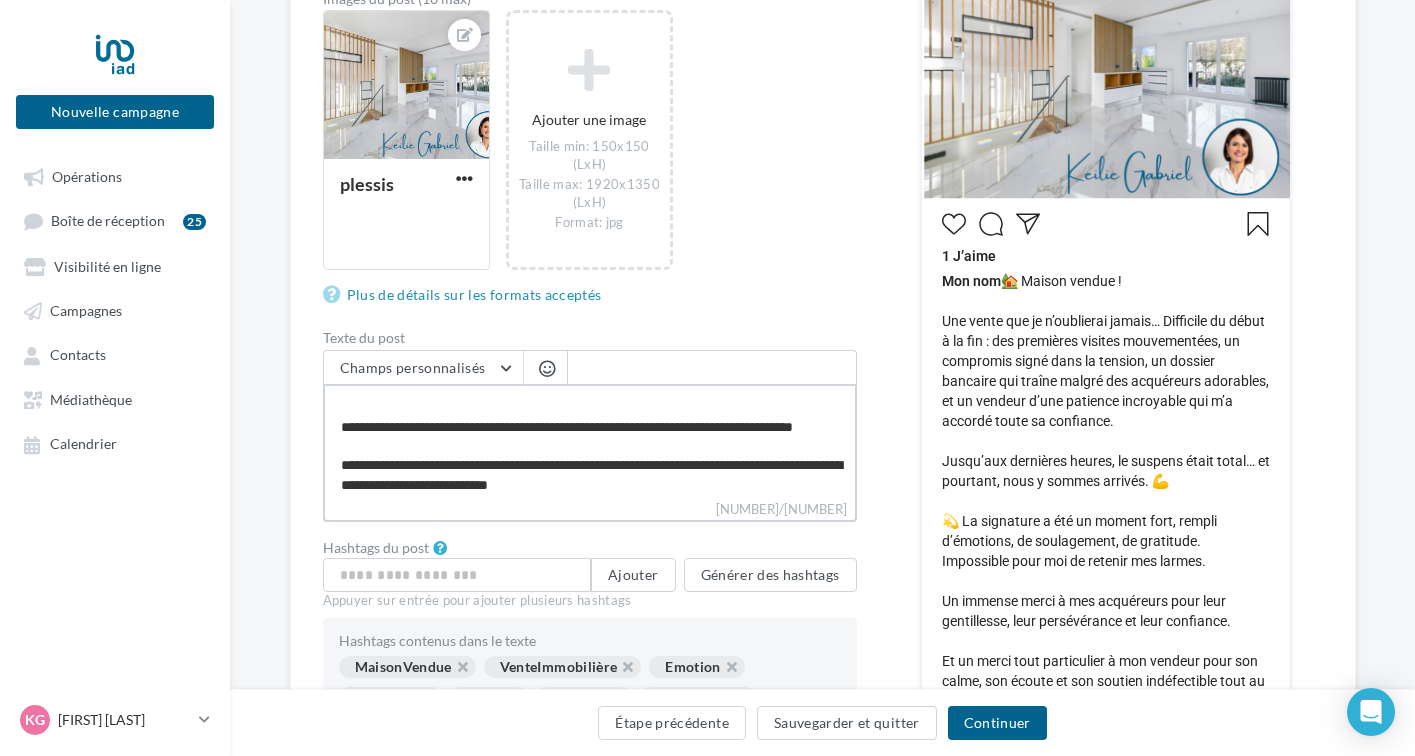 type on "**********" 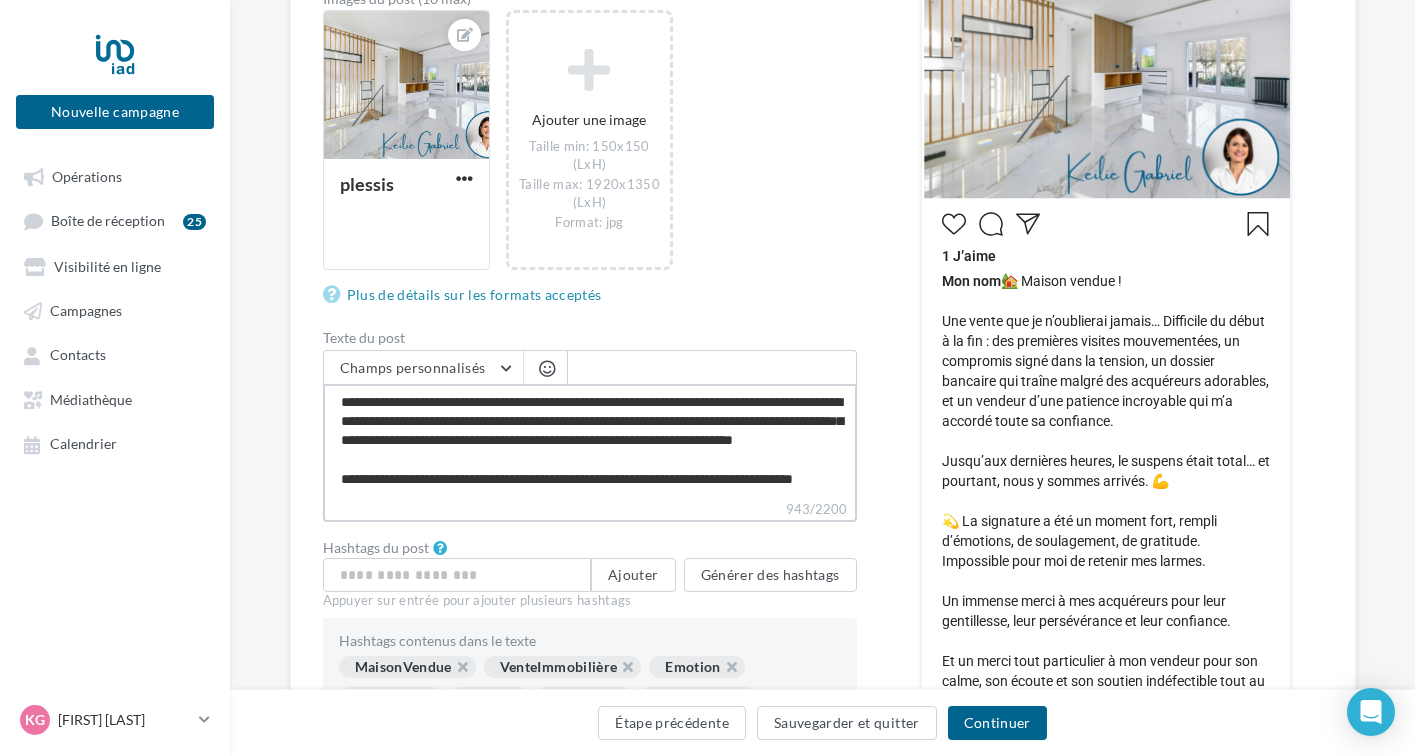 scroll, scrollTop: 0, scrollLeft: 0, axis: both 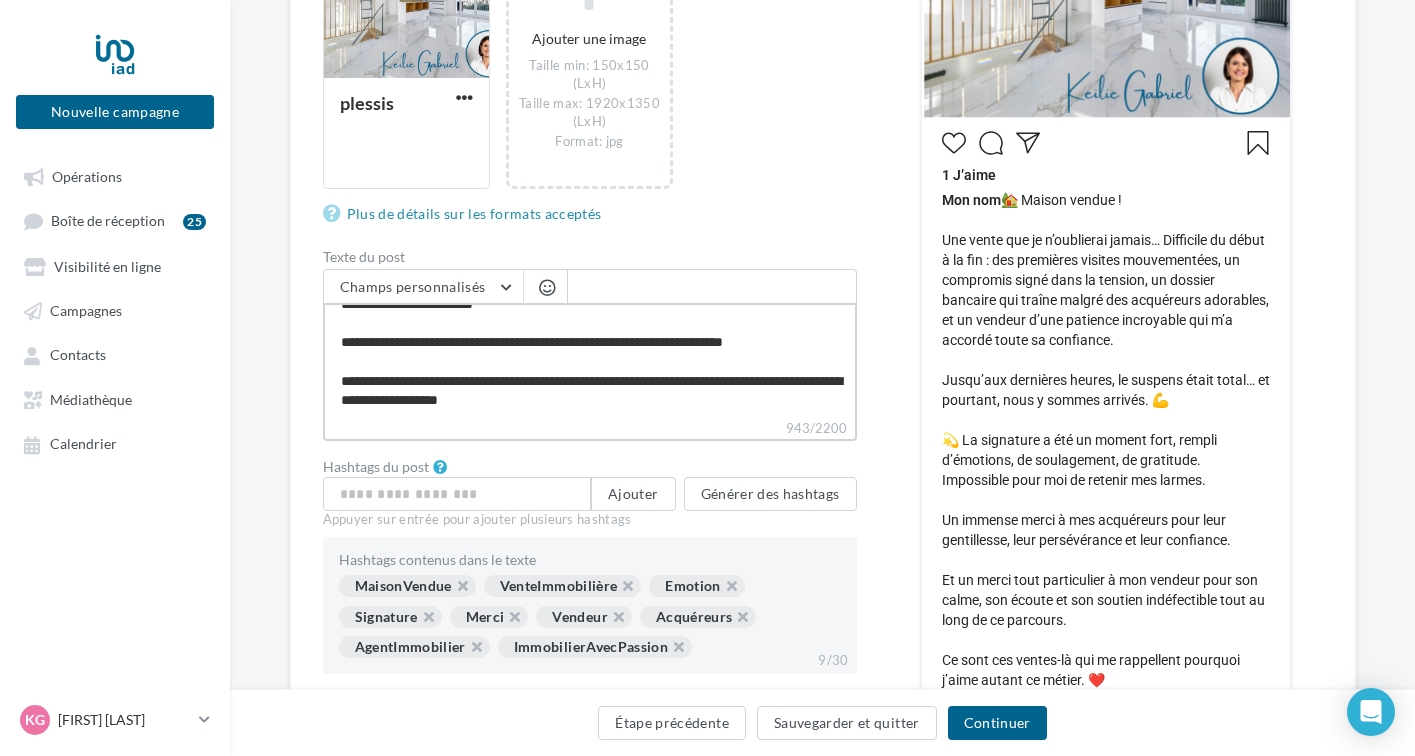 click on "**********" at bounding box center (590, 360) 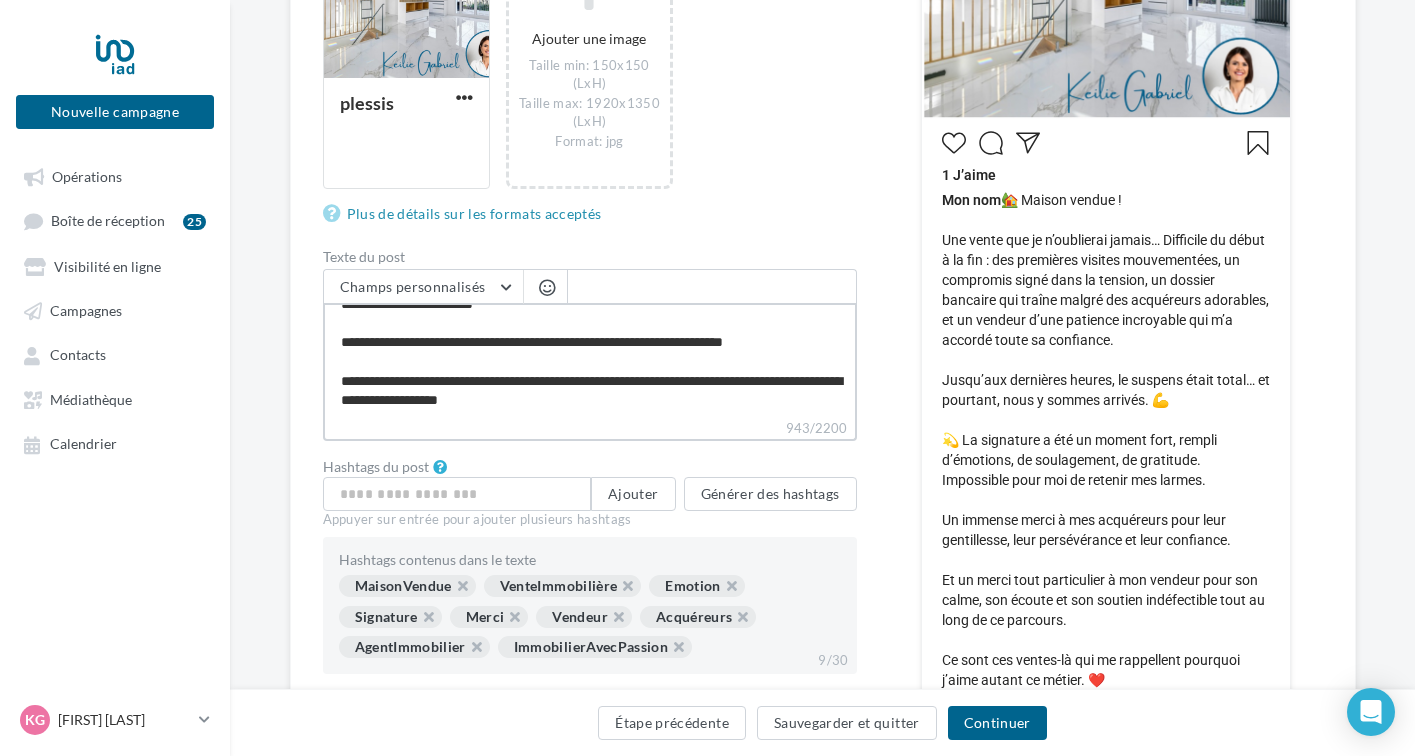 type on "**********" 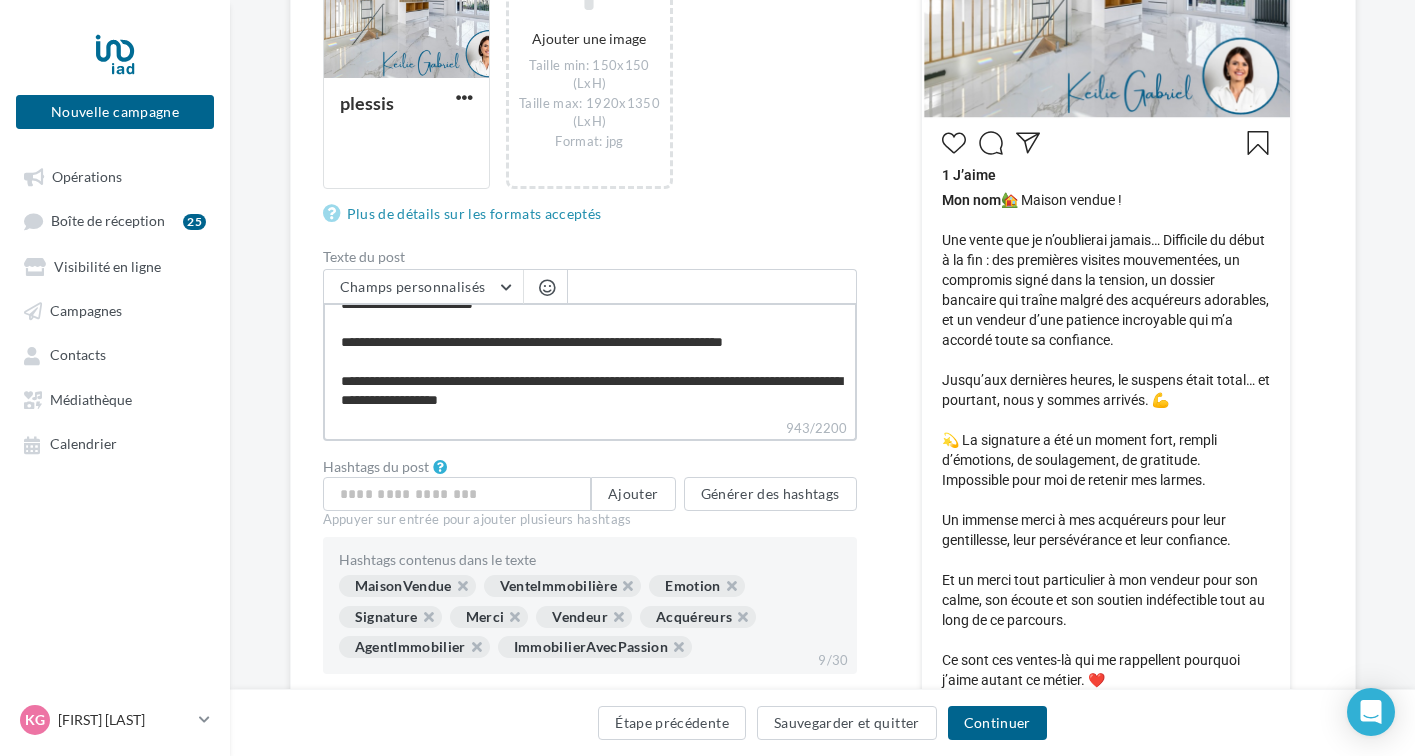 type on "**********" 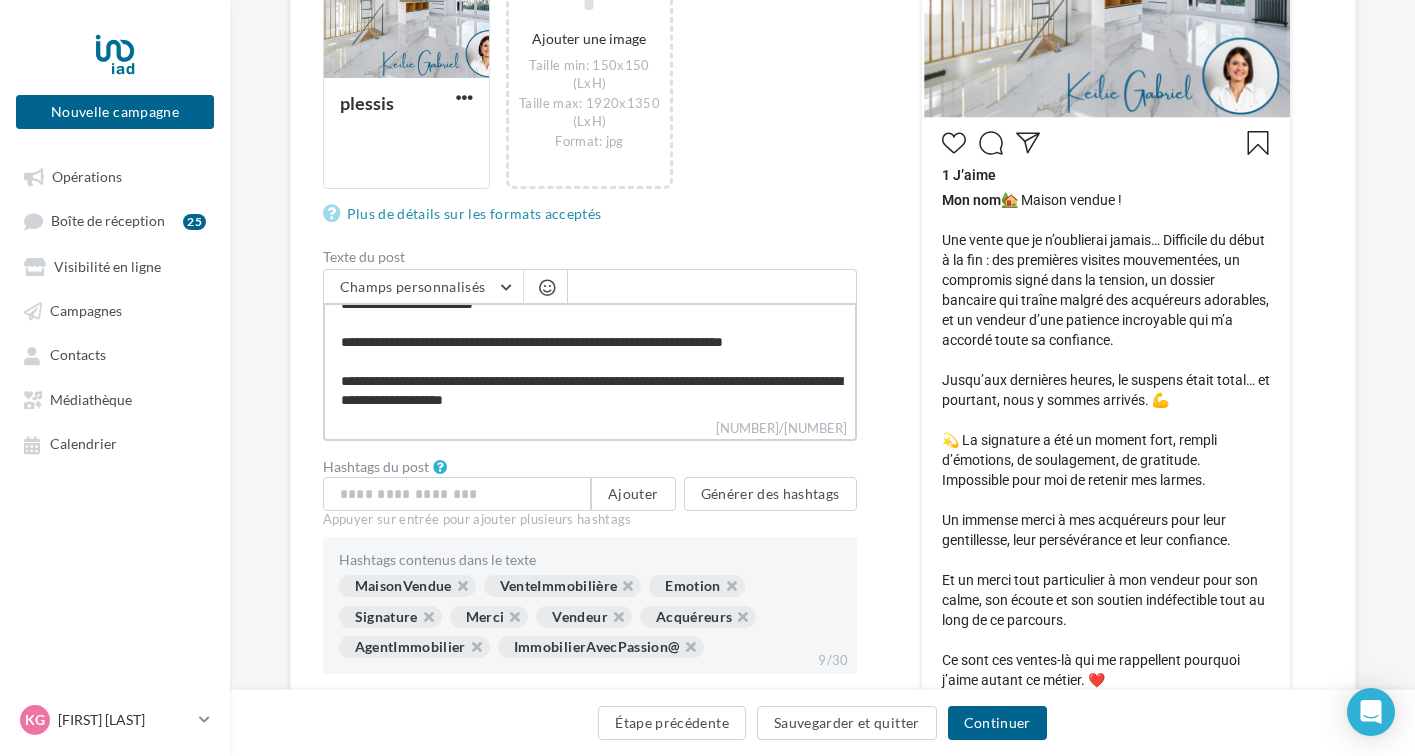 type on "**********" 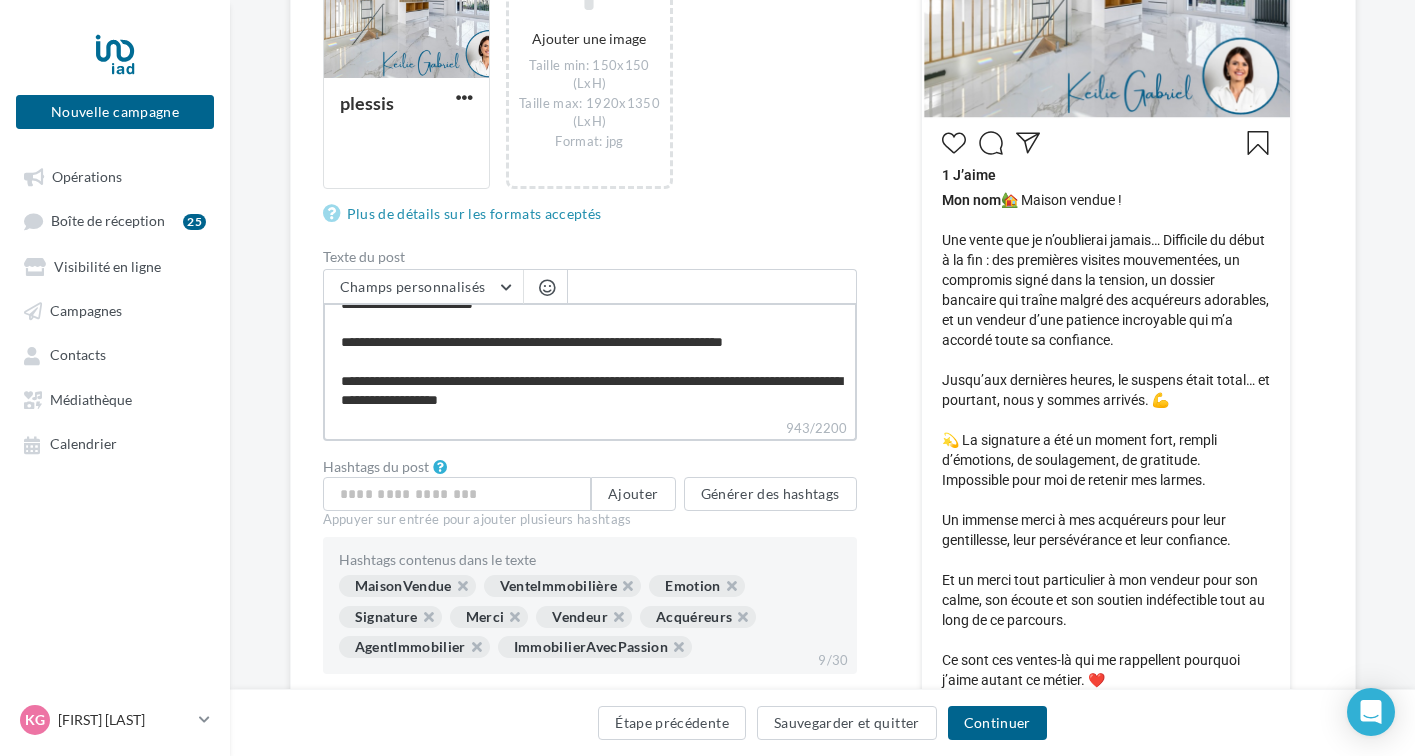 type on "**********" 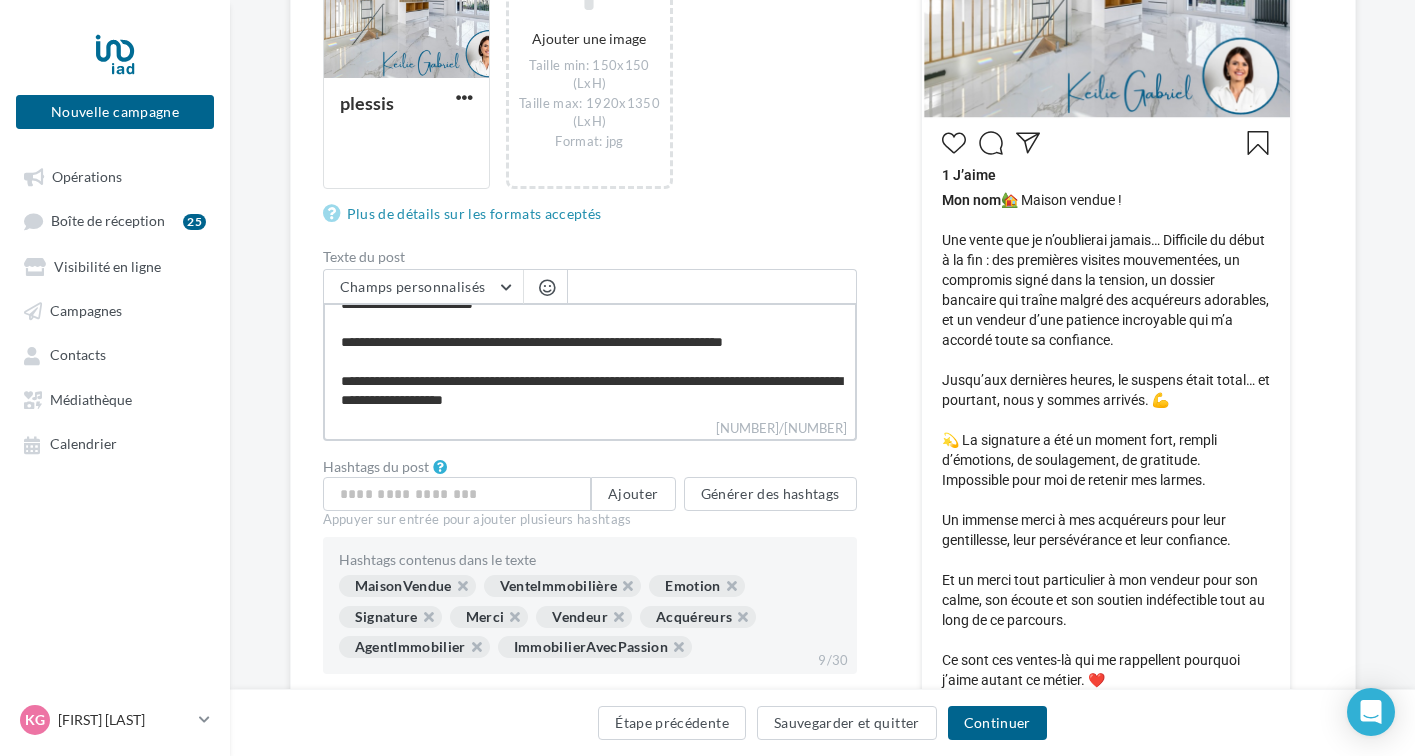 type on "**********" 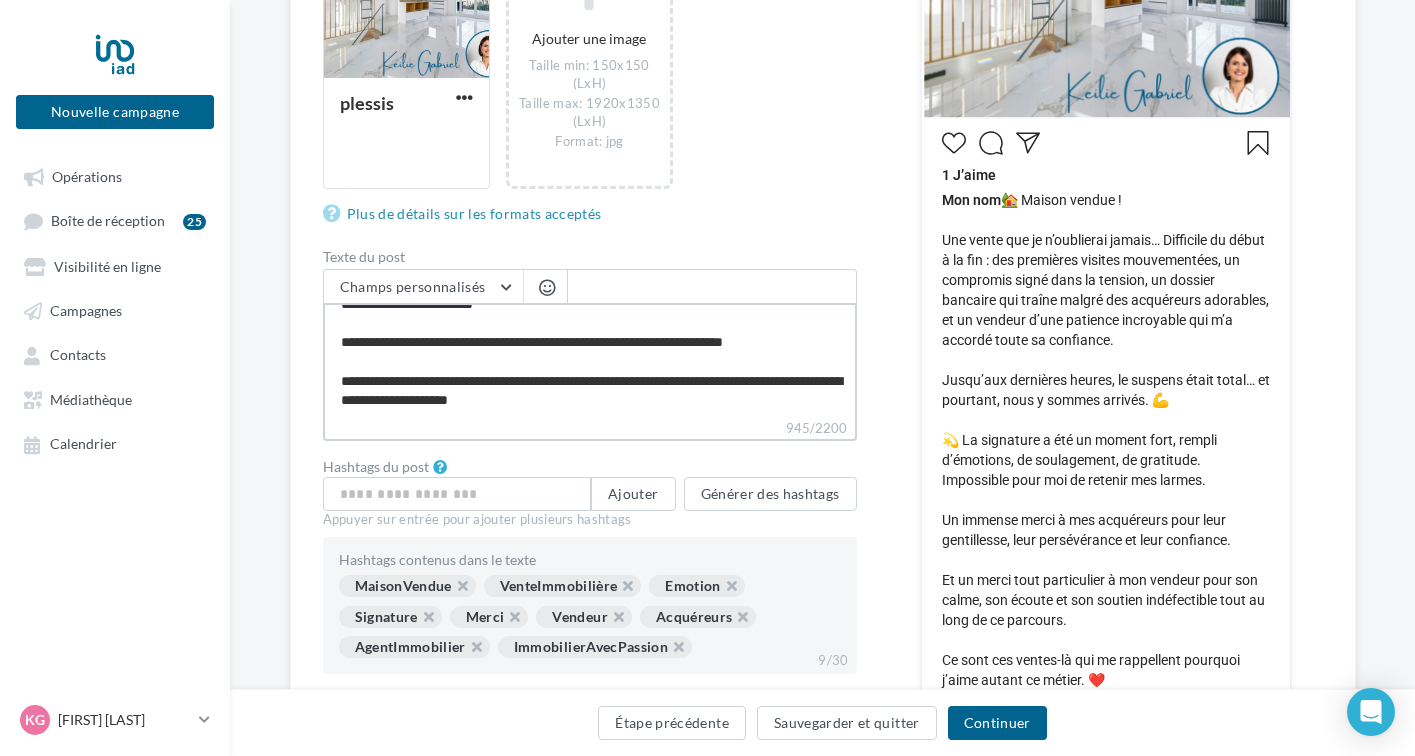 type on "**********" 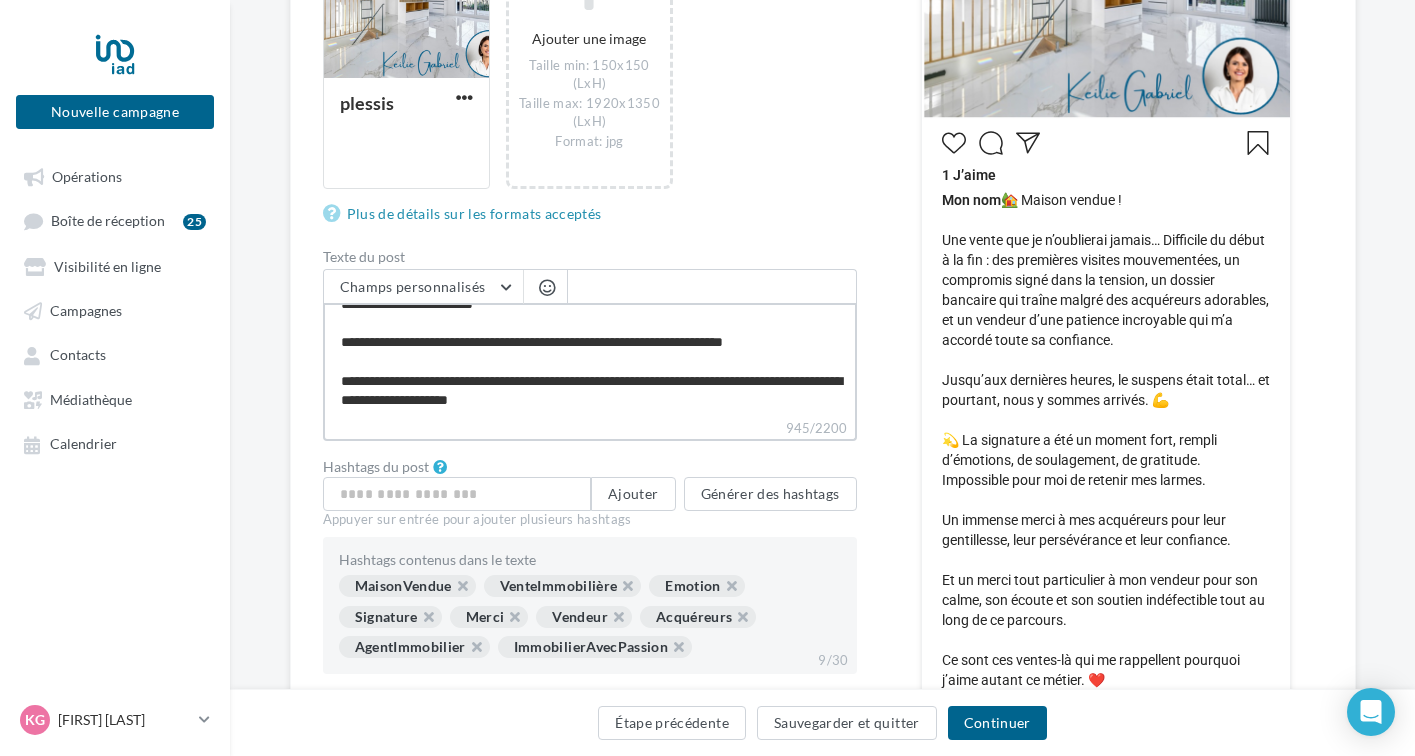 type on "**********" 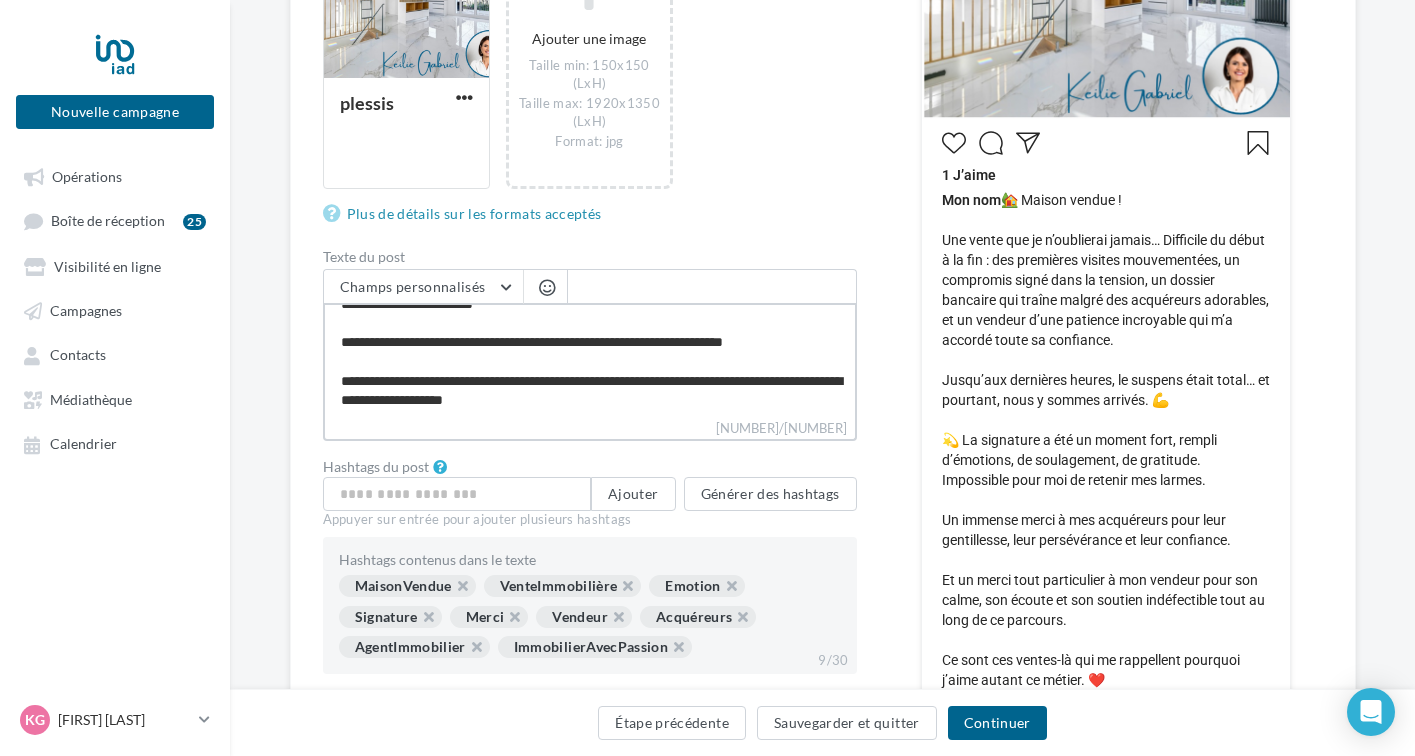 type on "**********" 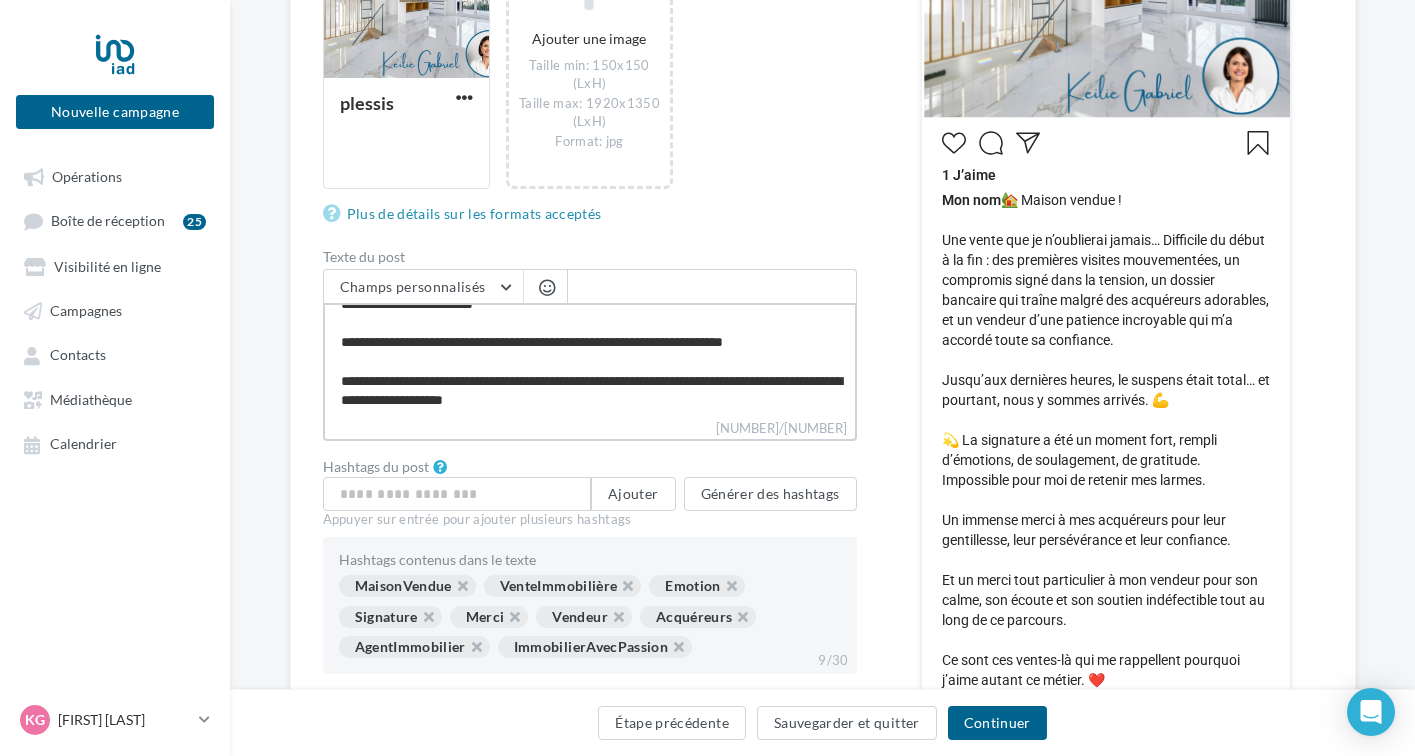type on "**********" 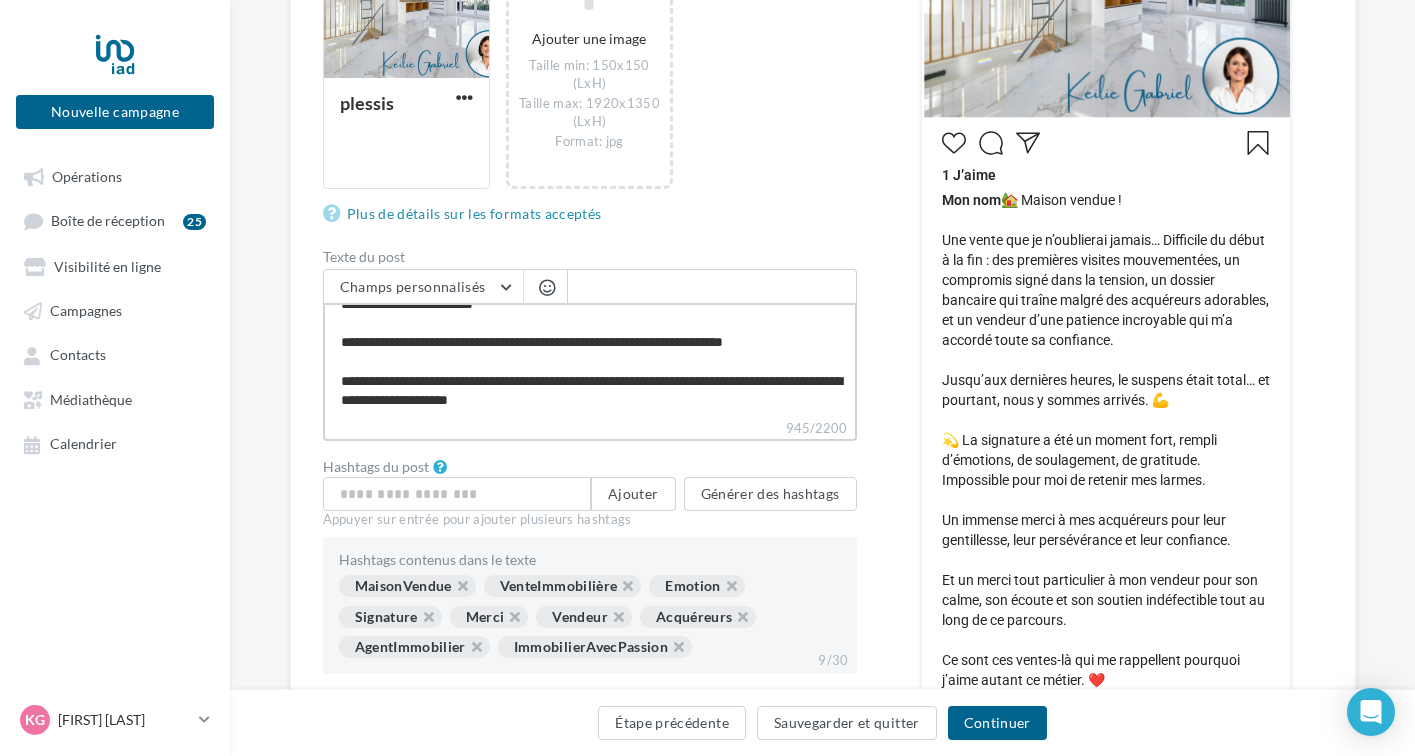 type on "**********" 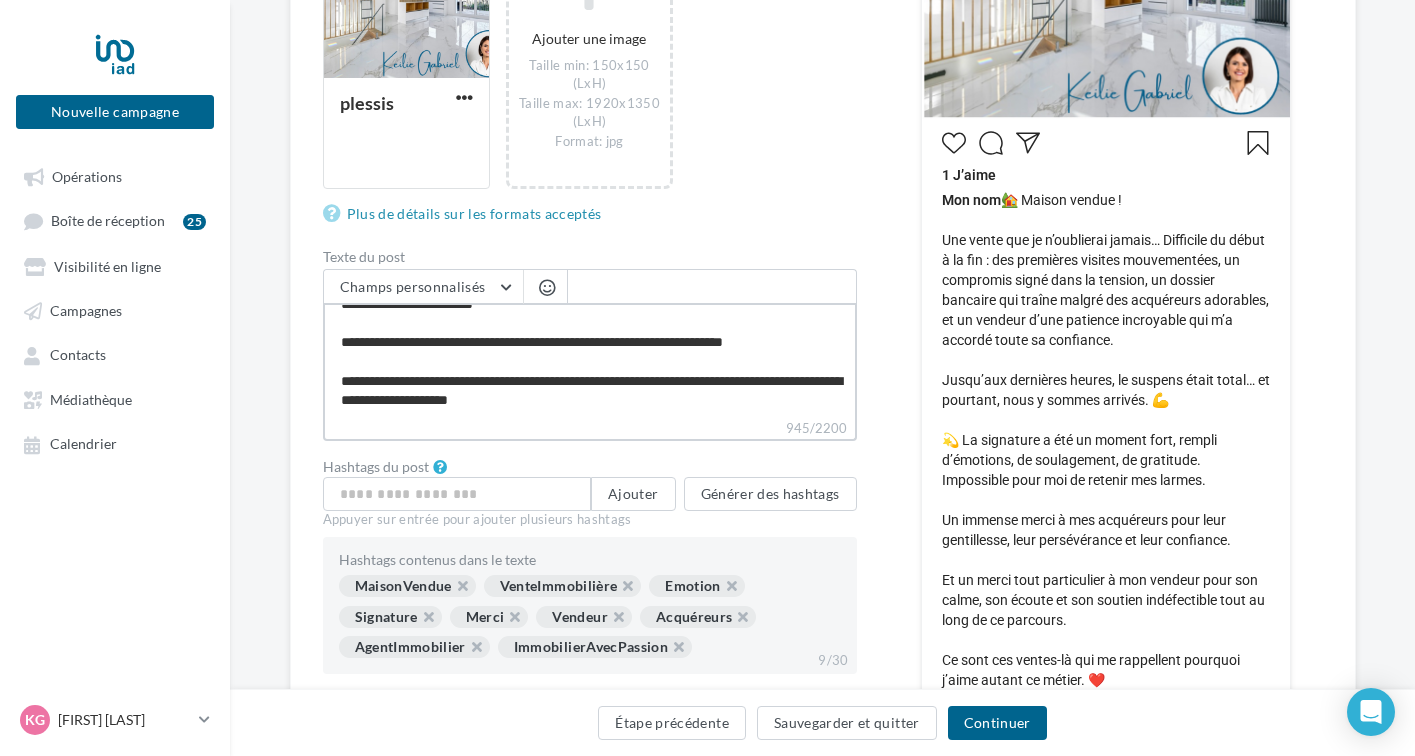 type on "**********" 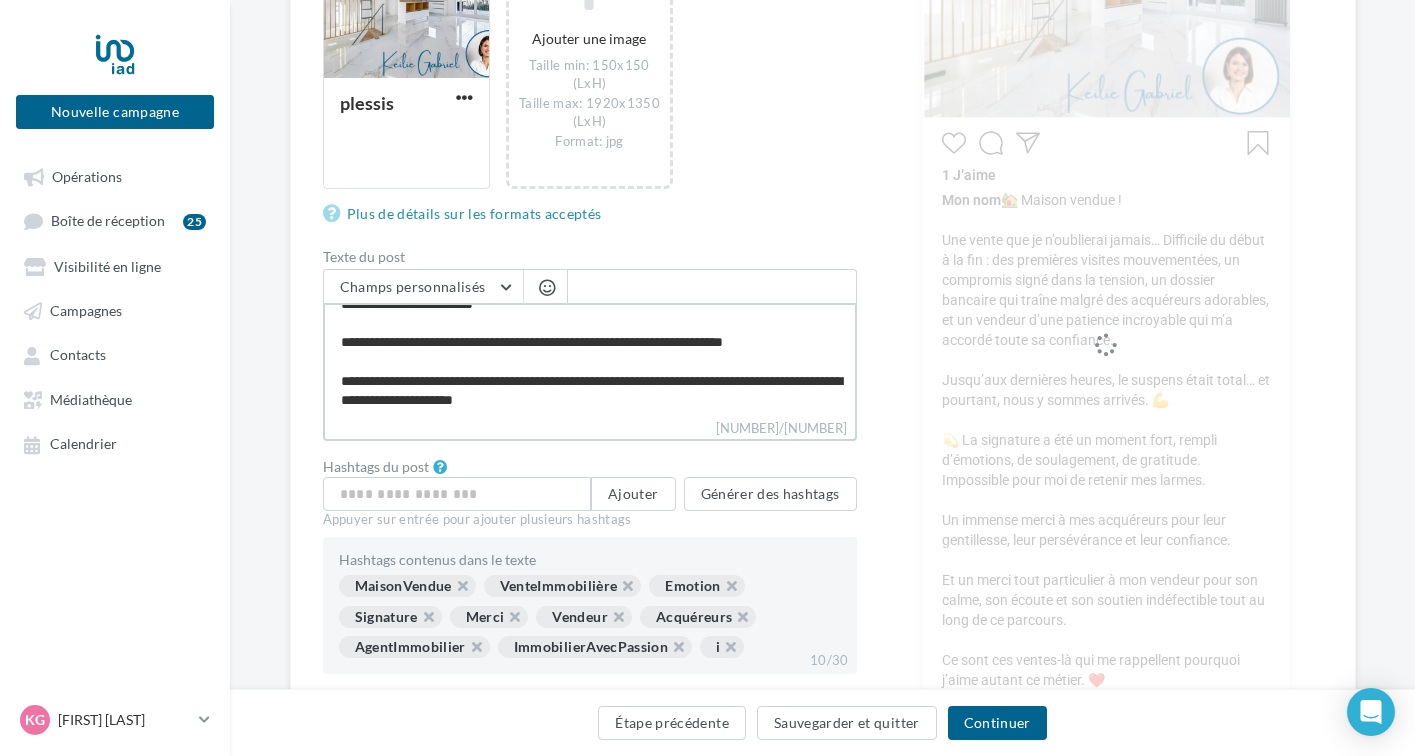 type on "**********" 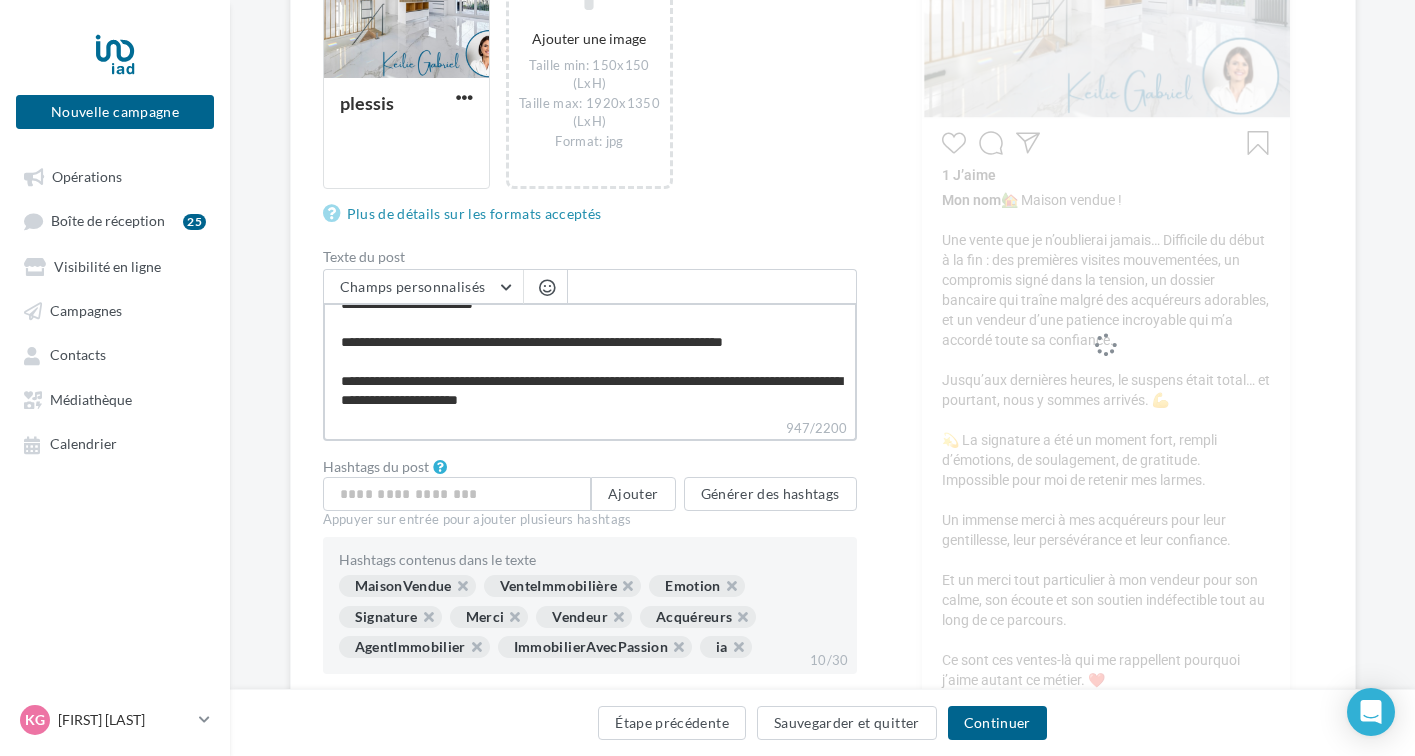 type on "**********" 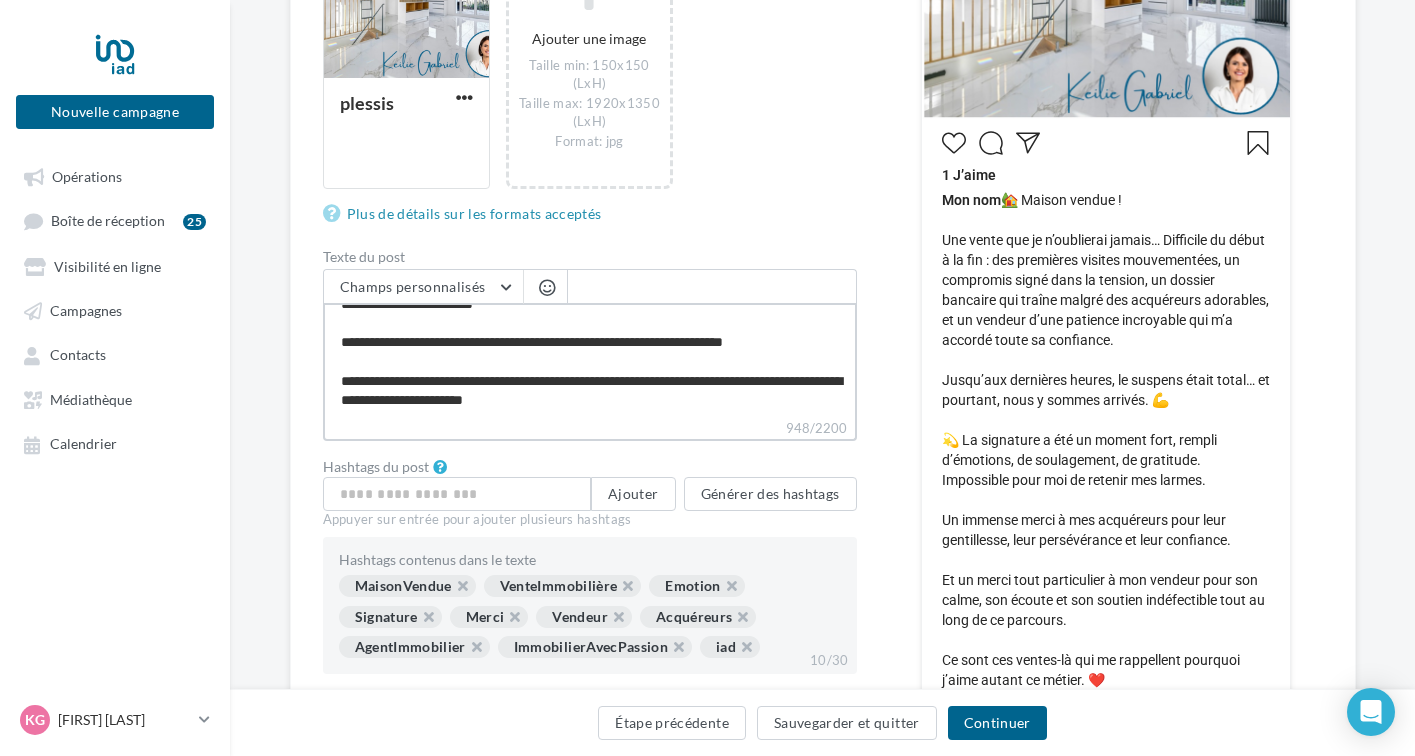 type on "**********" 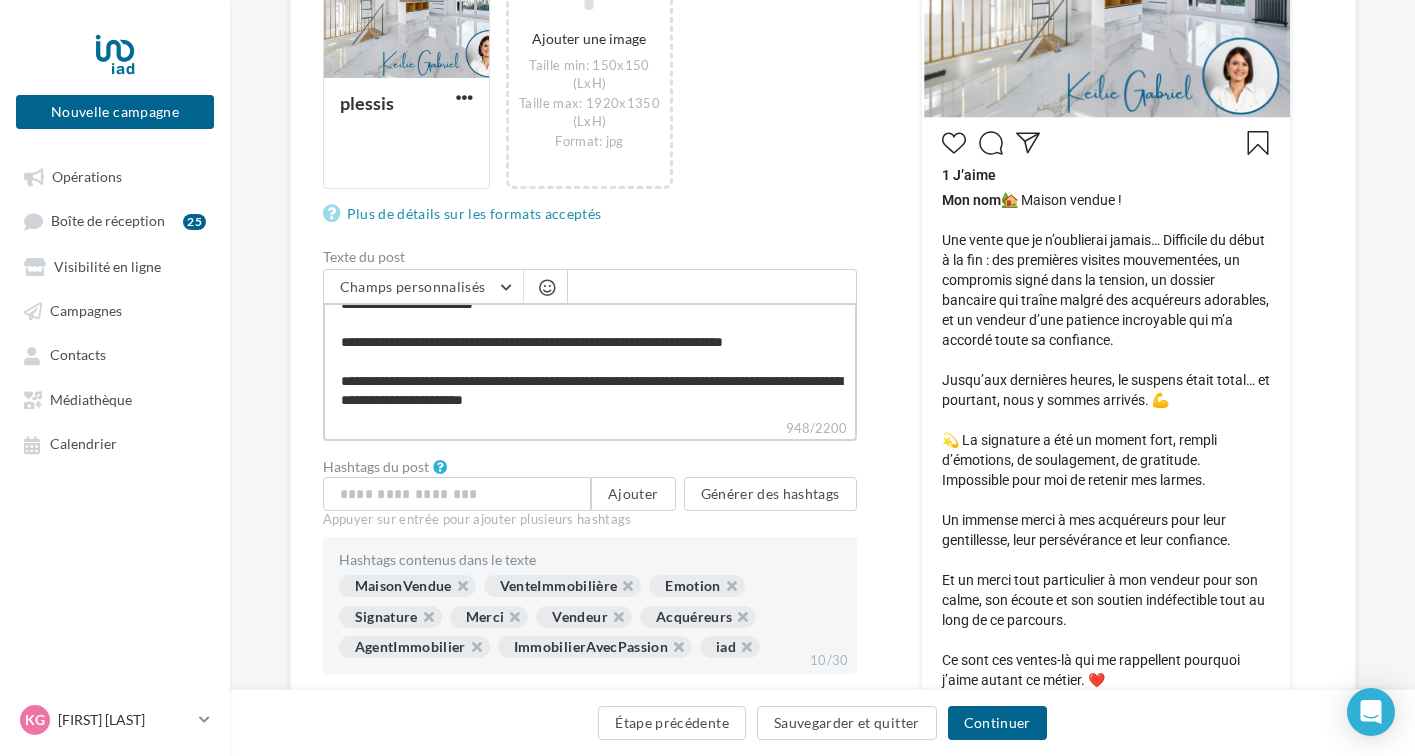 type on "**********" 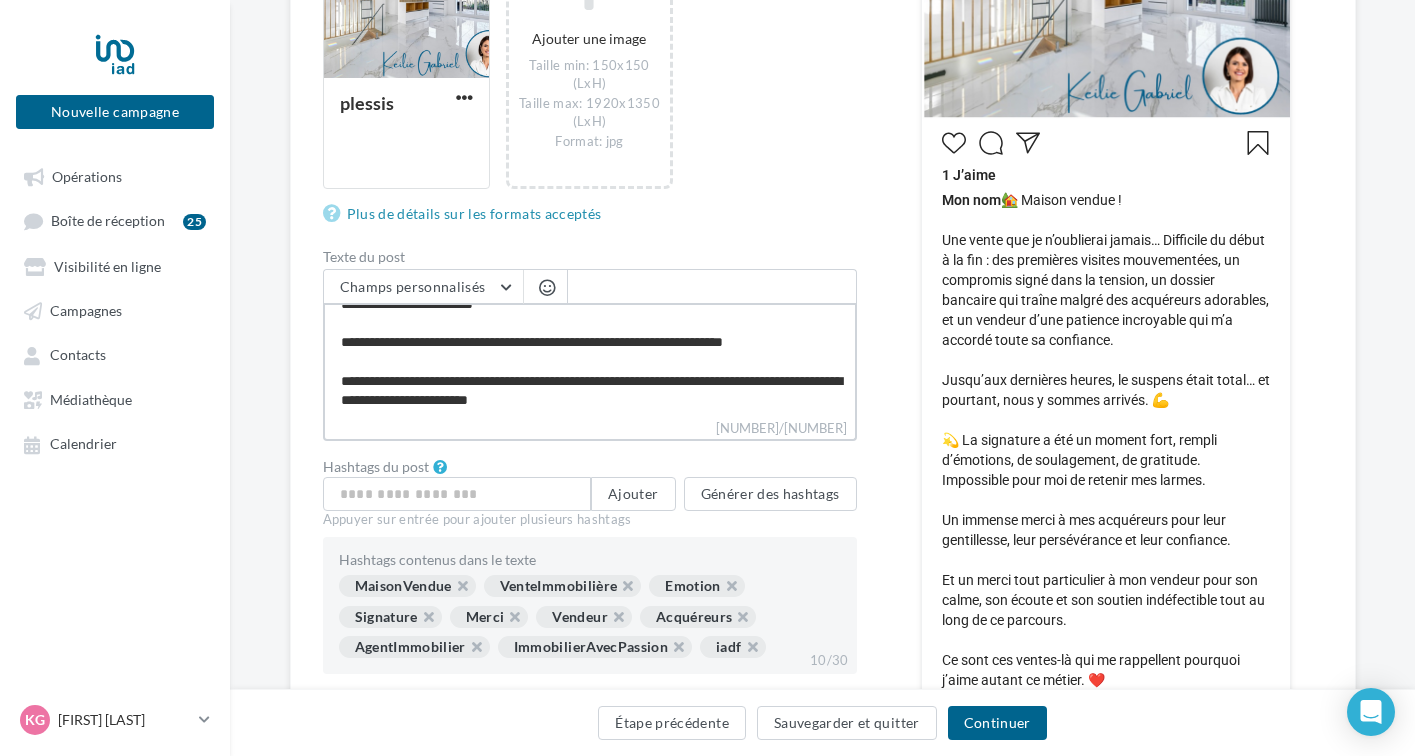 type on "**********" 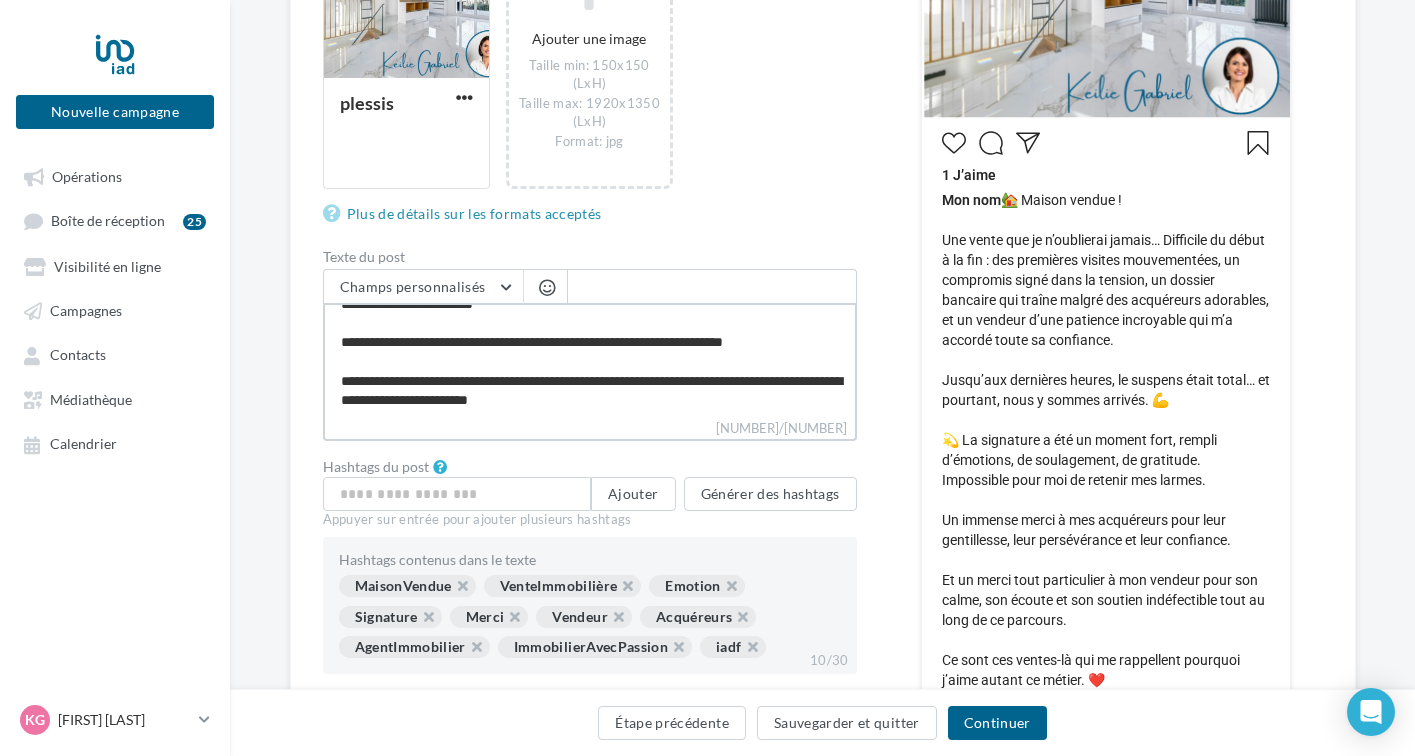 type on "**********" 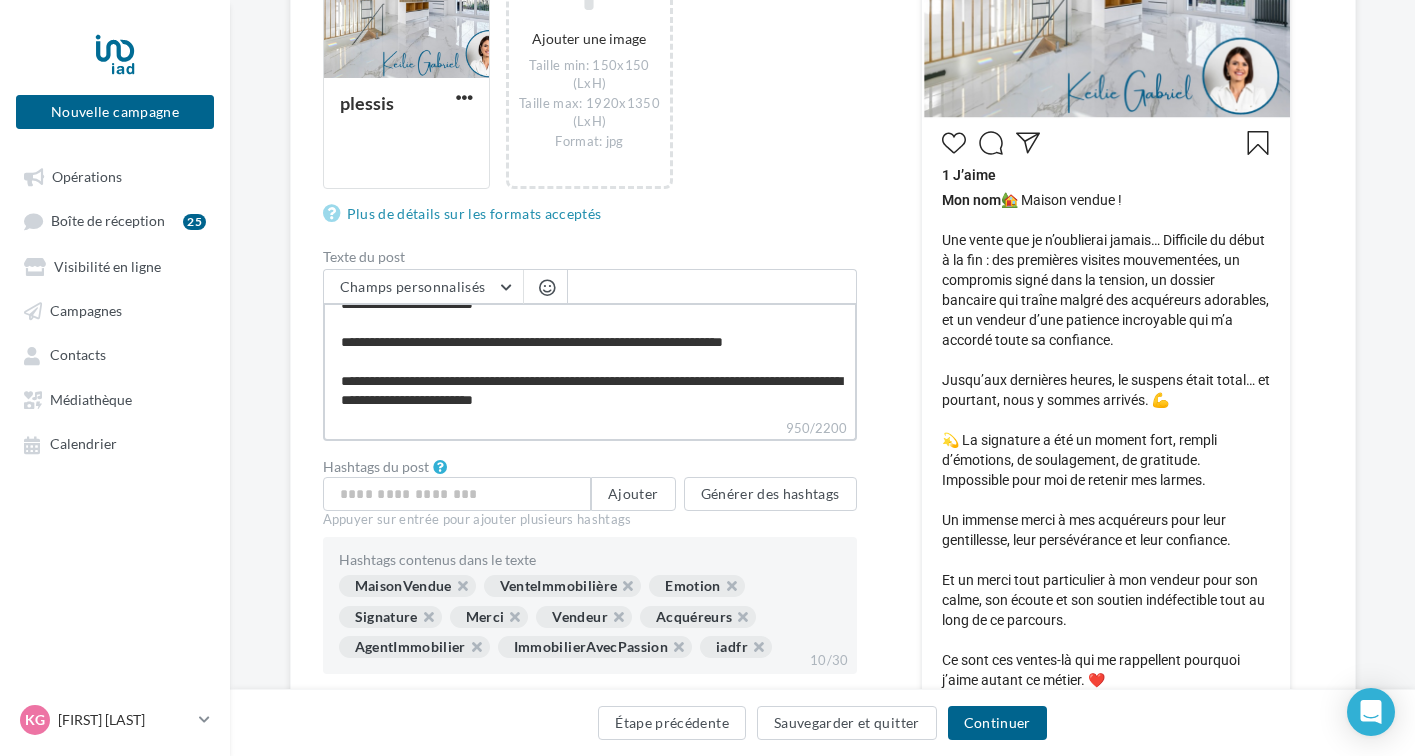 type on "**********" 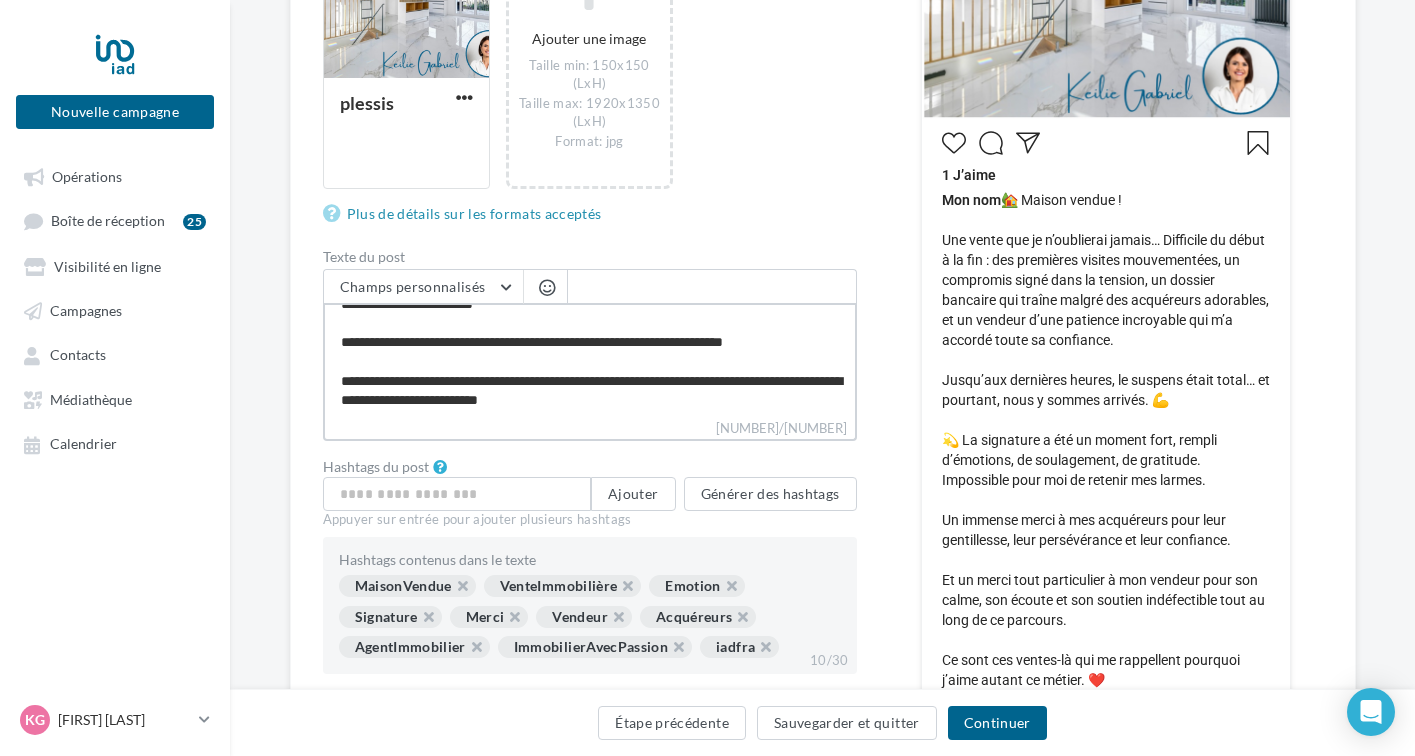 type on "**********" 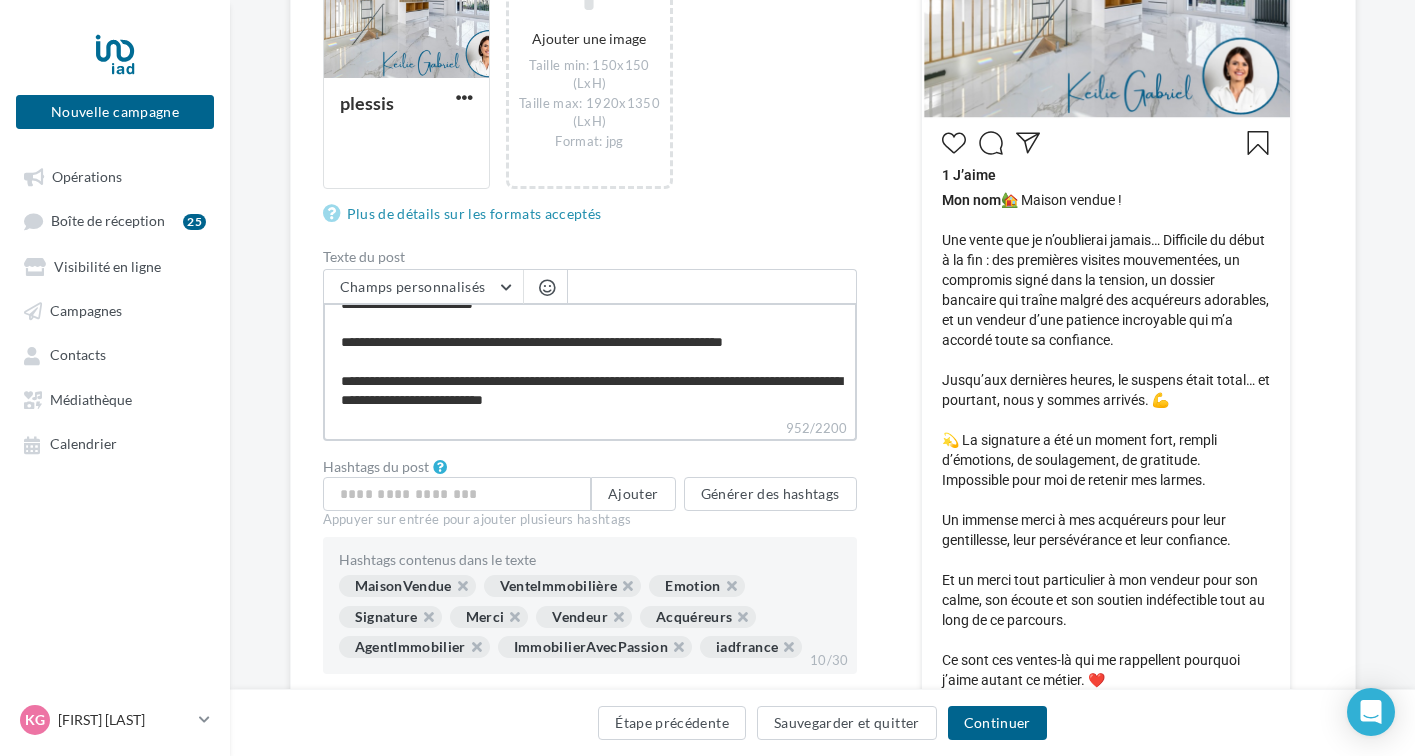 type on "**********" 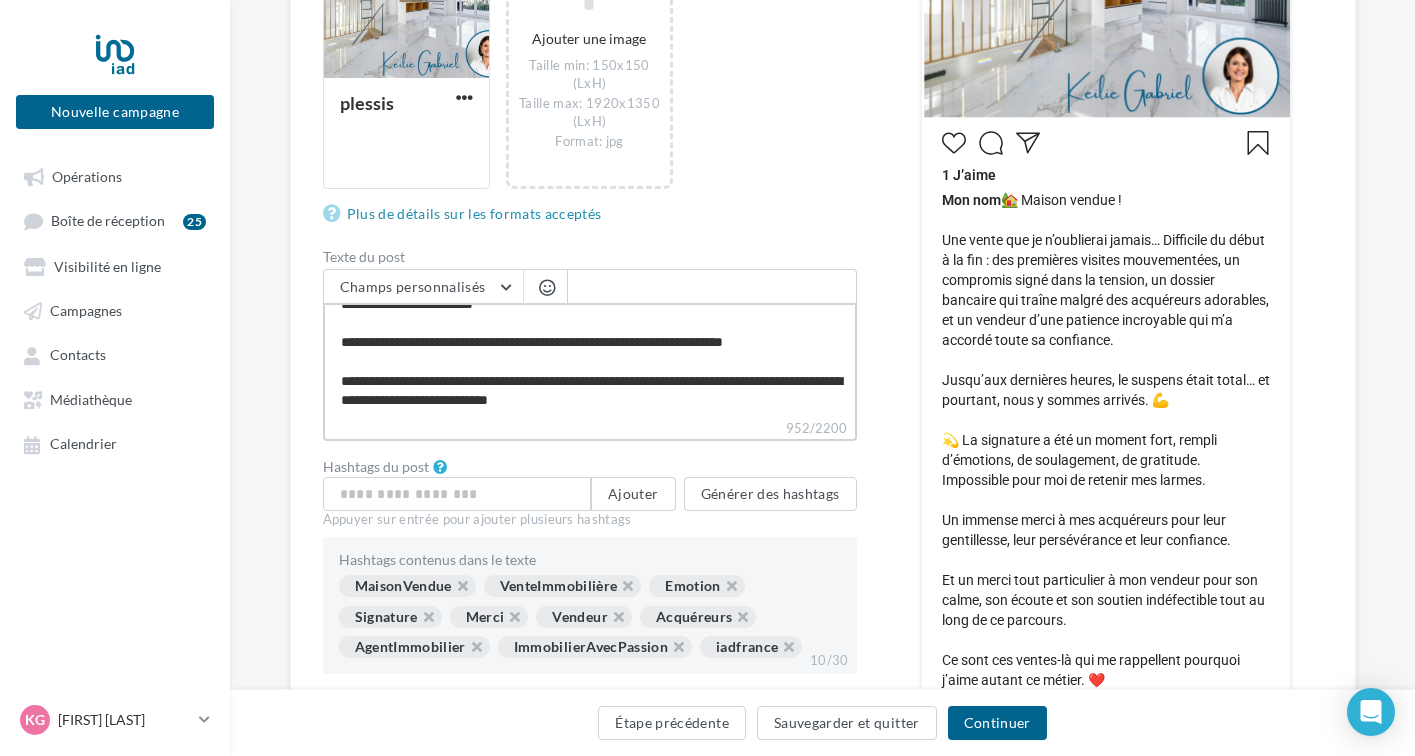 type on "**********" 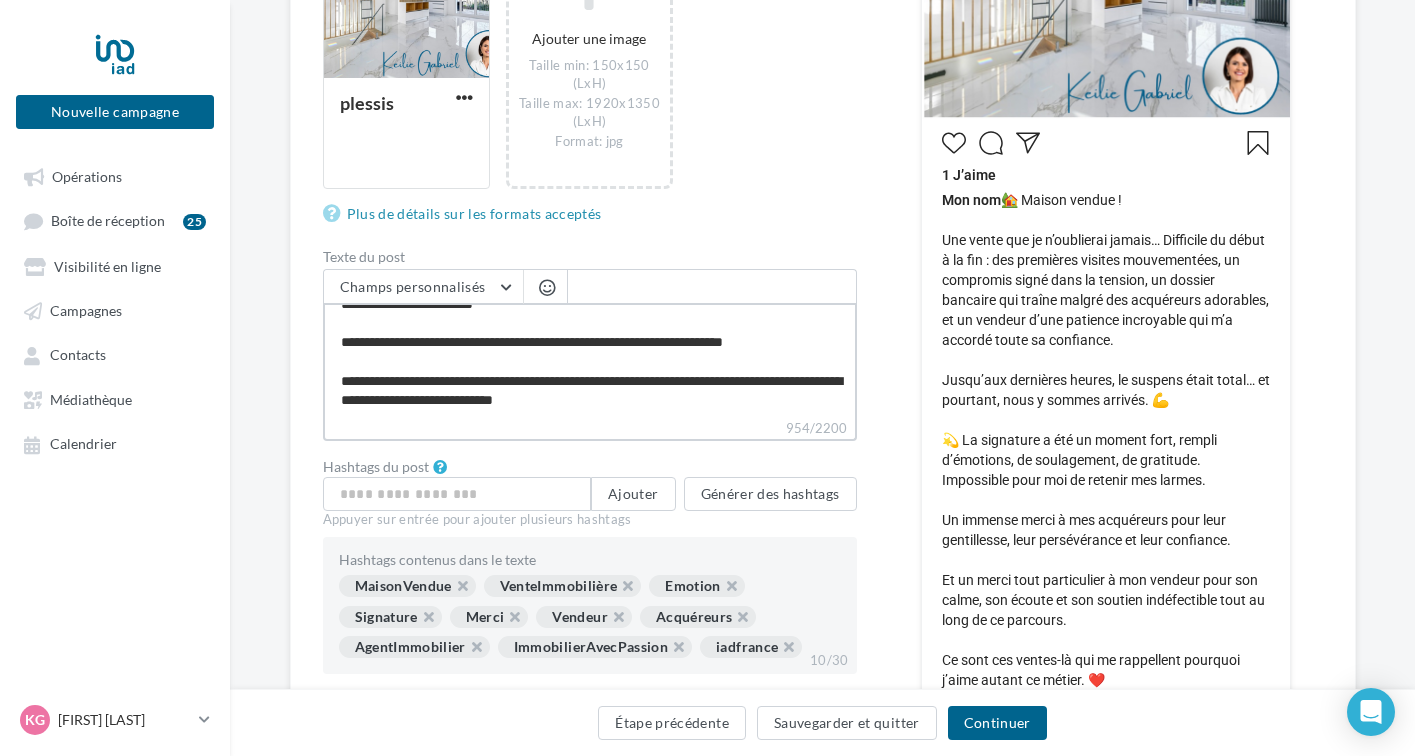type on "**********" 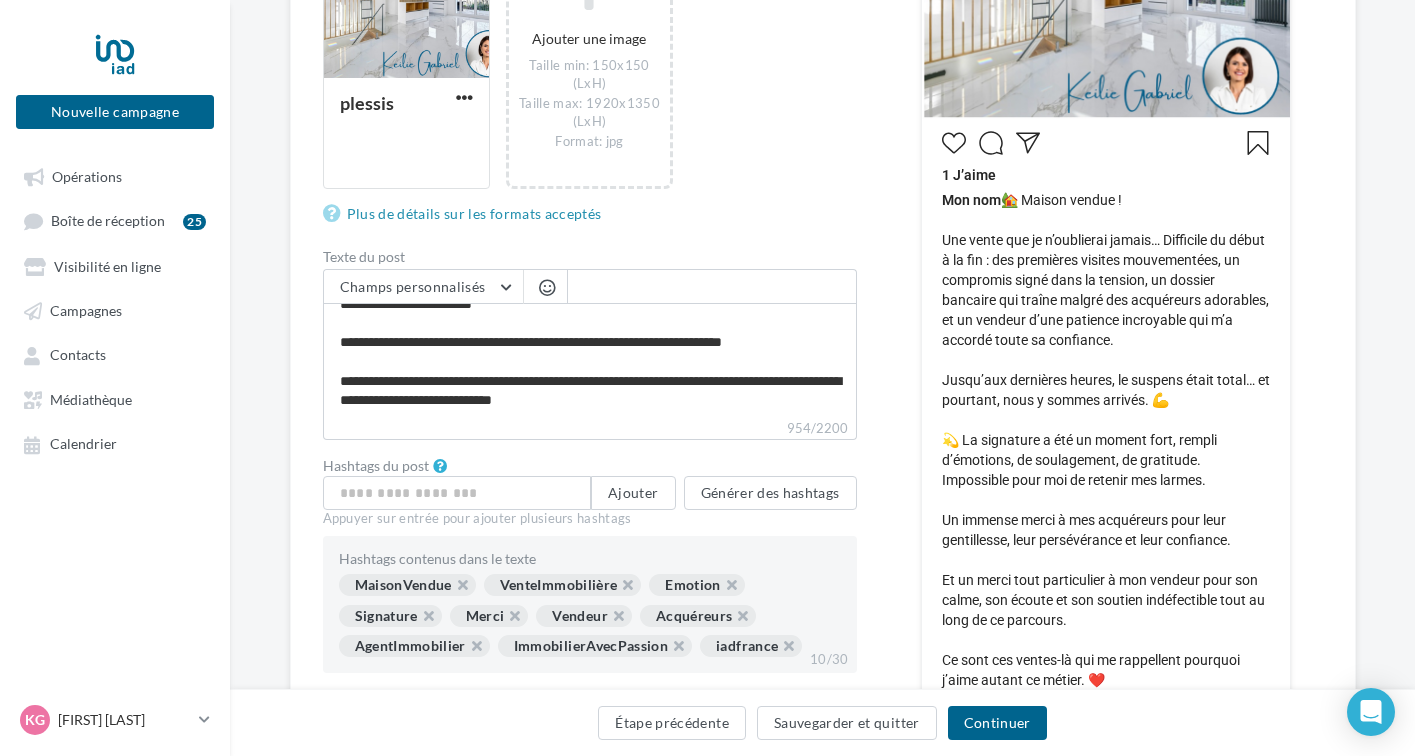 click on "Type de campagne
Post
Story
Type de média
Image   Reel
Images du post (10 max)
plessis
Ajouter une image     Taille min: 150x150 (LxH)   Taille max: 1920x1350 (LxH)   Format: jpg
Plus de détails sur les formats acceptés
Texte du post
Champs personnalisés         Lien de sollicitation d'avis Google     Nom de l'entreprise     Site internet du conseiller     Ligne d'adresse 1     Ligne d'adresse 1     Adresse e-mail du conseiller     Ville     Ligne d'adresse 2     Prénom du conseiller     Nom du conseiller     Numéro de mobile du conseiller     Référence du conseiller     propertips     Code postal
954/2200
Hashtags du post" at bounding box center (823, 345) 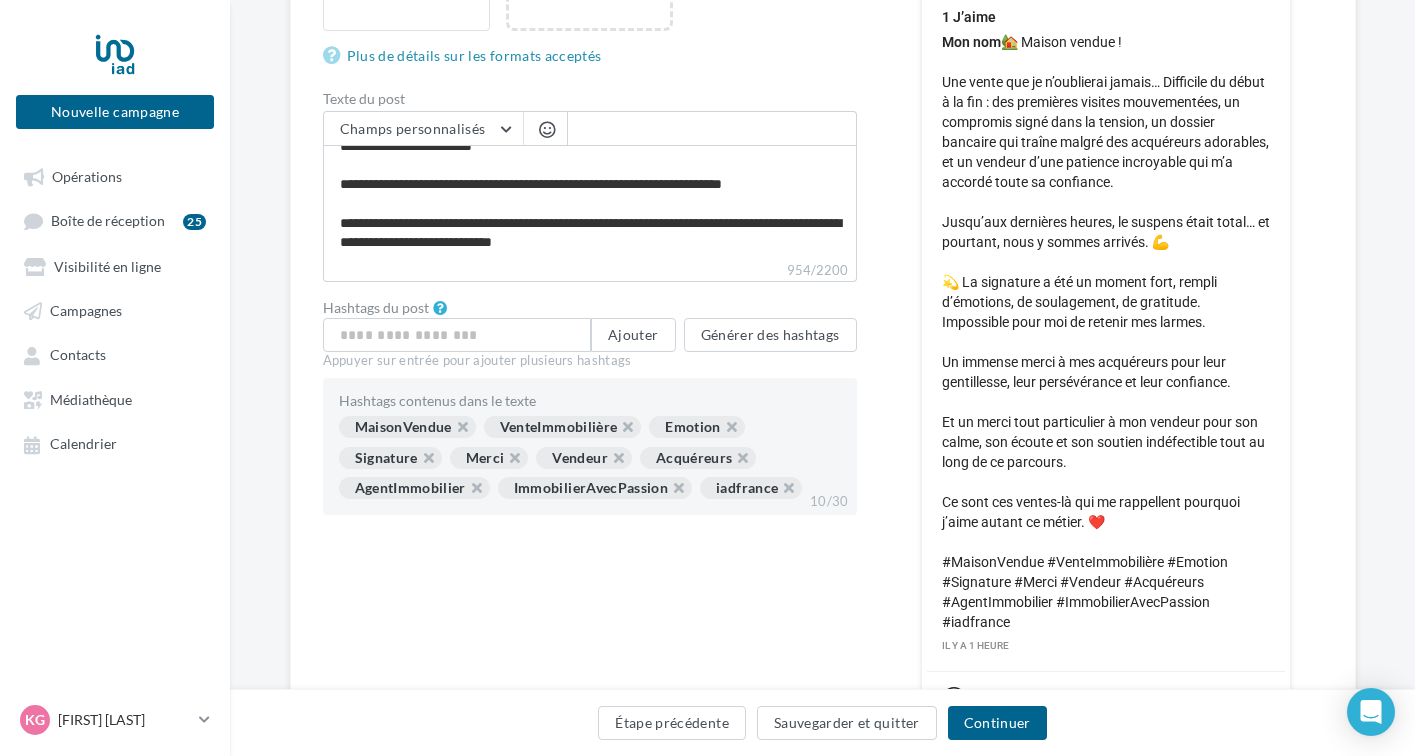 scroll, scrollTop: 630, scrollLeft: 0, axis: vertical 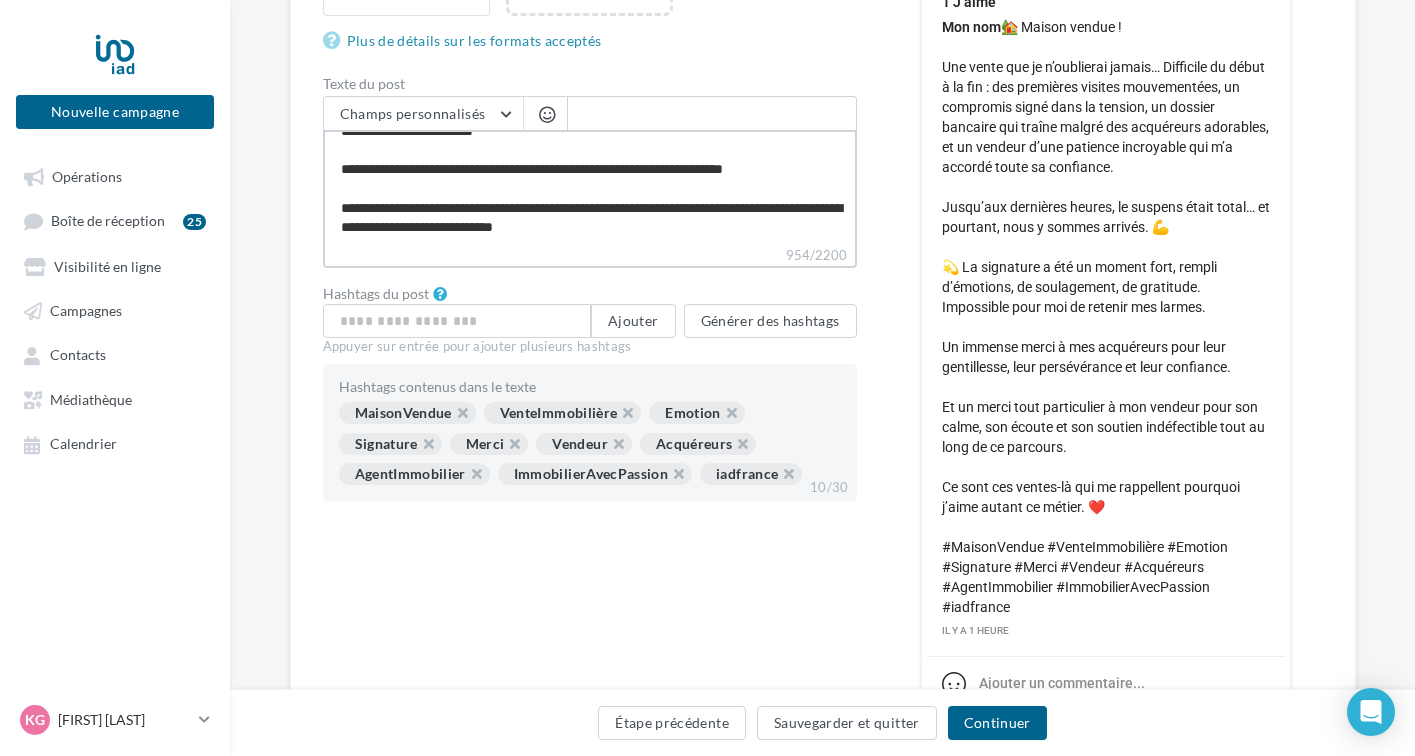drag, startPoint x: 469, startPoint y: 229, endPoint x: 412, endPoint y: 184, distance: 72.62231 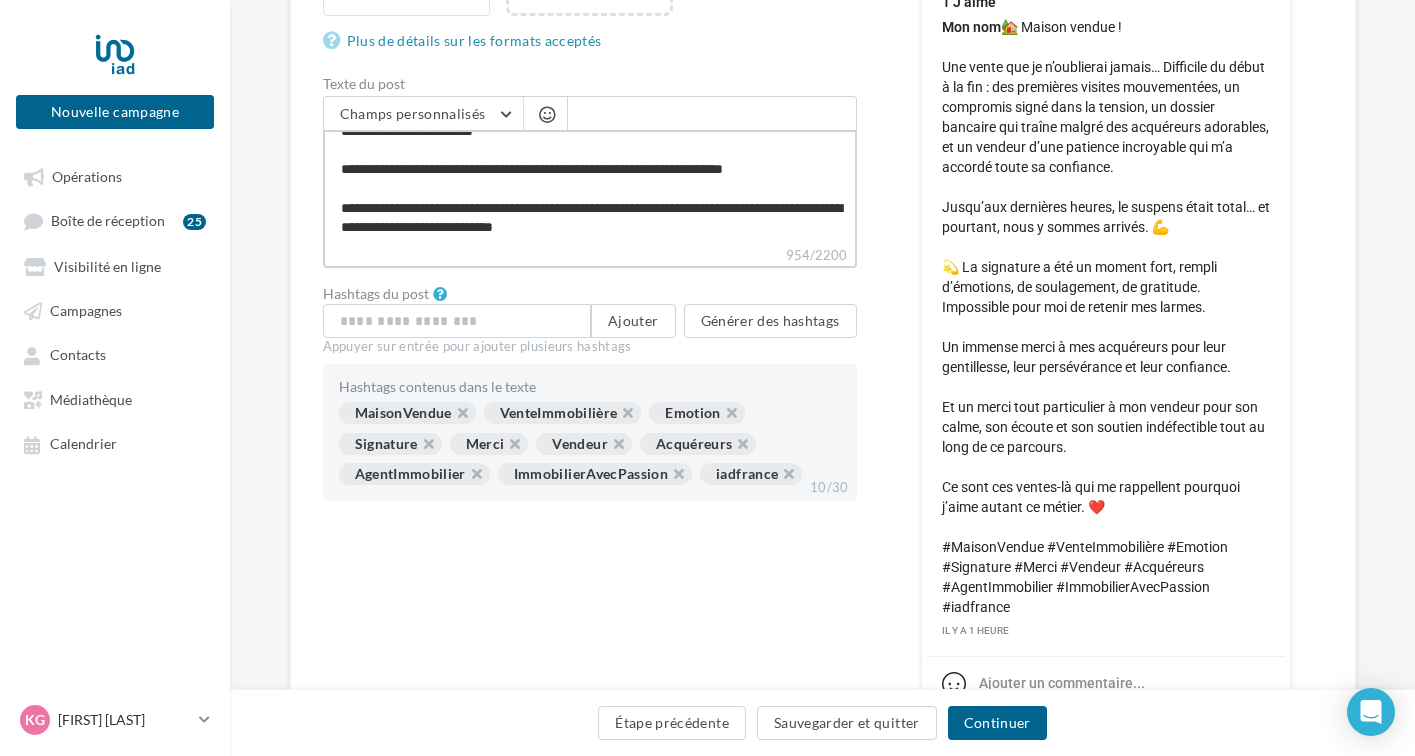 click on "**********" at bounding box center (590, 187) 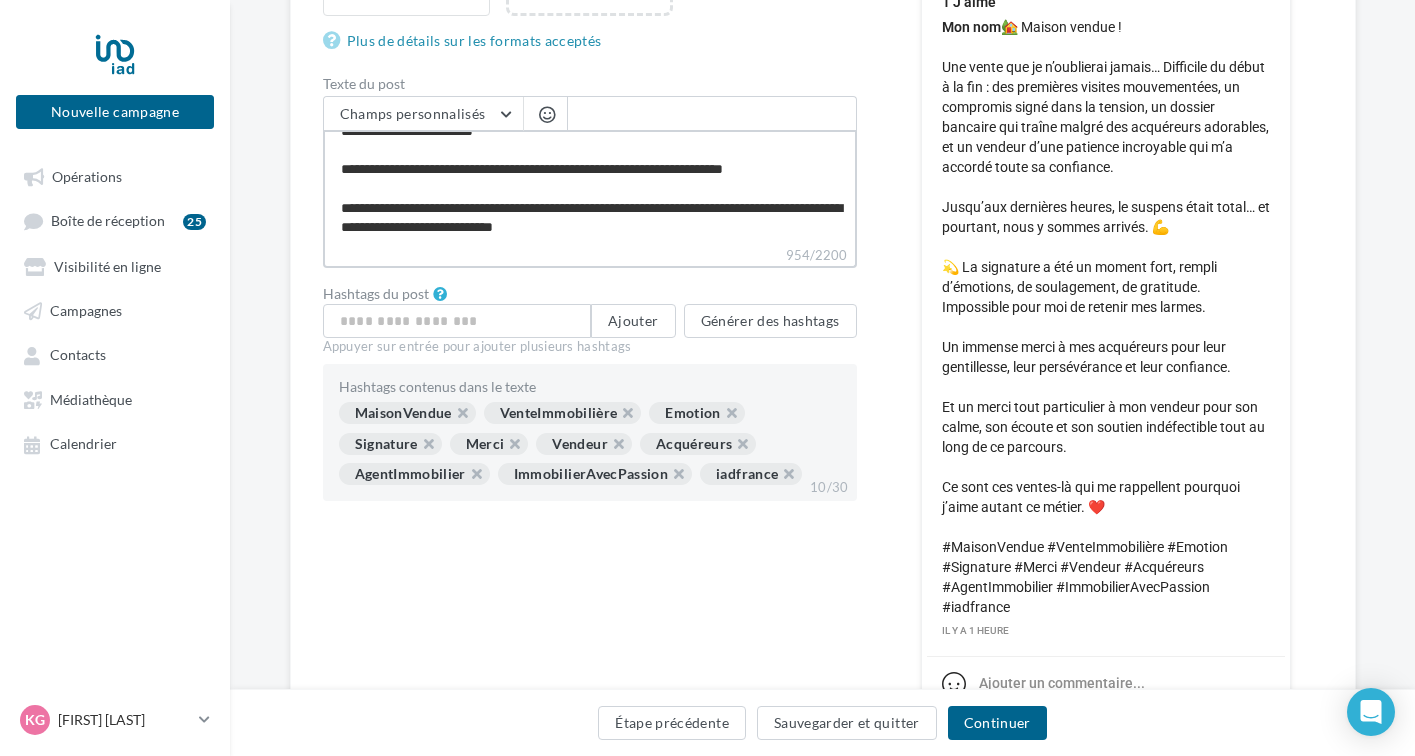 type on "**********" 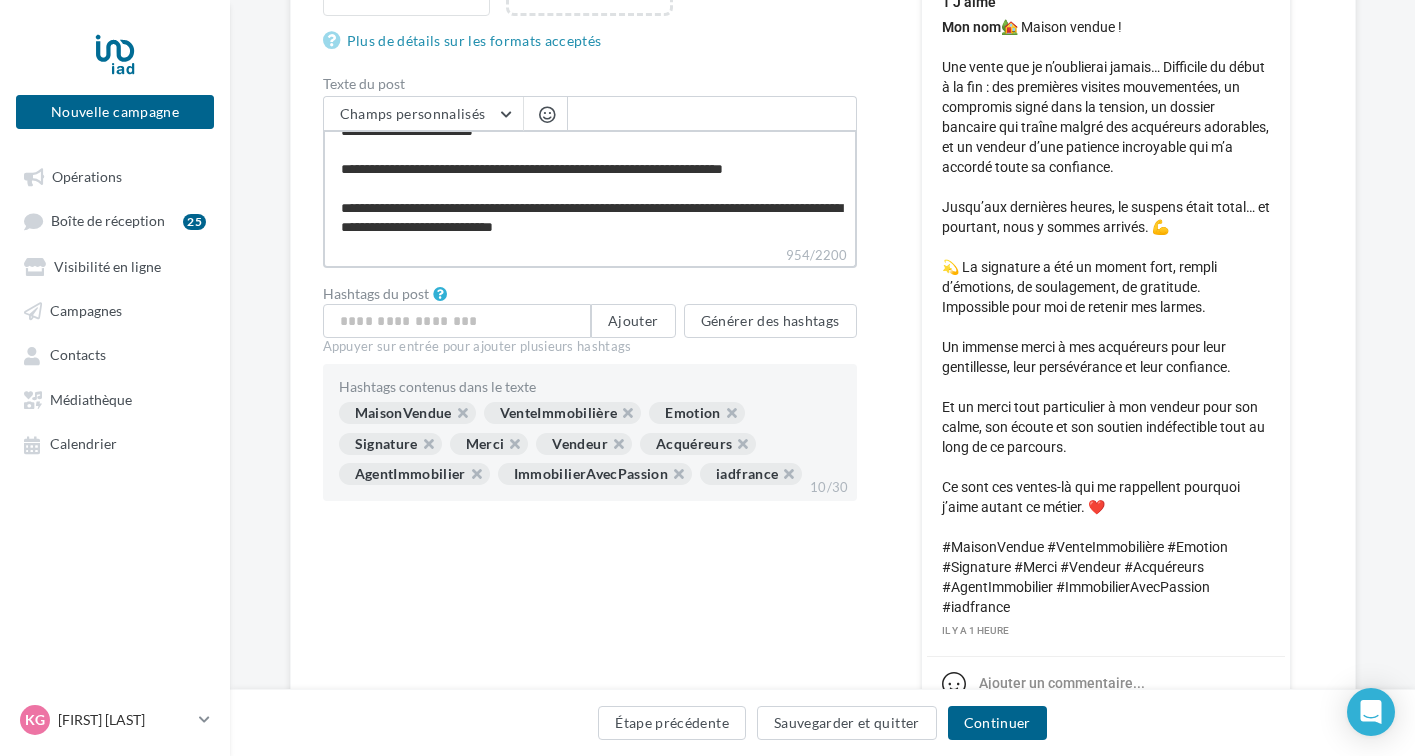 type on "**********" 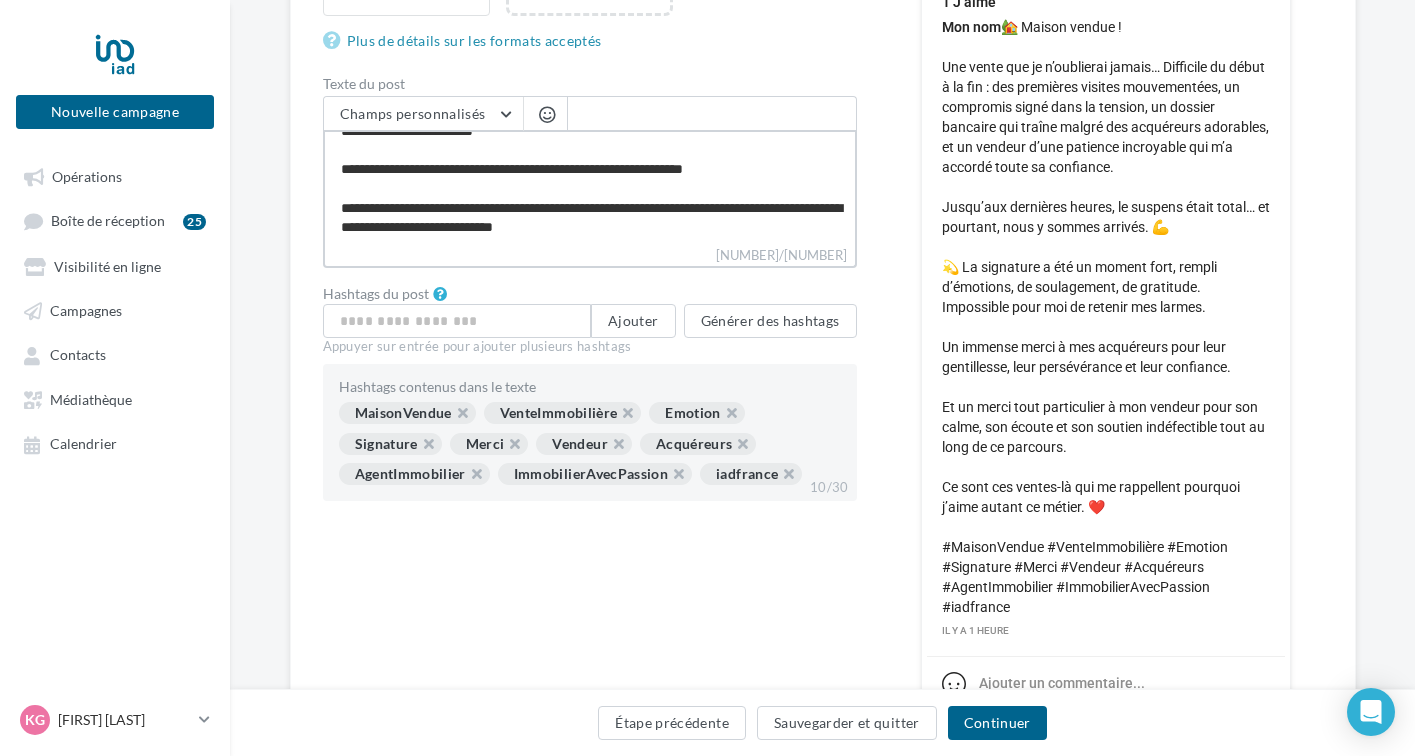 type on "**********" 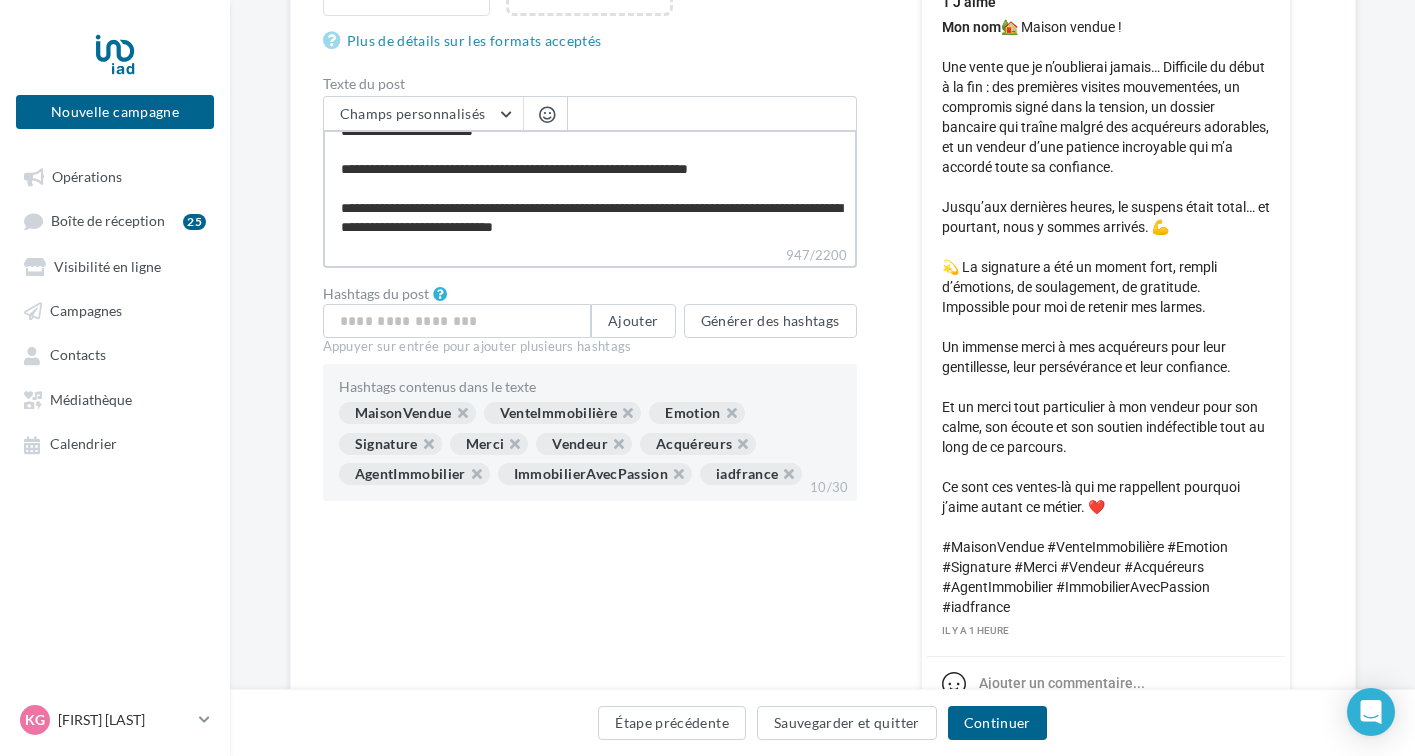 type on "**********" 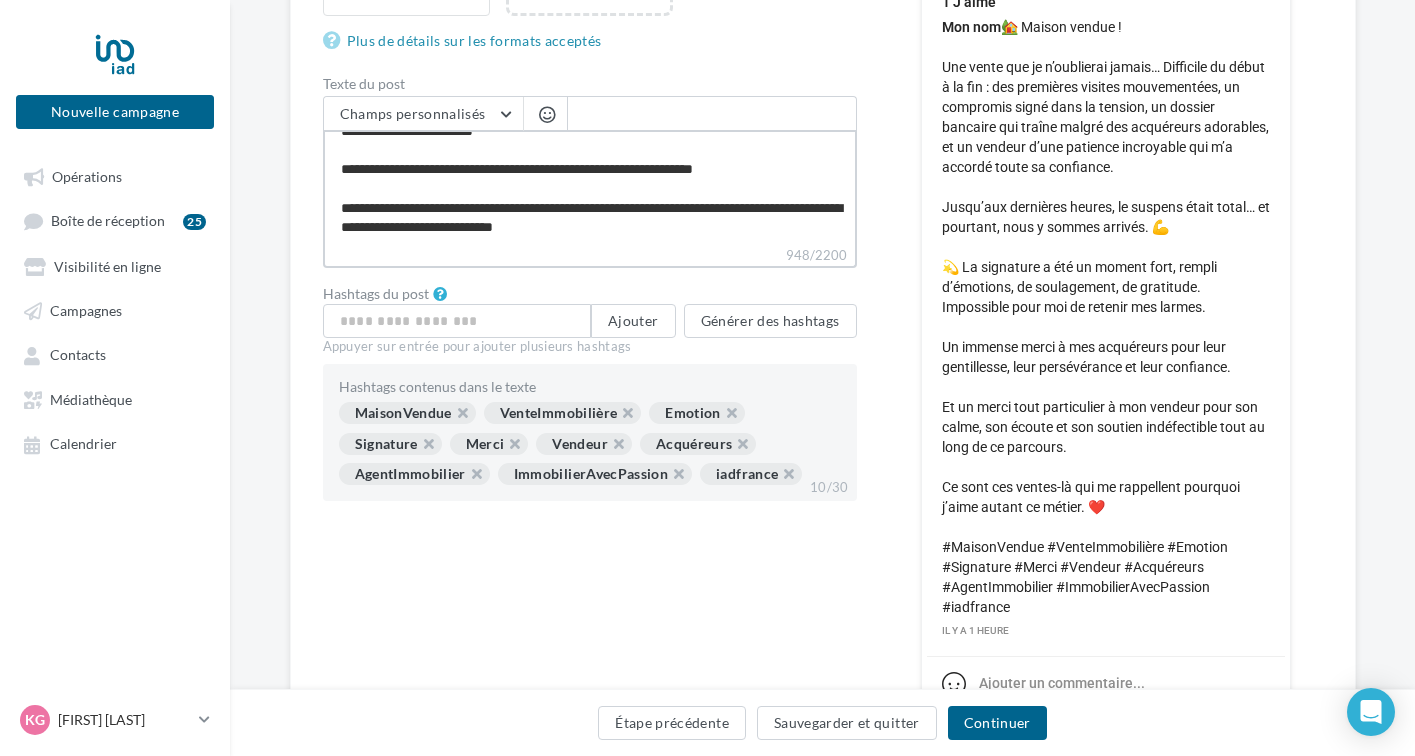 type on "**********" 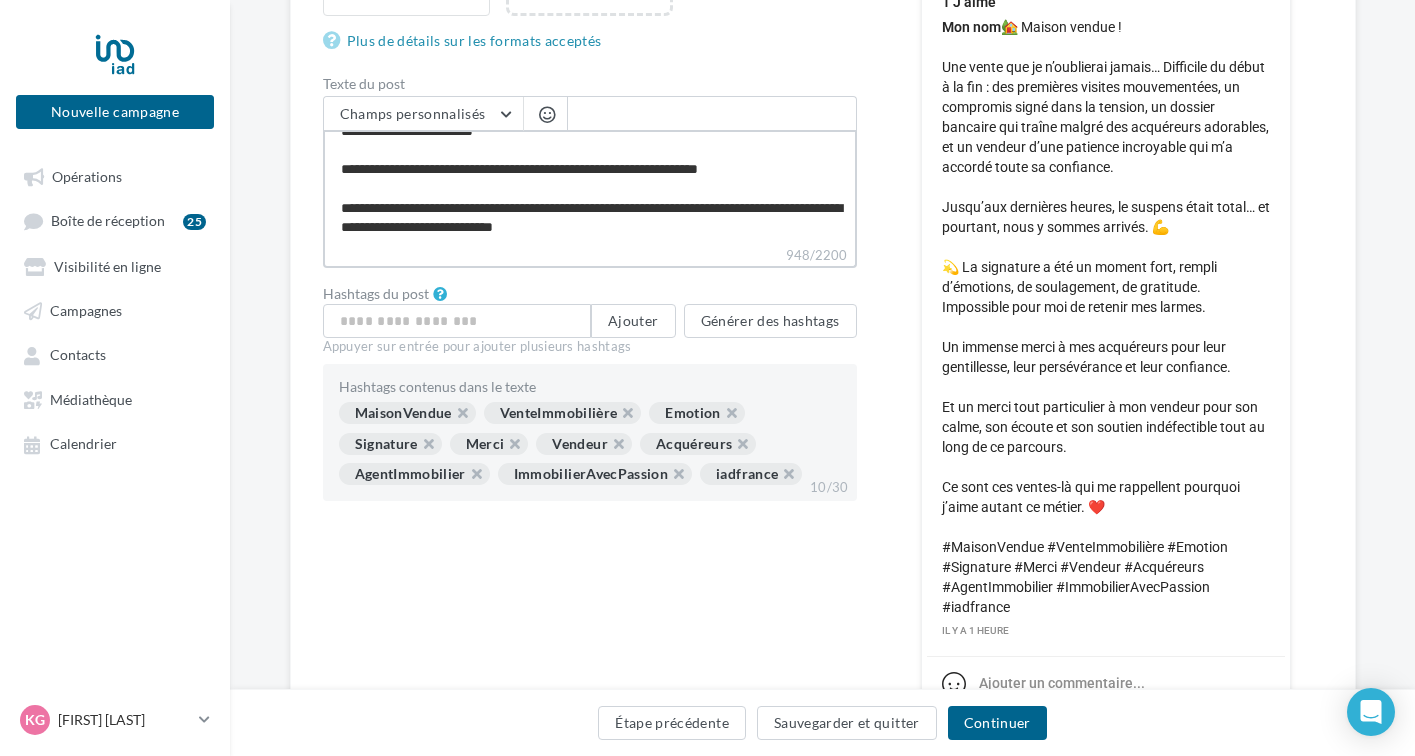 type on "**********" 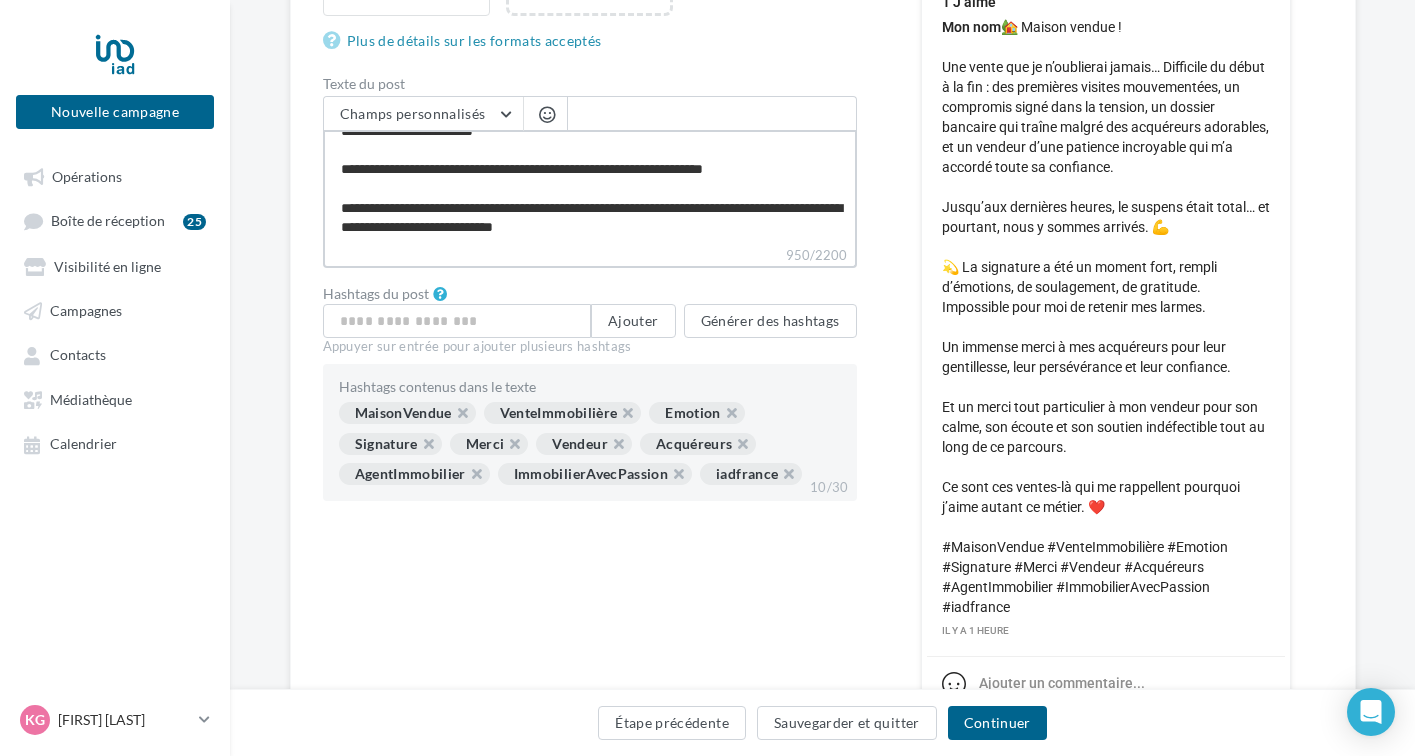 type on "**********" 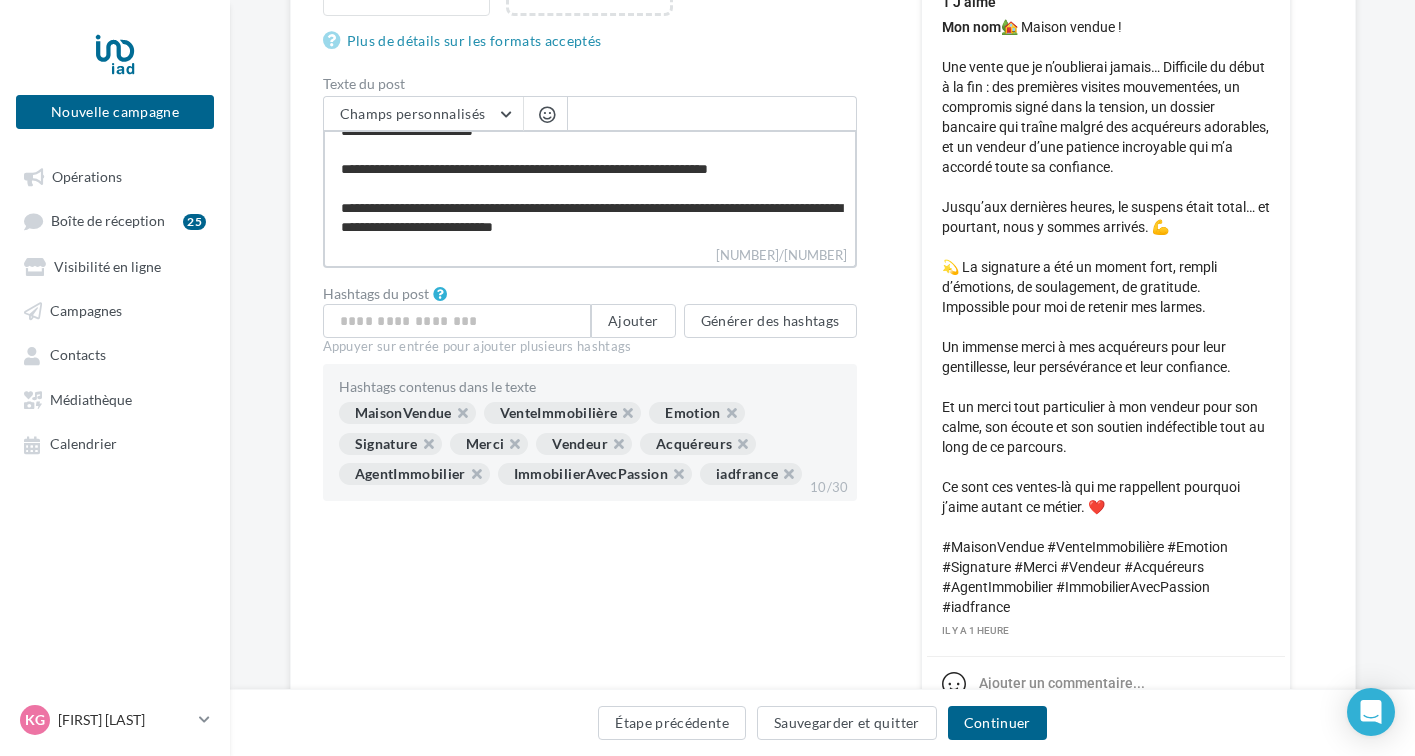 type on "**********" 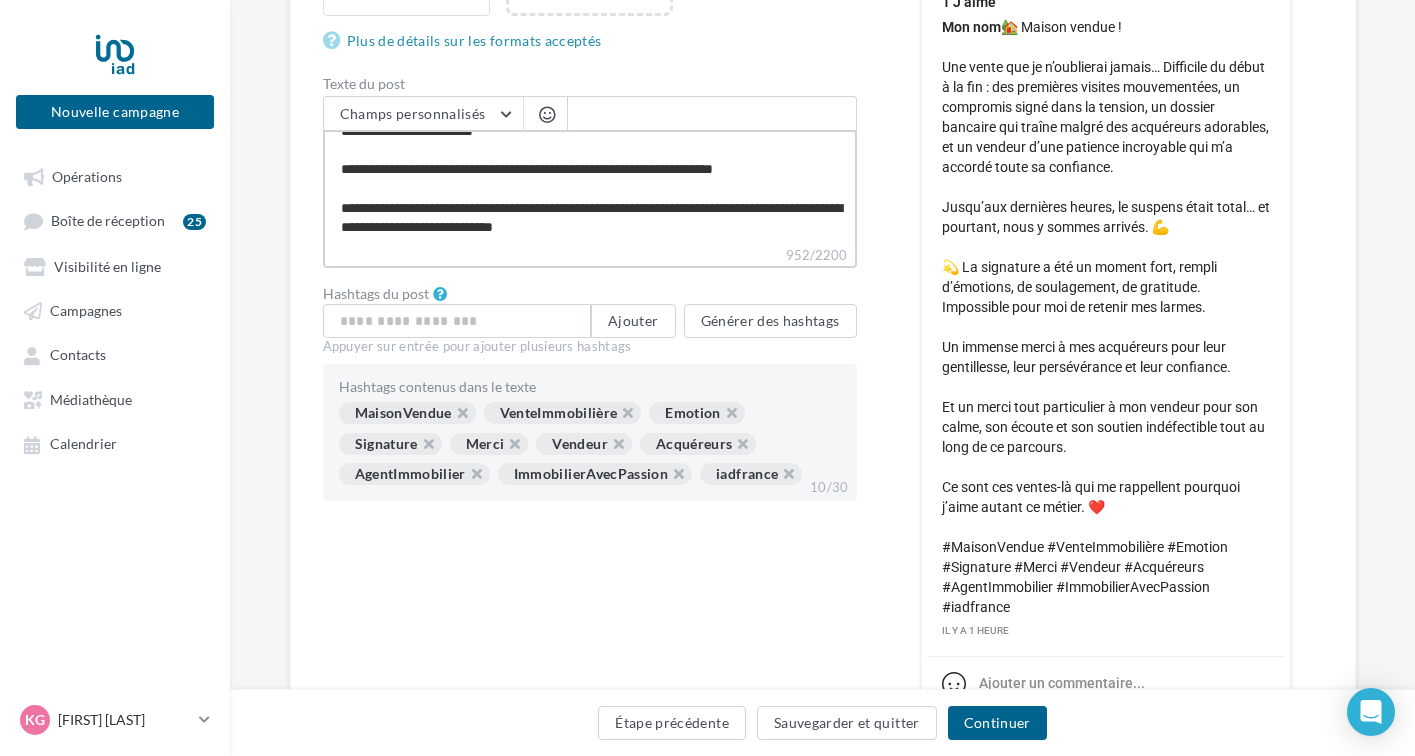 type on "**********" 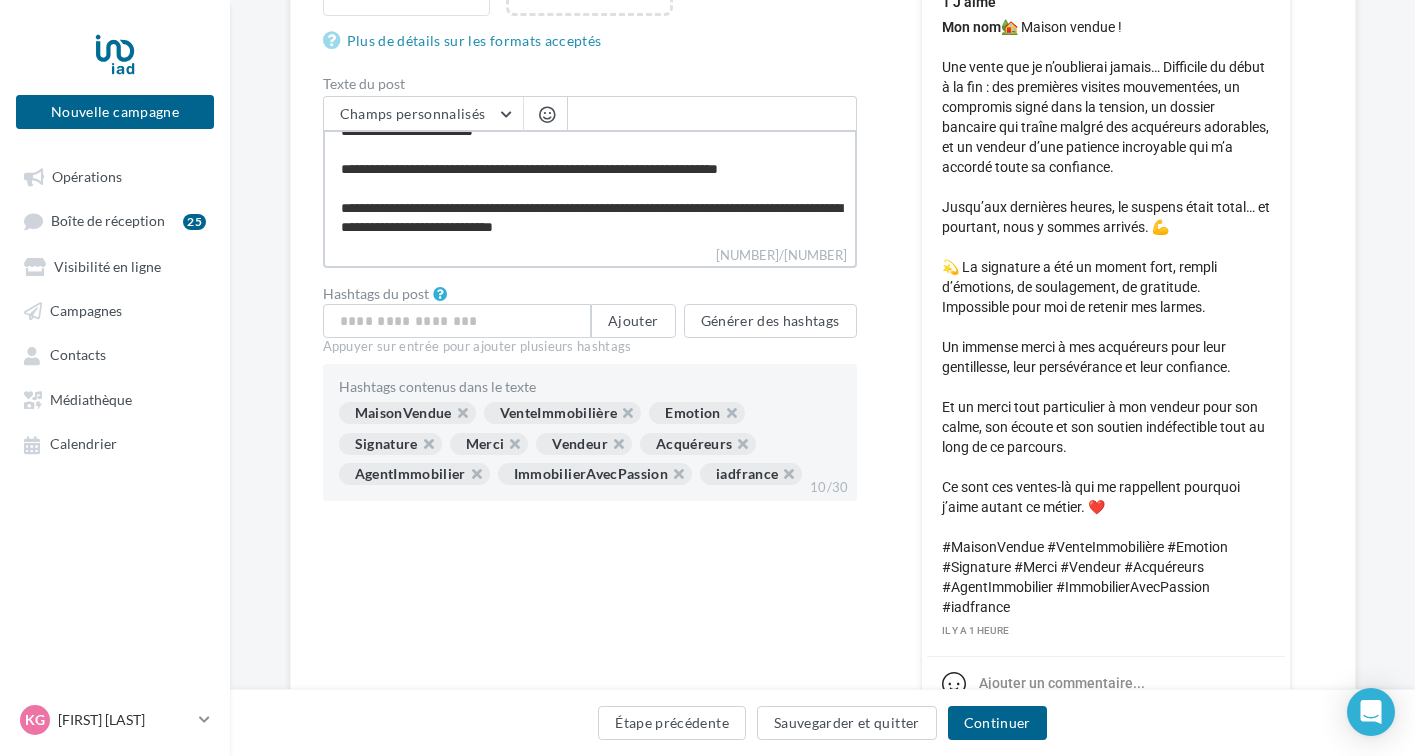 type on "**********" 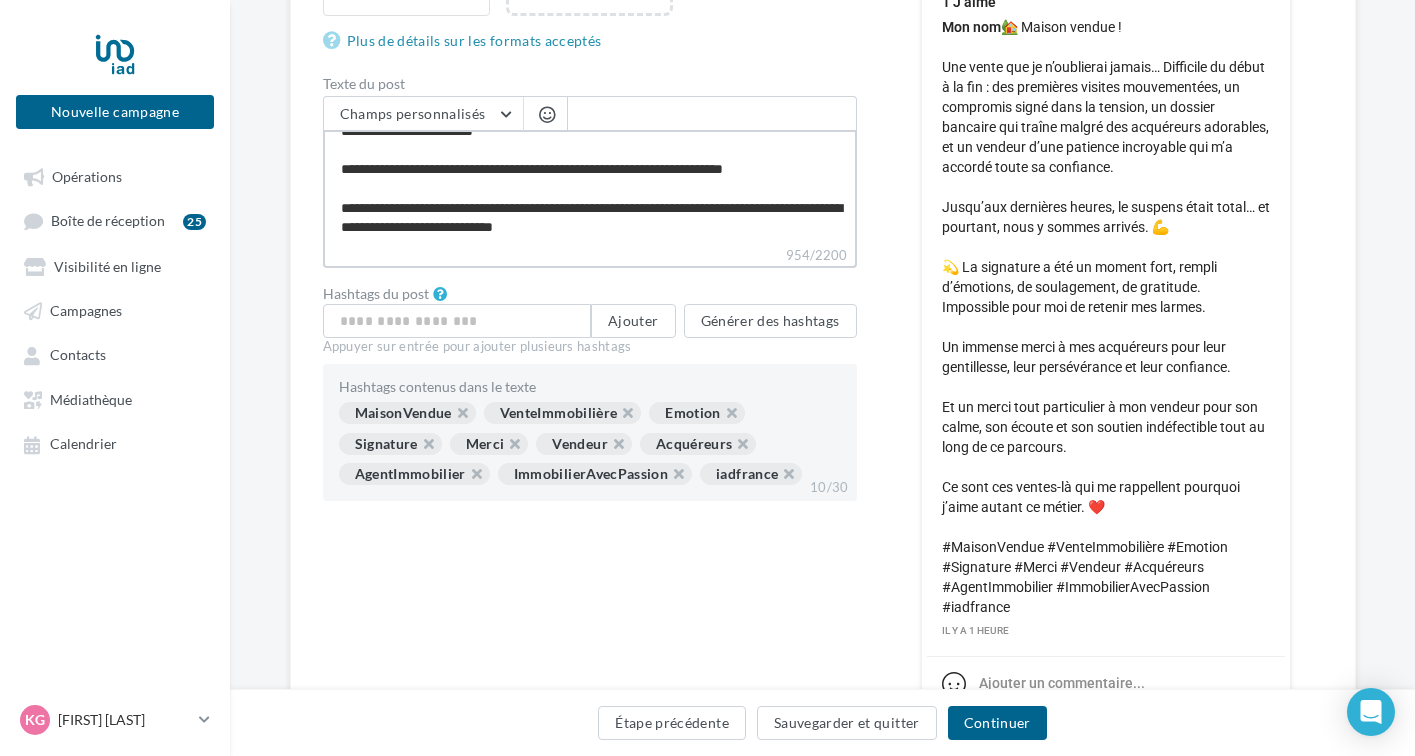 type on "**********" 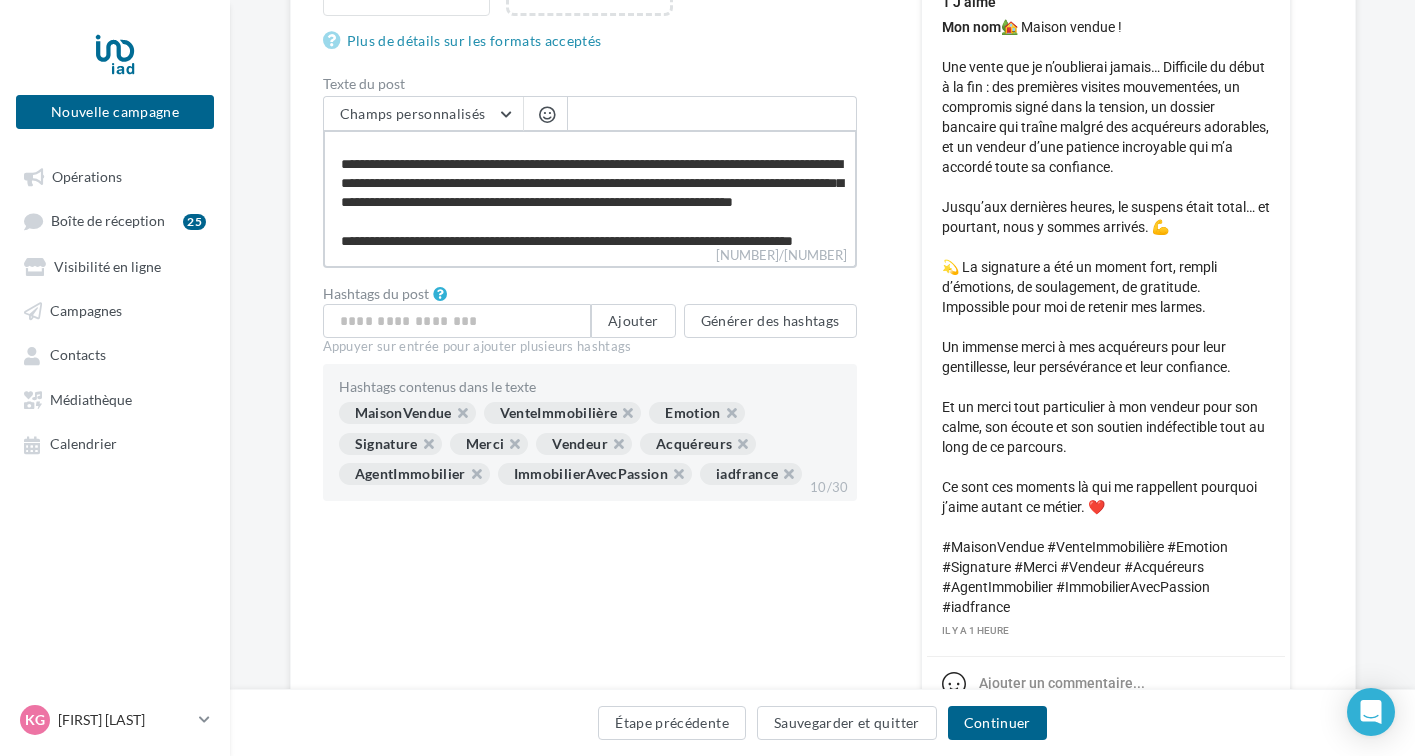 scroll, scrollTop: 33, scrollLeft: 0, axis: vertical 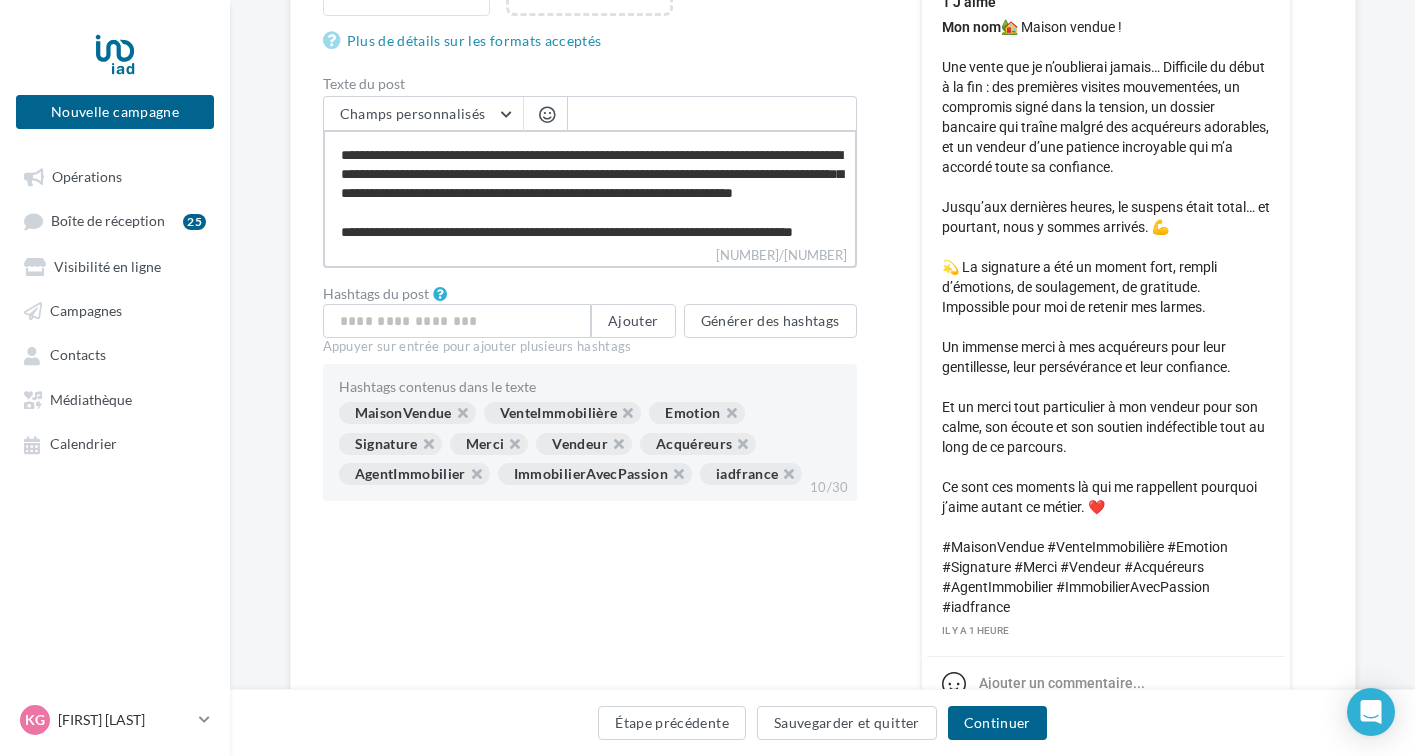 drag, startPoint x: 725, startPoint y: 153, endPoint x: 569, endPoint y: 152, distance: 156.0032 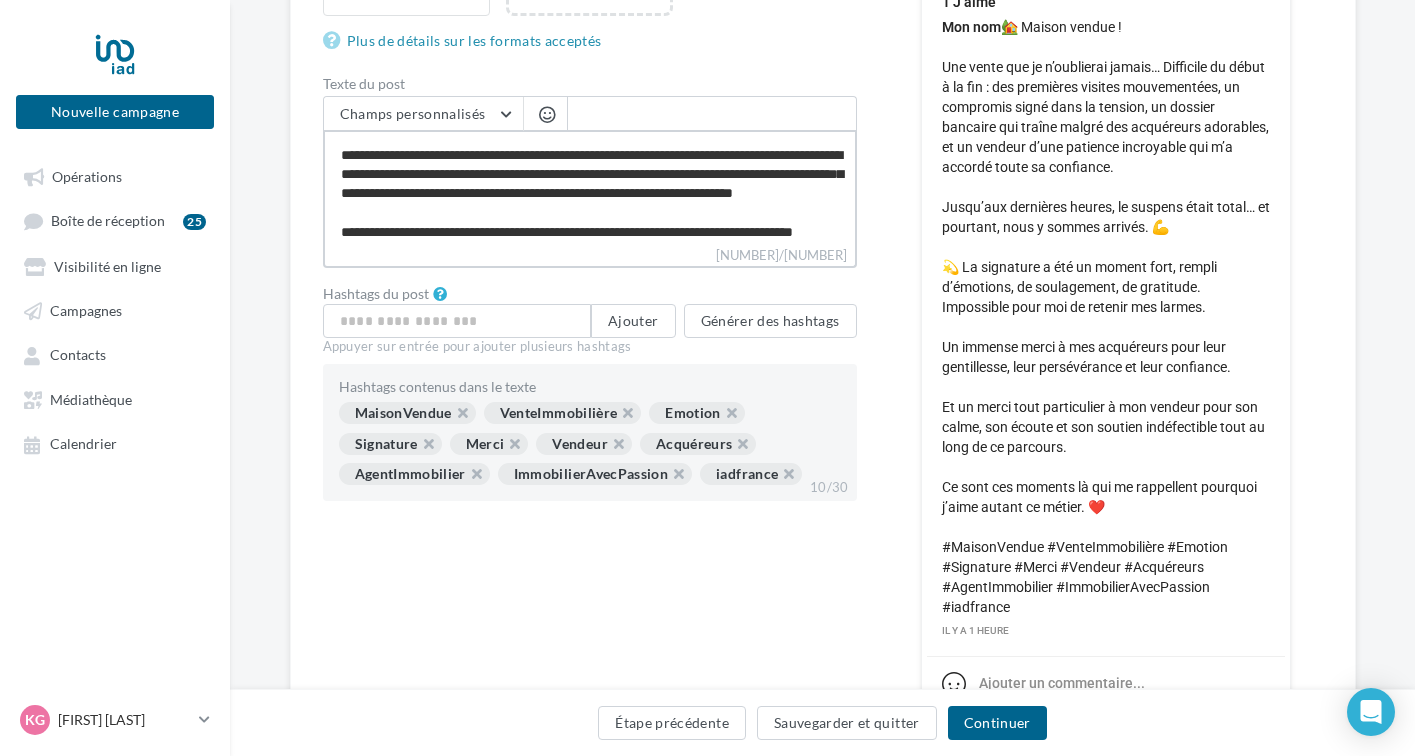 click on "**********" at bounding box center (590, 187) 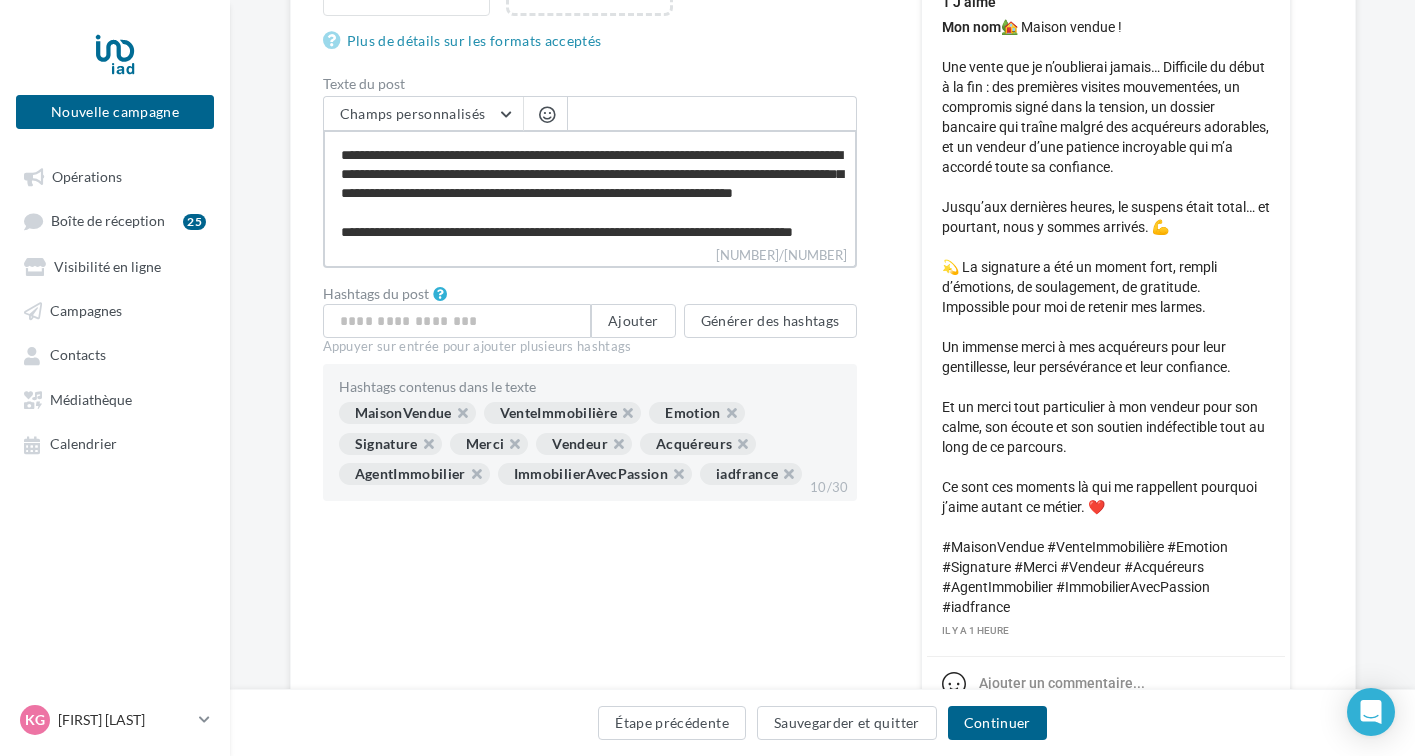 type on "**********" 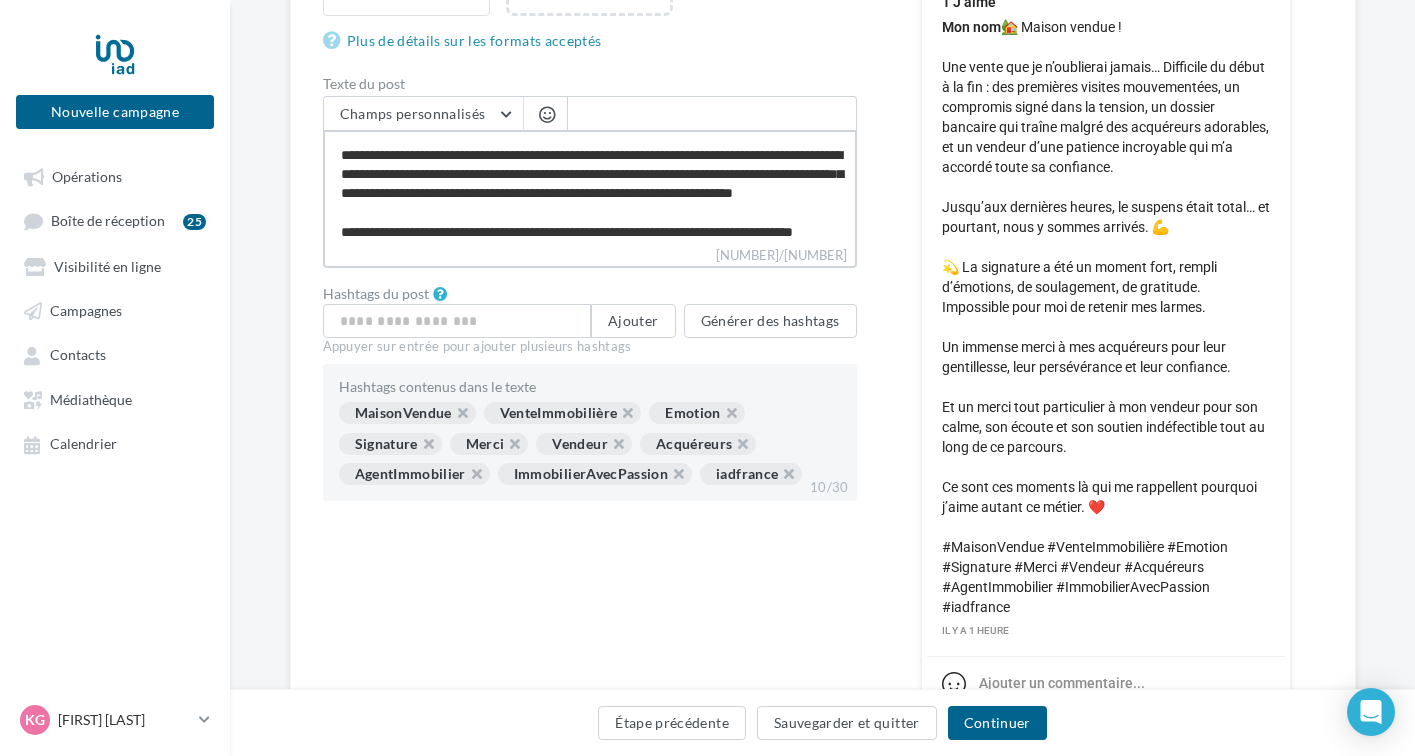 type on "**********" 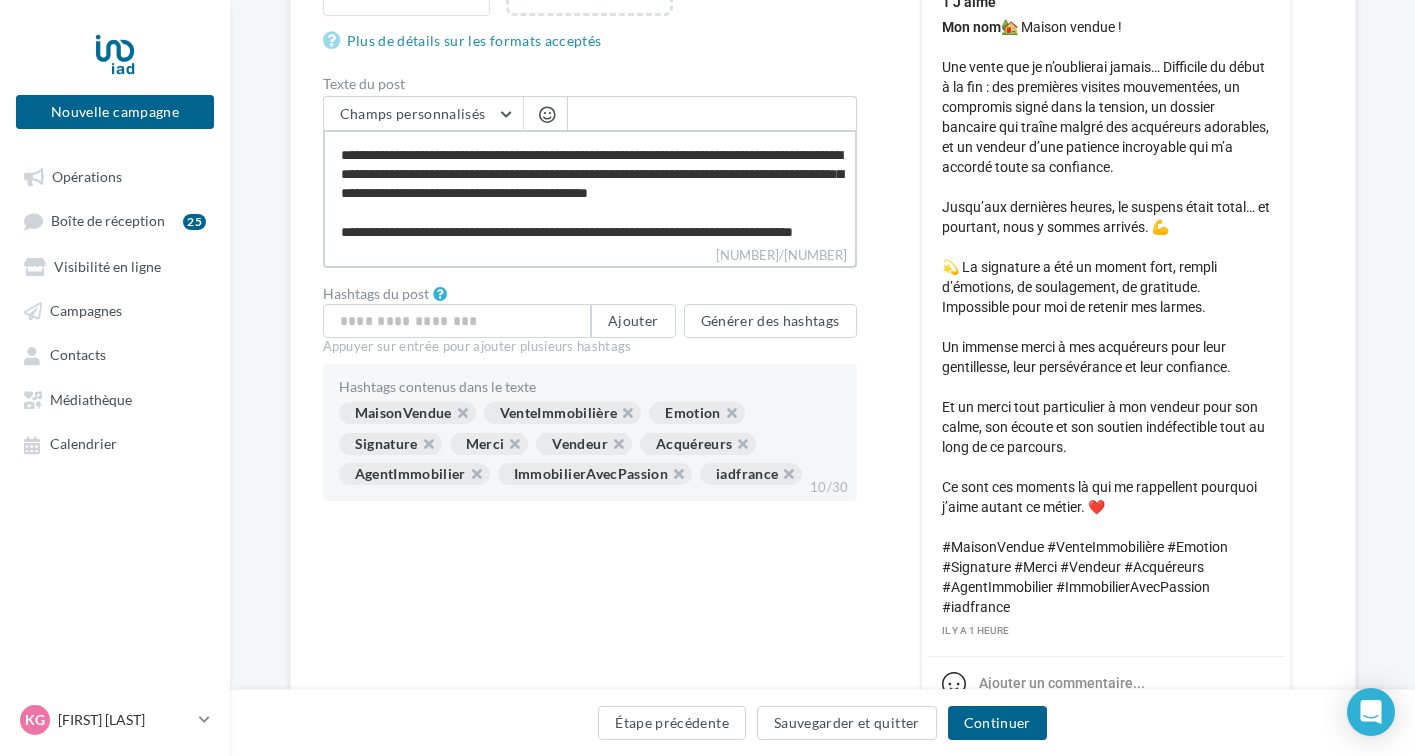 type on "**********" 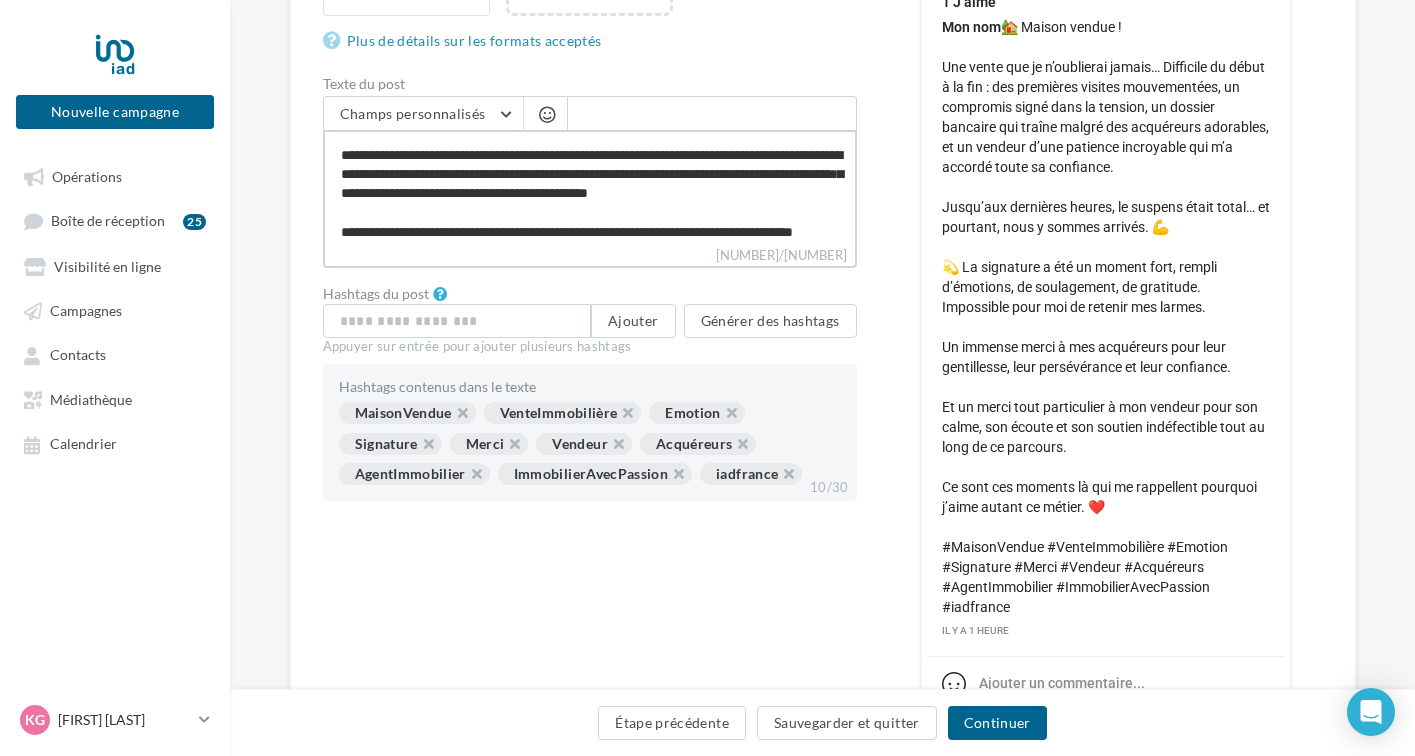 type on "**********" 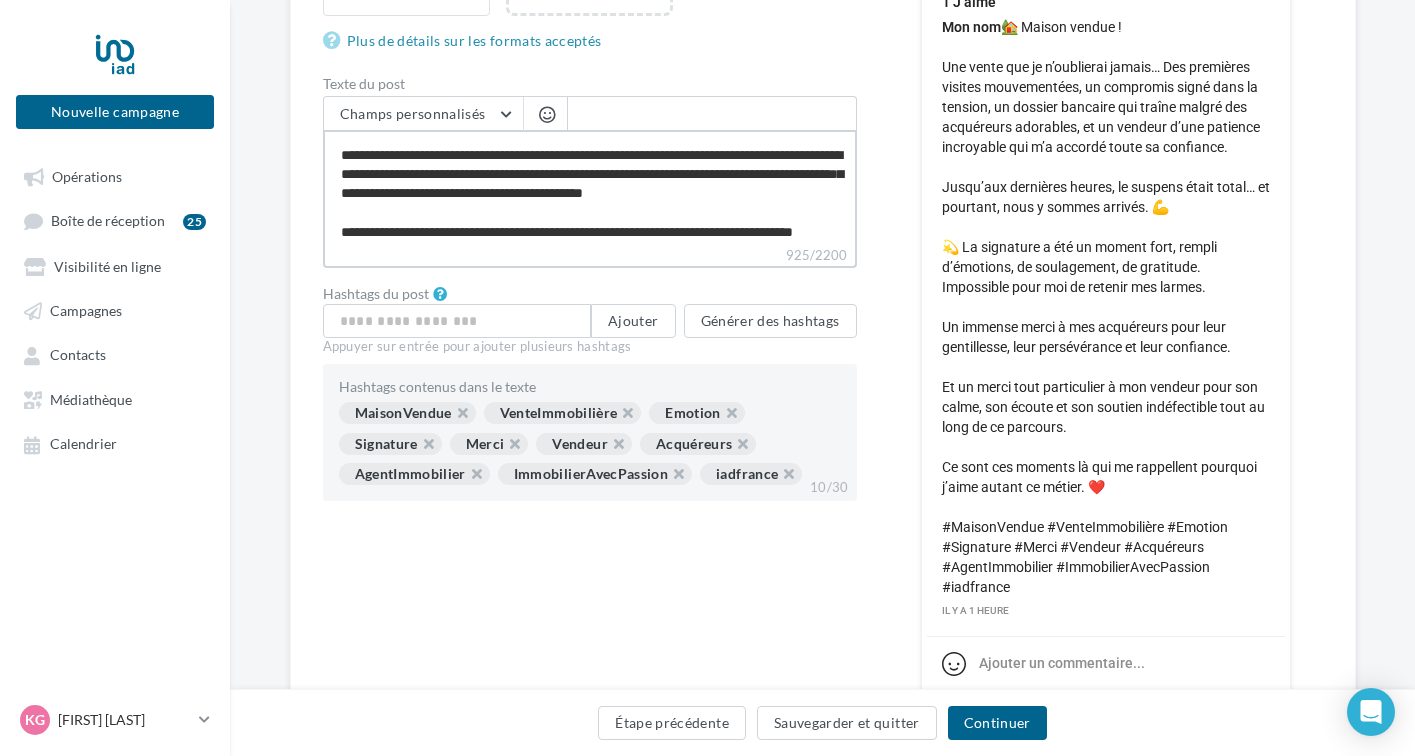 drag, startPoint x: 655, startPoint y: 153, endPoint x: 628, endPoint y: 151, distance: 27.073973 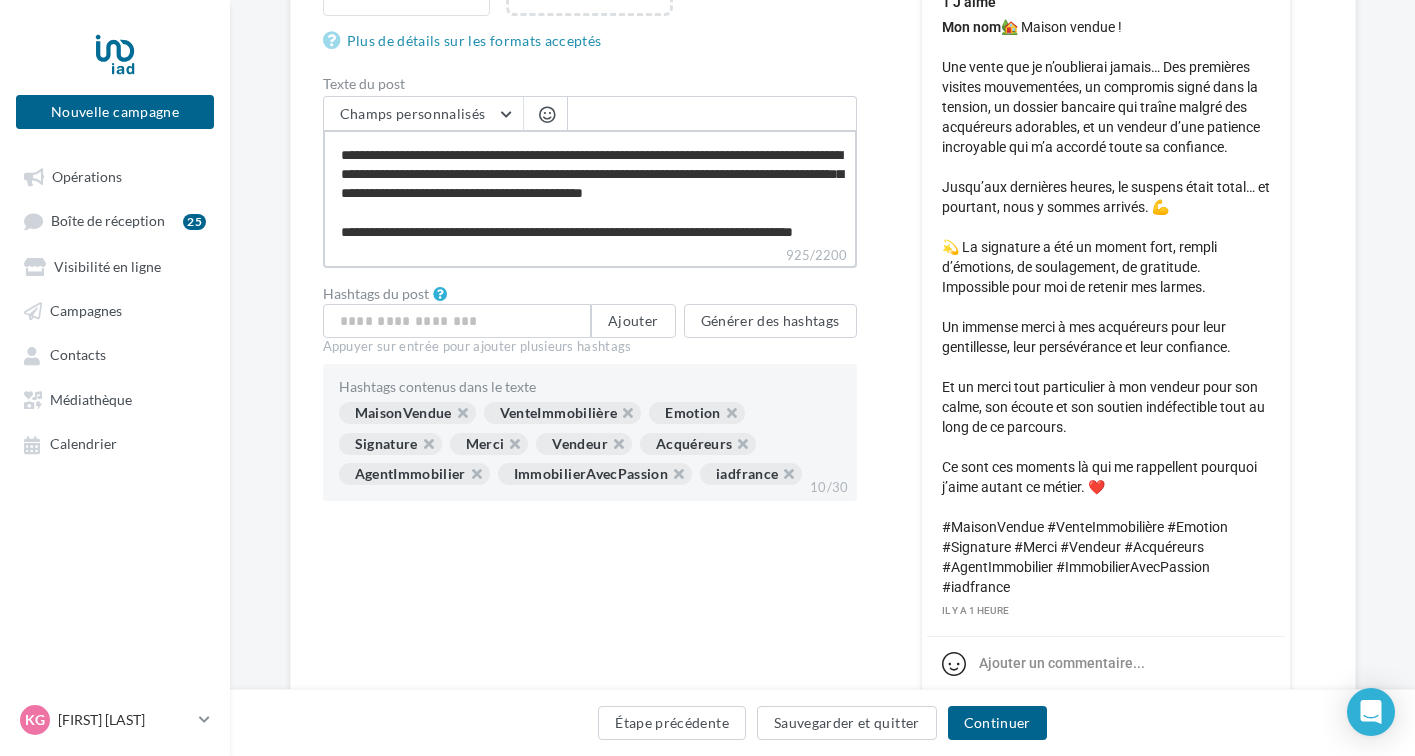 click on "**********" at bounding box center [590, 187] 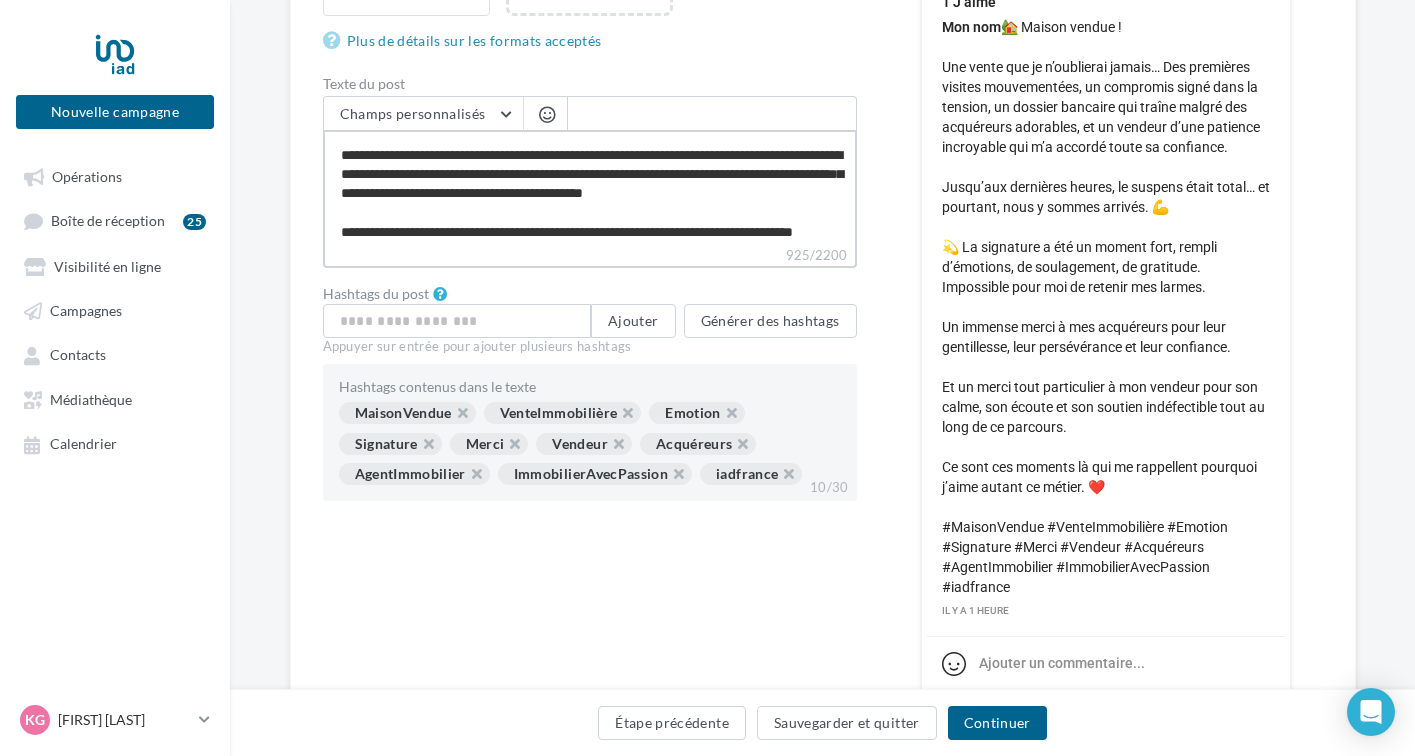 type on "**********" 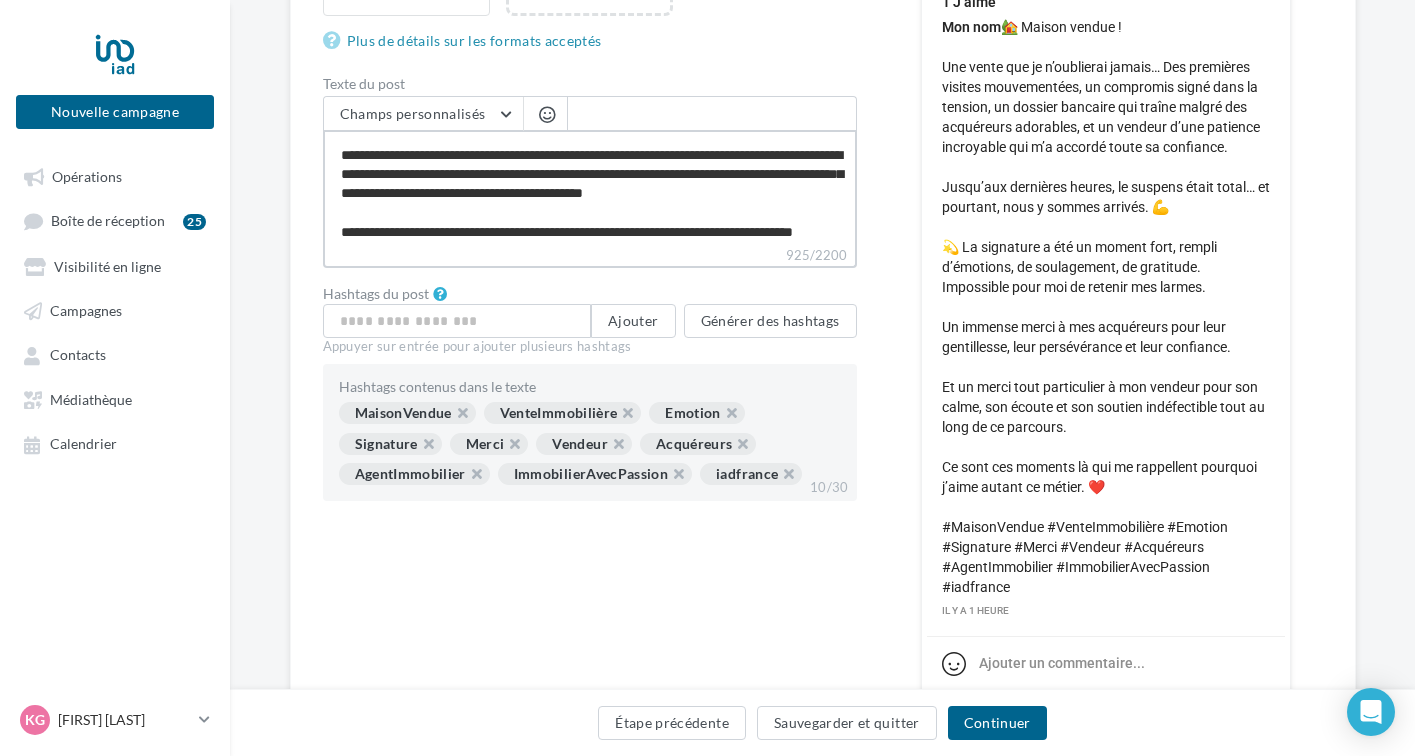 type on "**********" 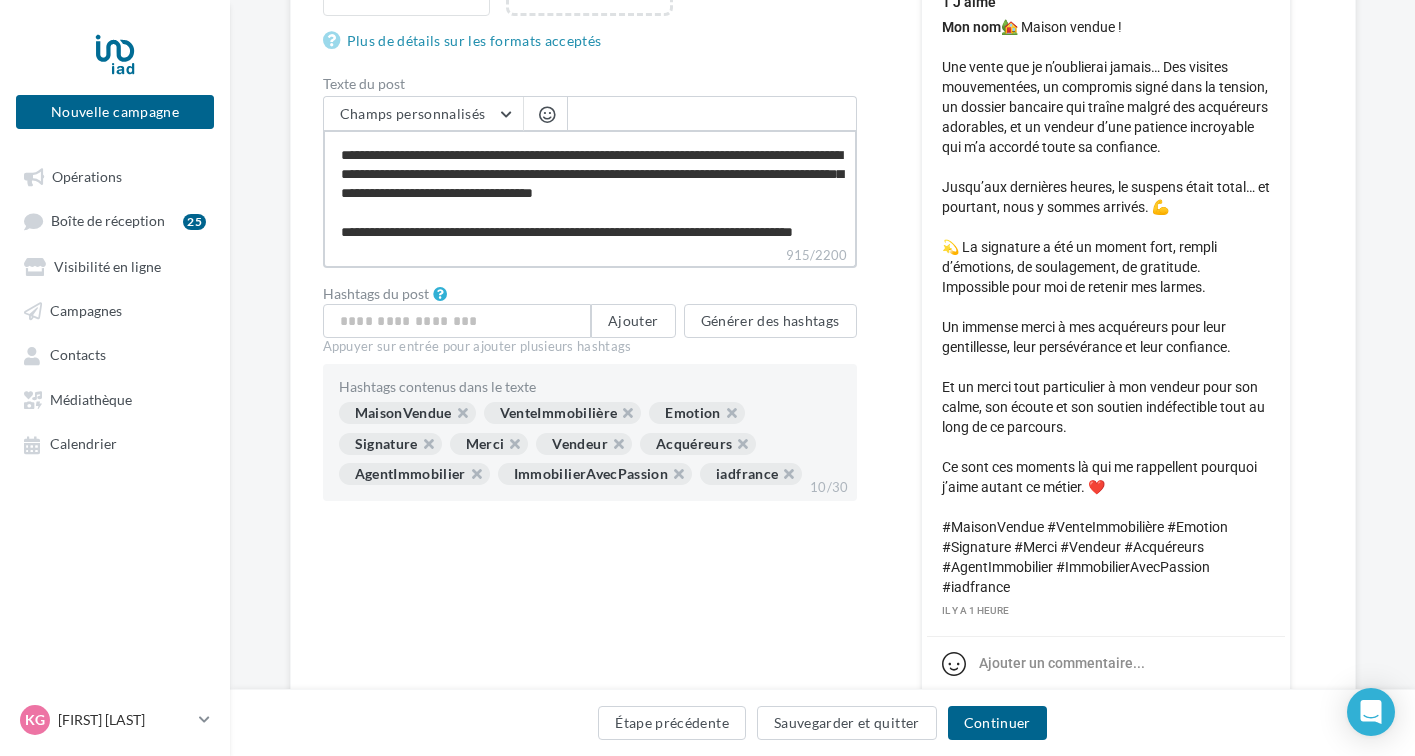 click on "**********" at bounding box center (590, 187) 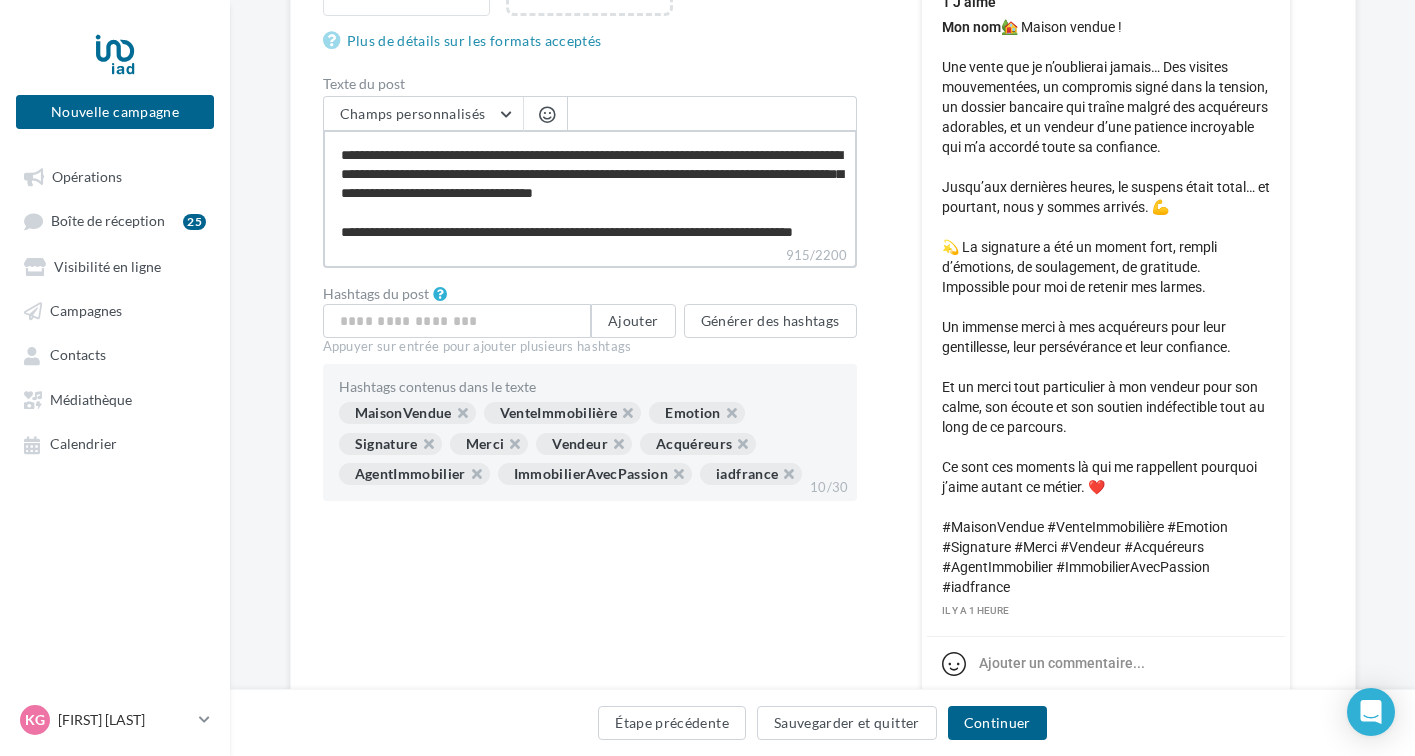 type on "**********" 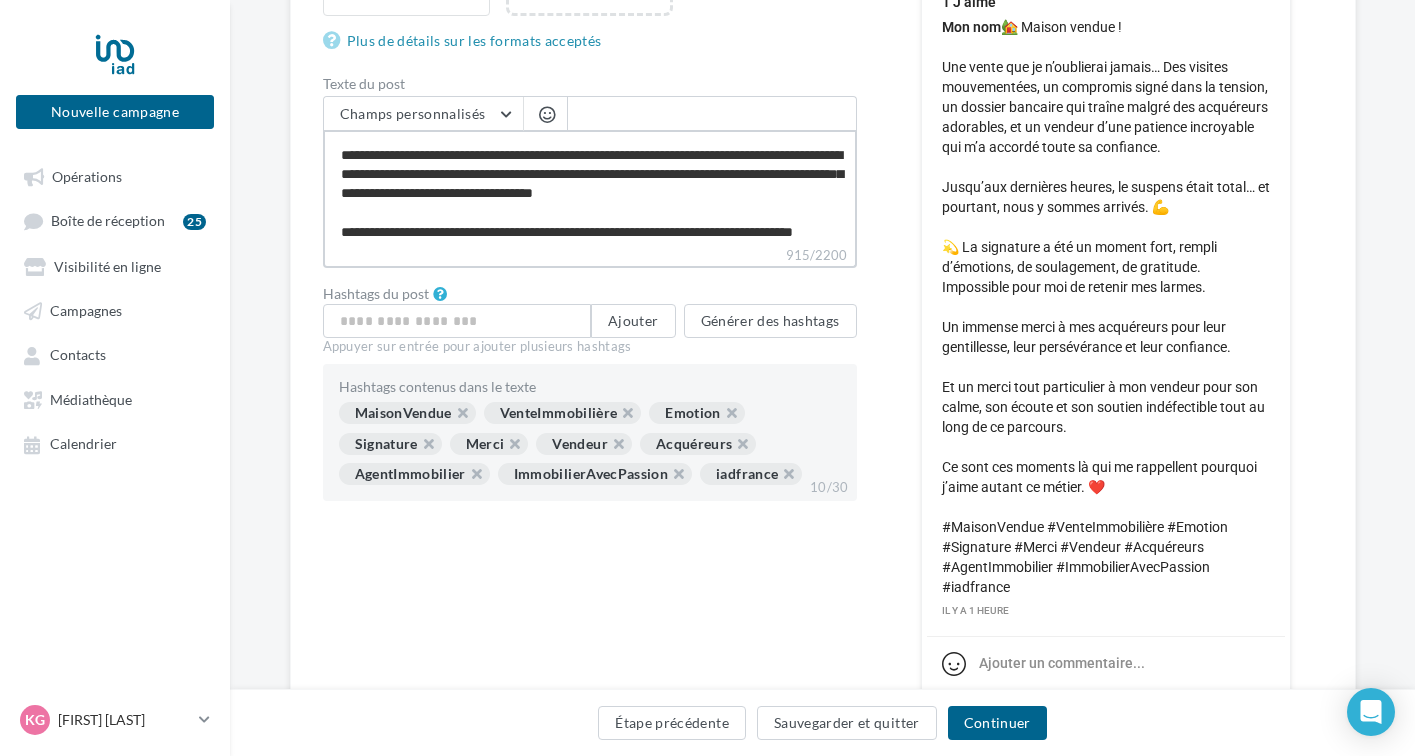 type on "**********" 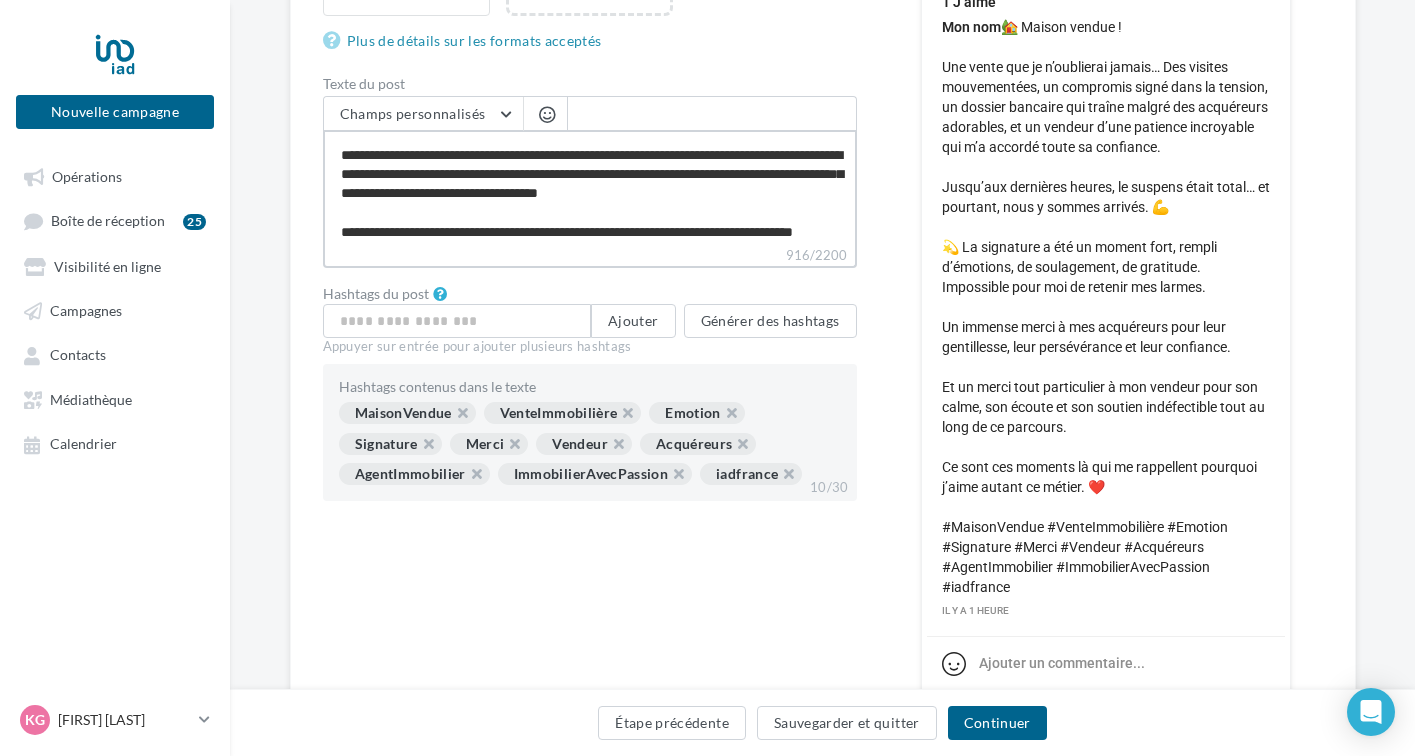 type on "**********" 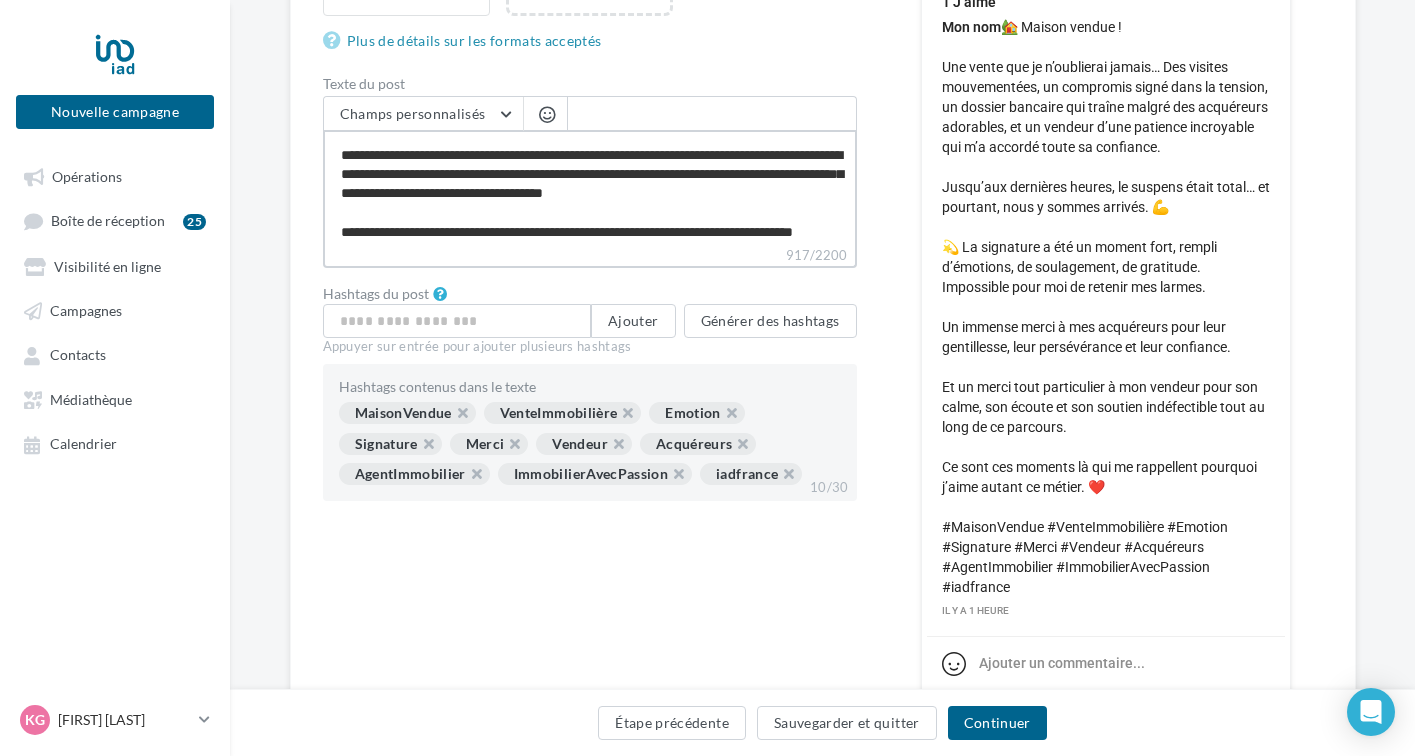 type on "**********" 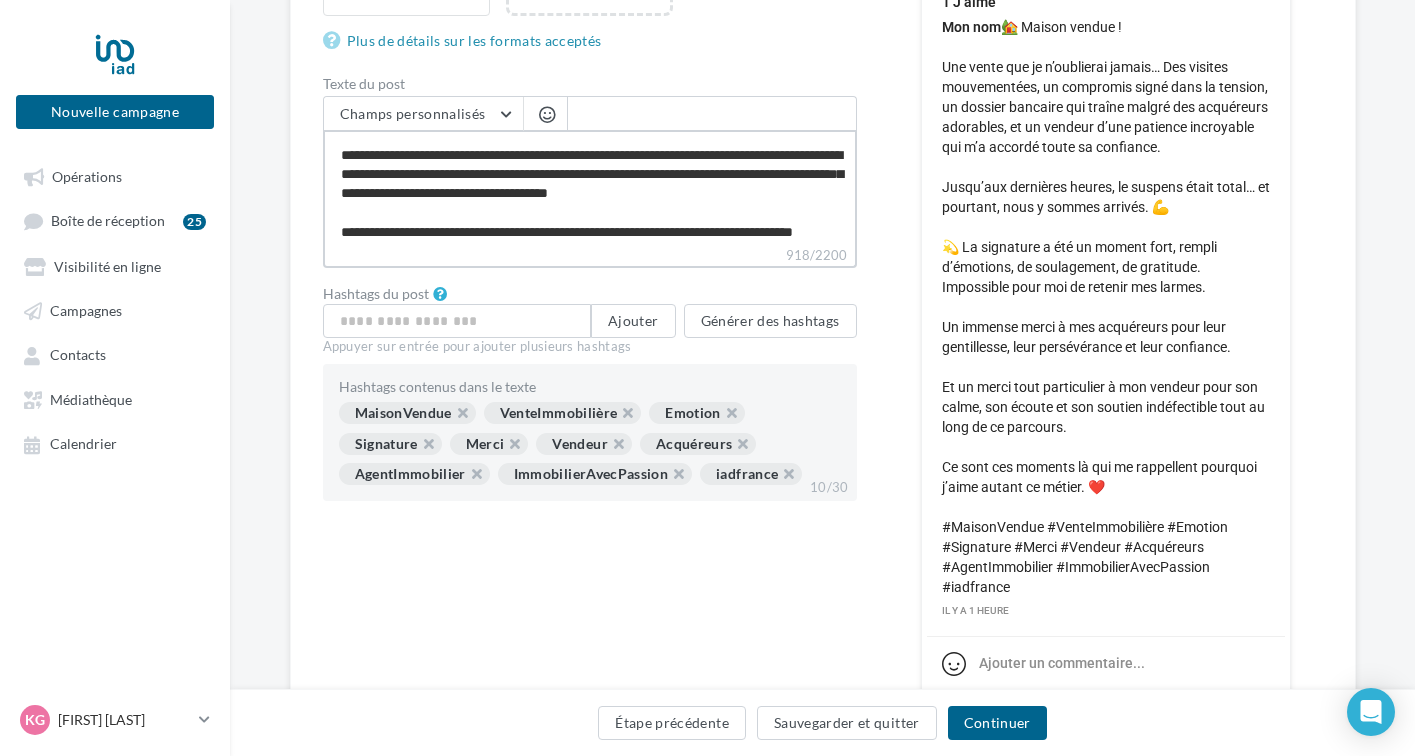 type on "**********" 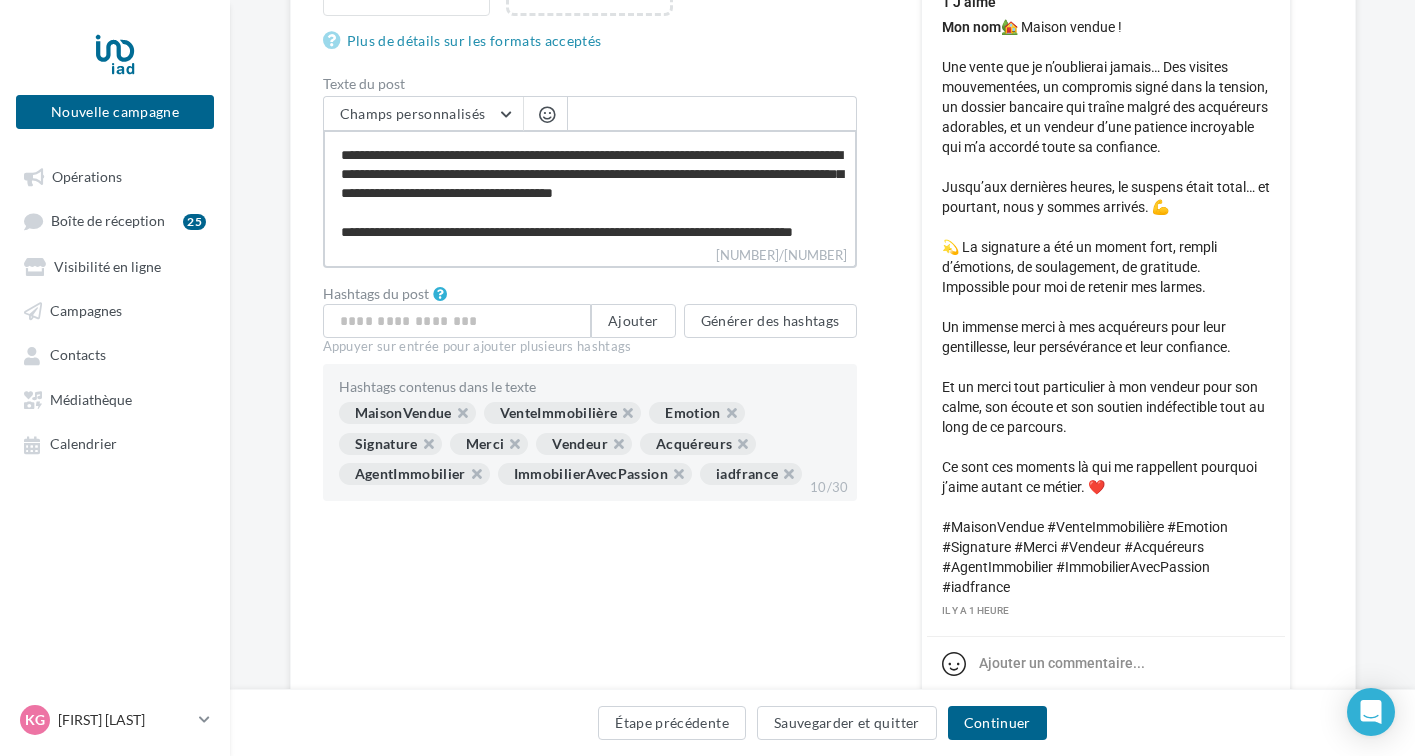 type on "**********" 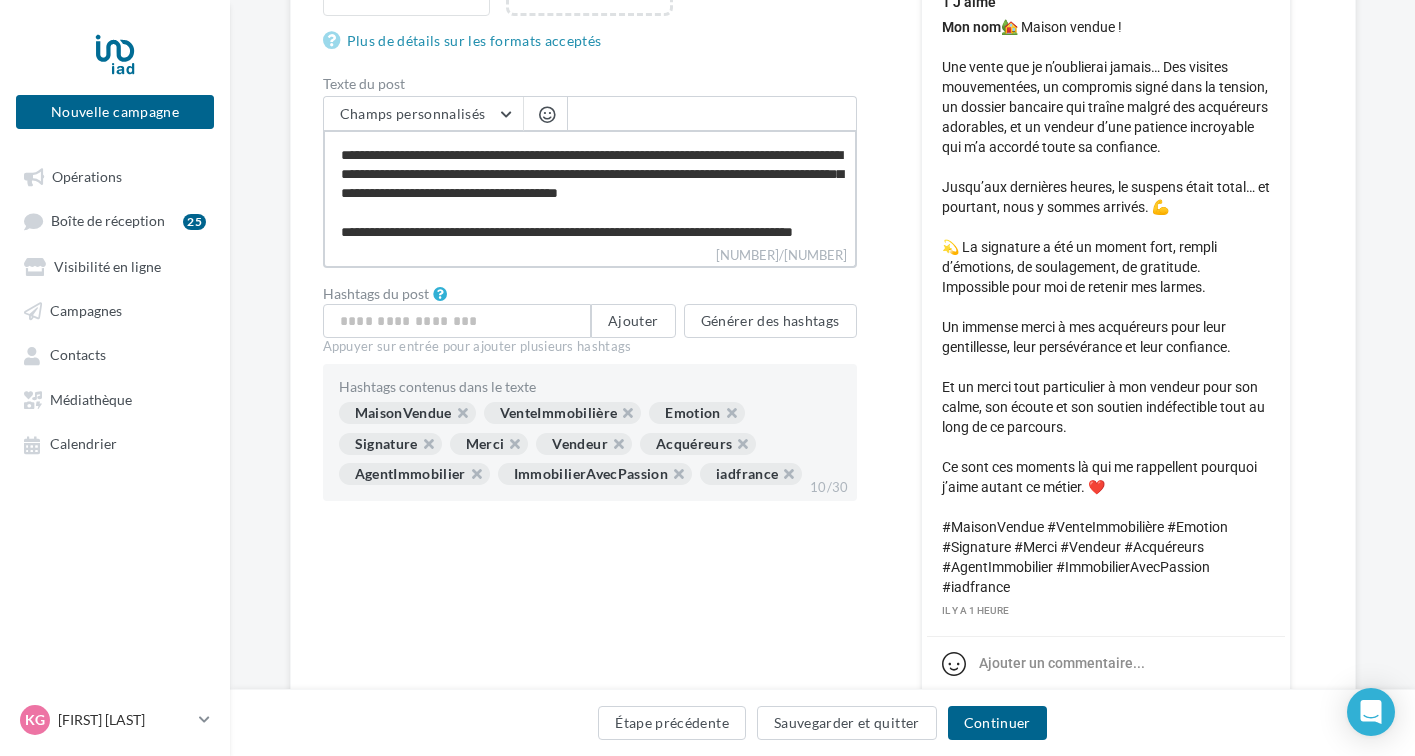type on "**********" 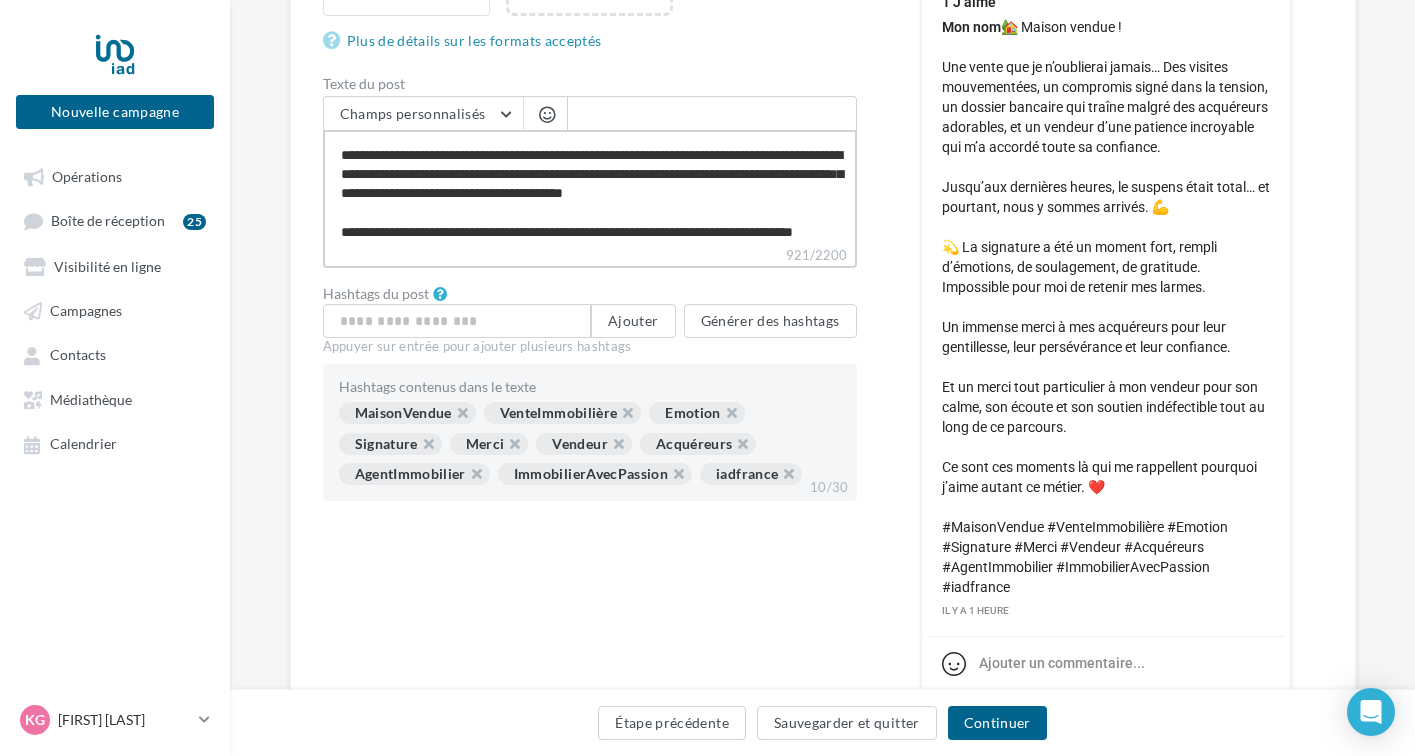 type on "**********" 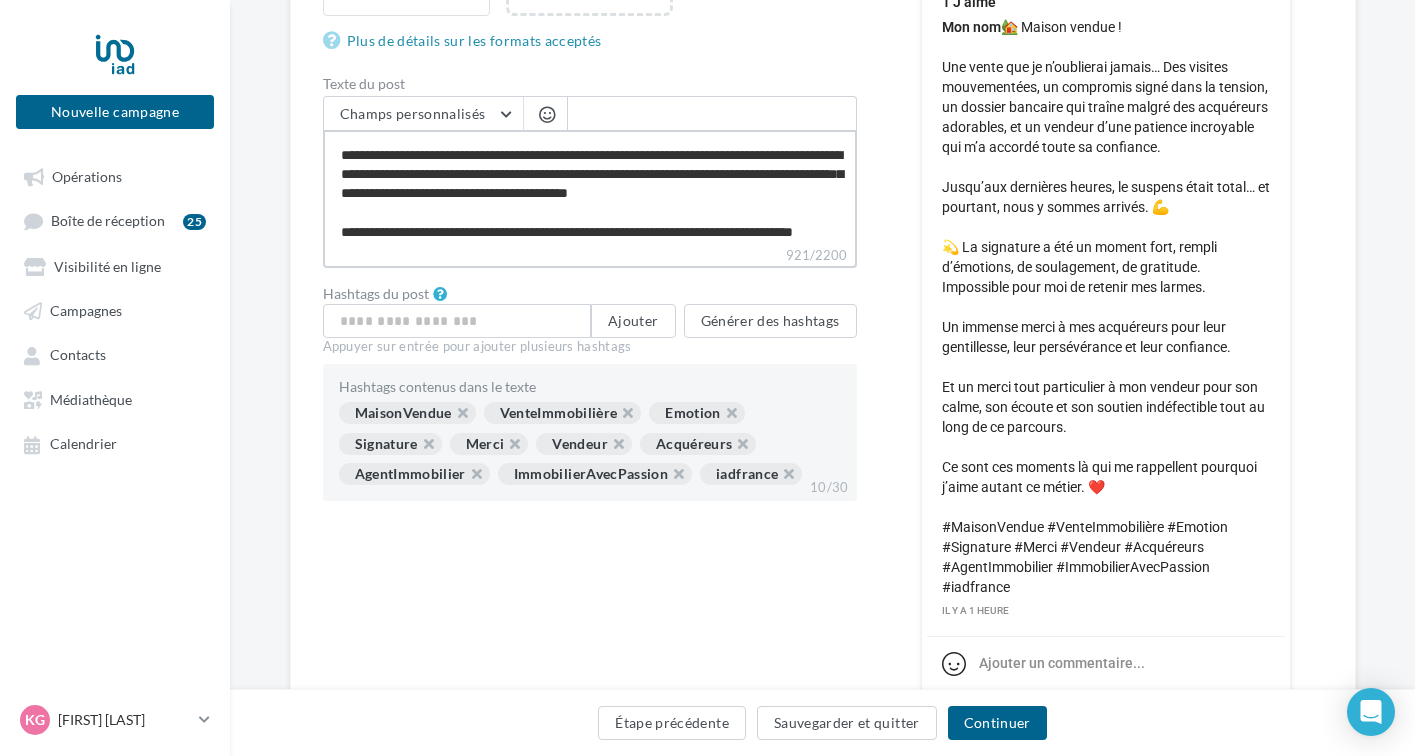 type on "**********" 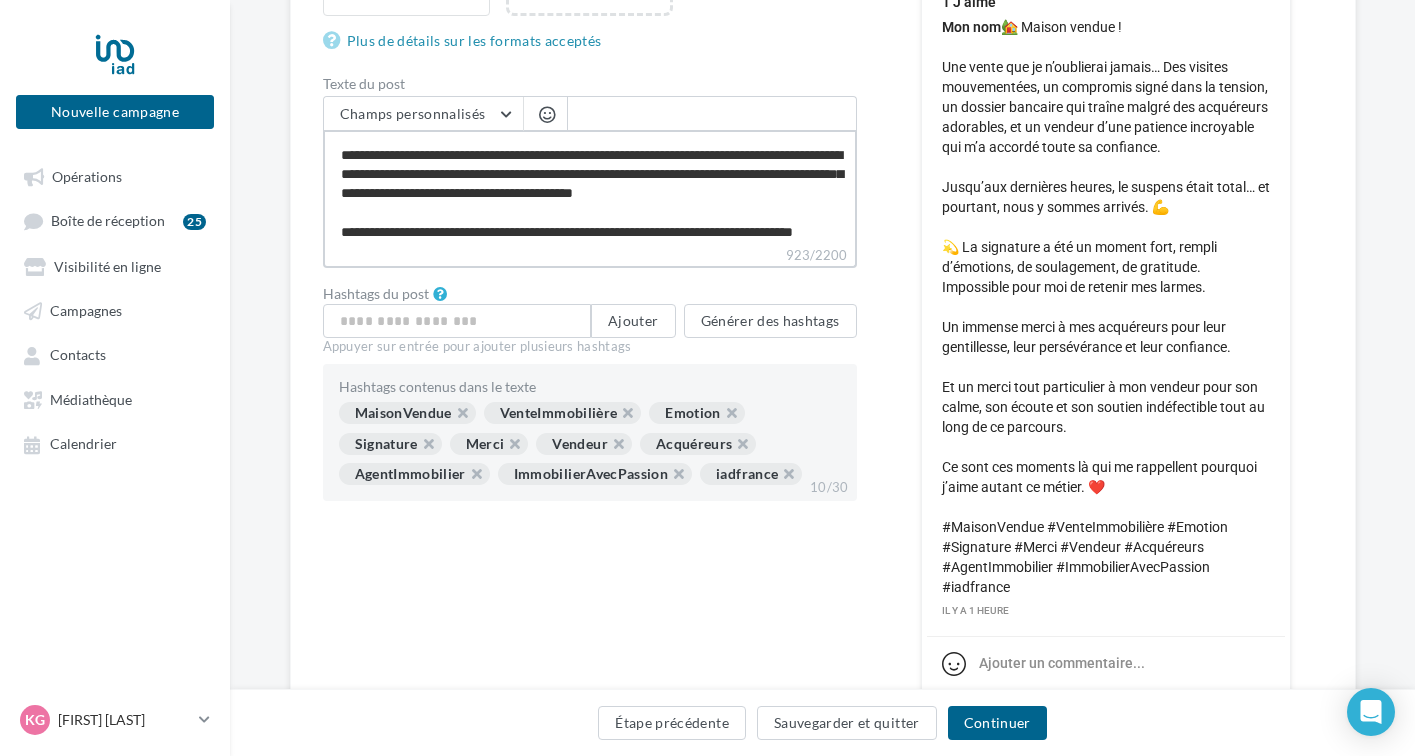 type on "**********" 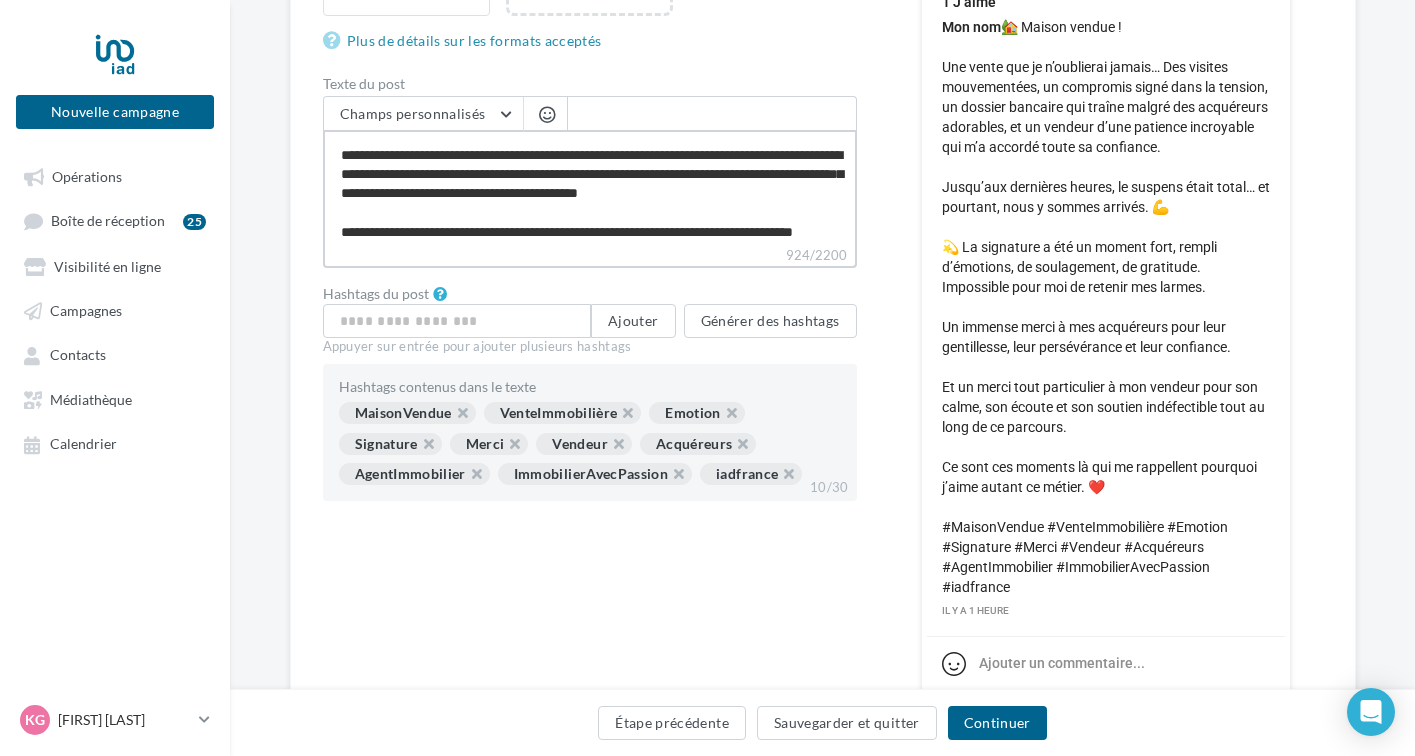 type on "**********" 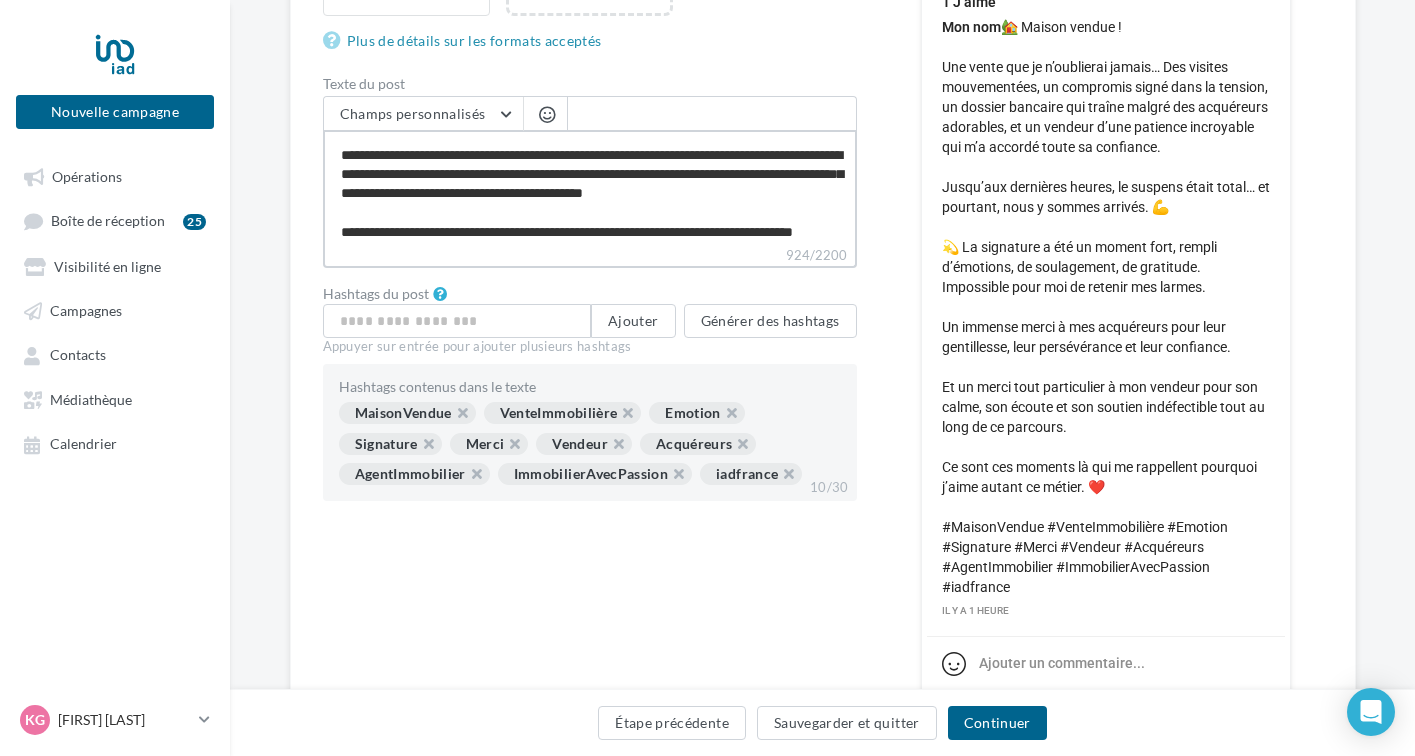 type on "**********" 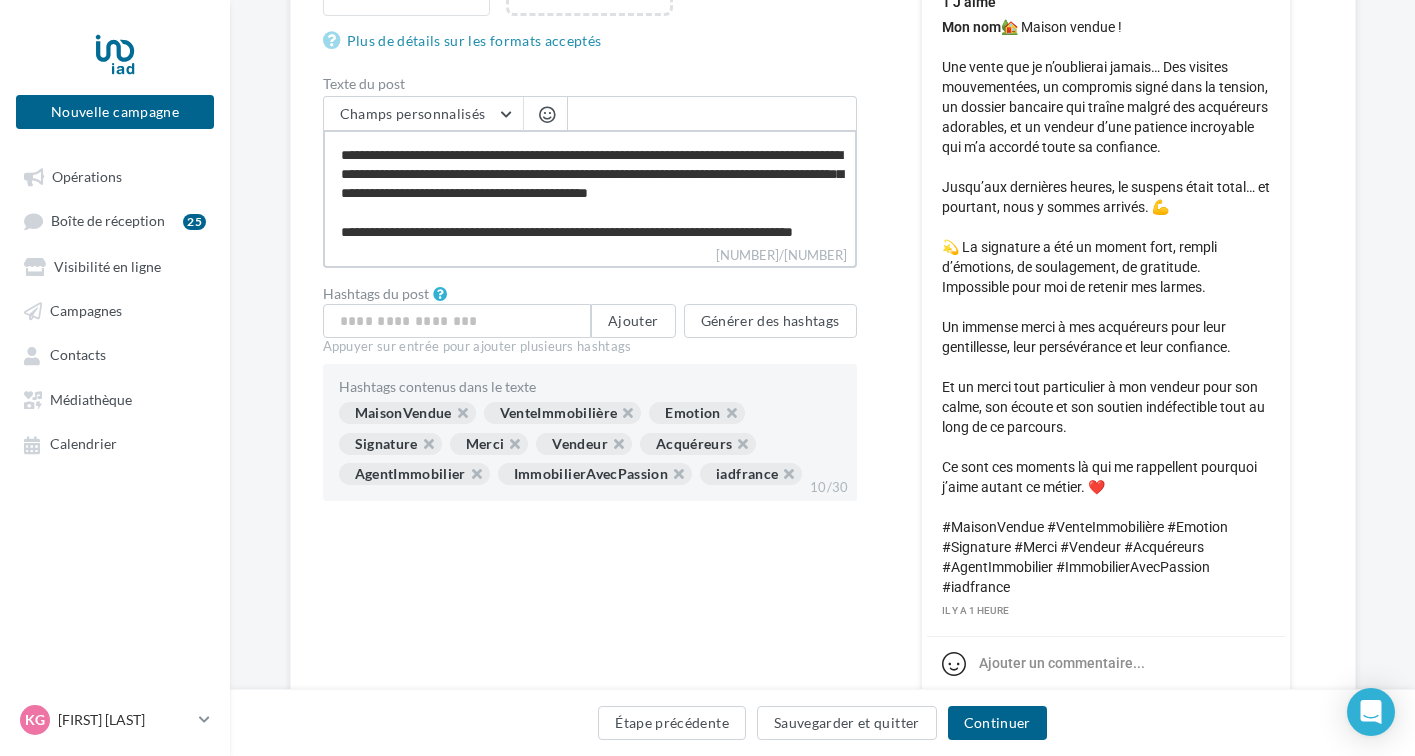 type on "**********" 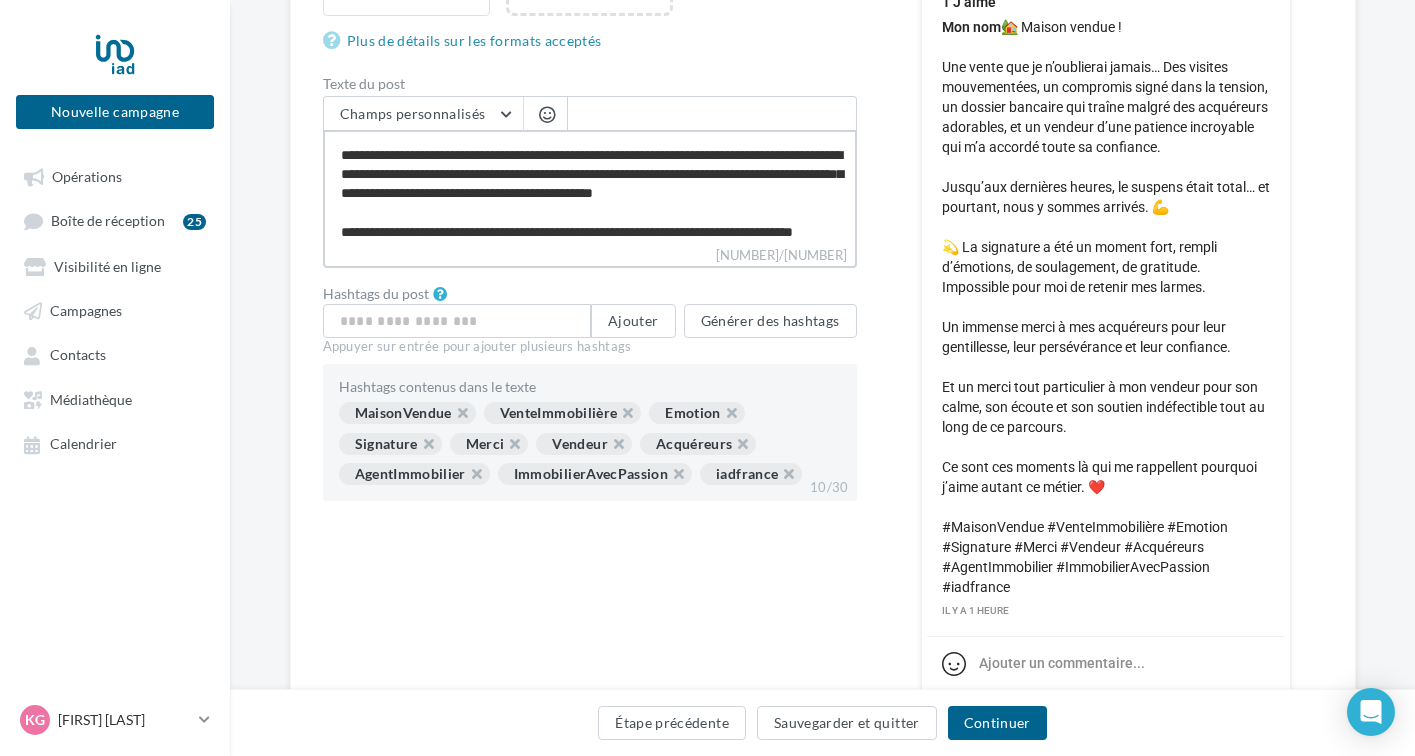 type on "**********" 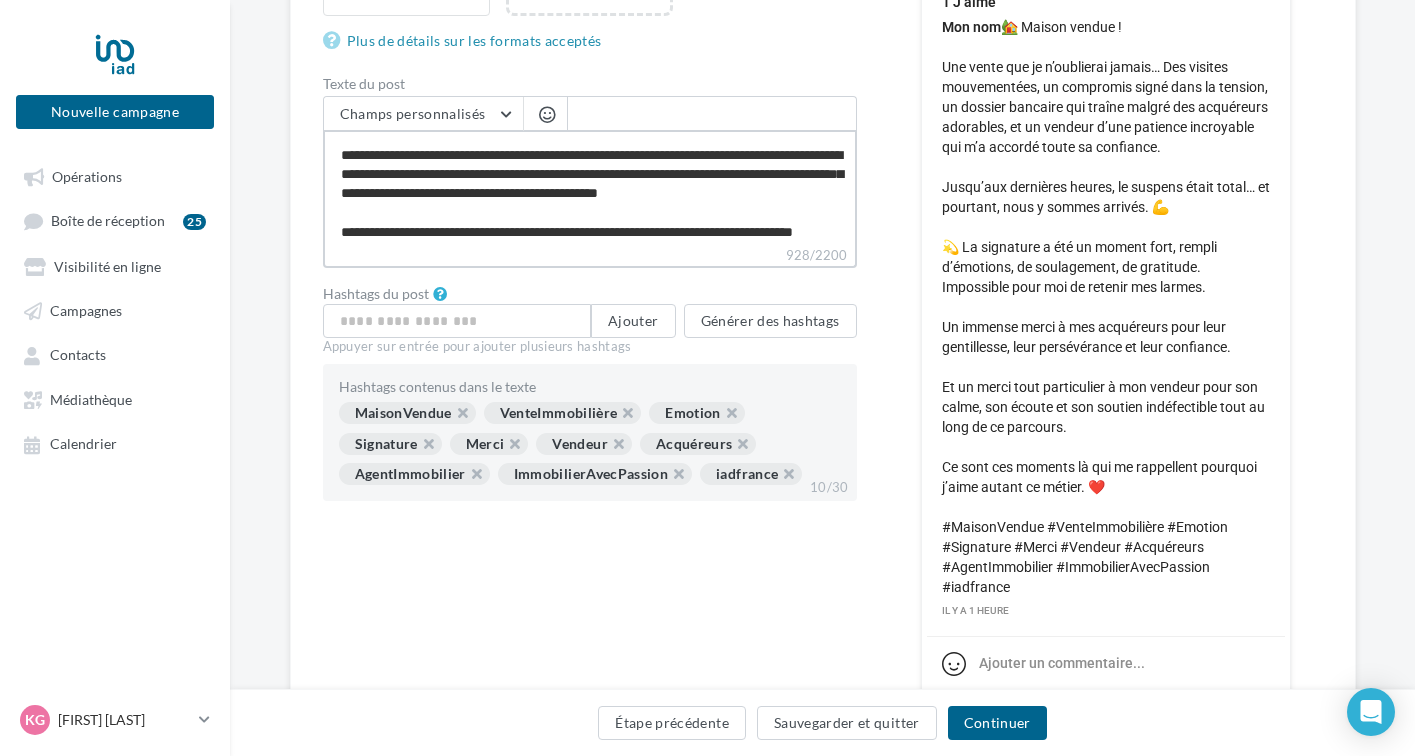 type on "**********" 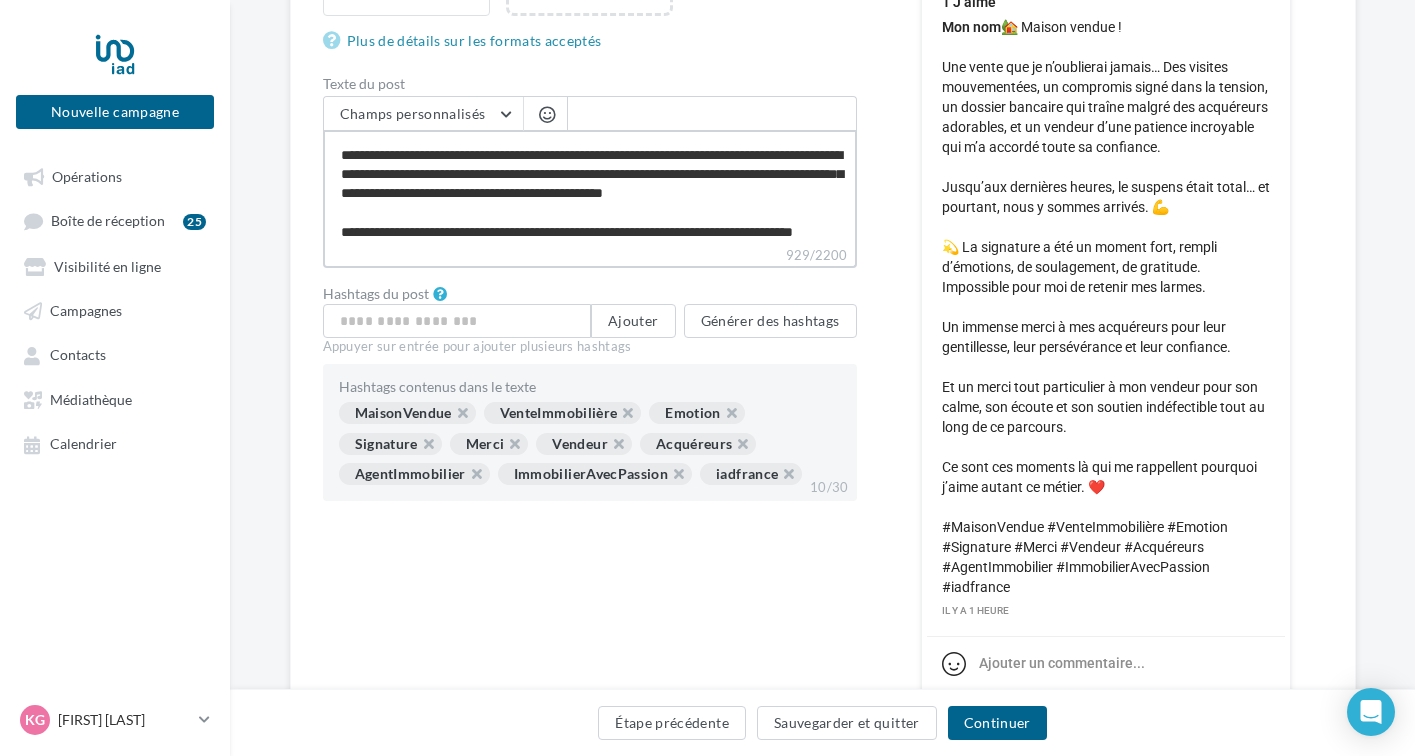 type on "**********" 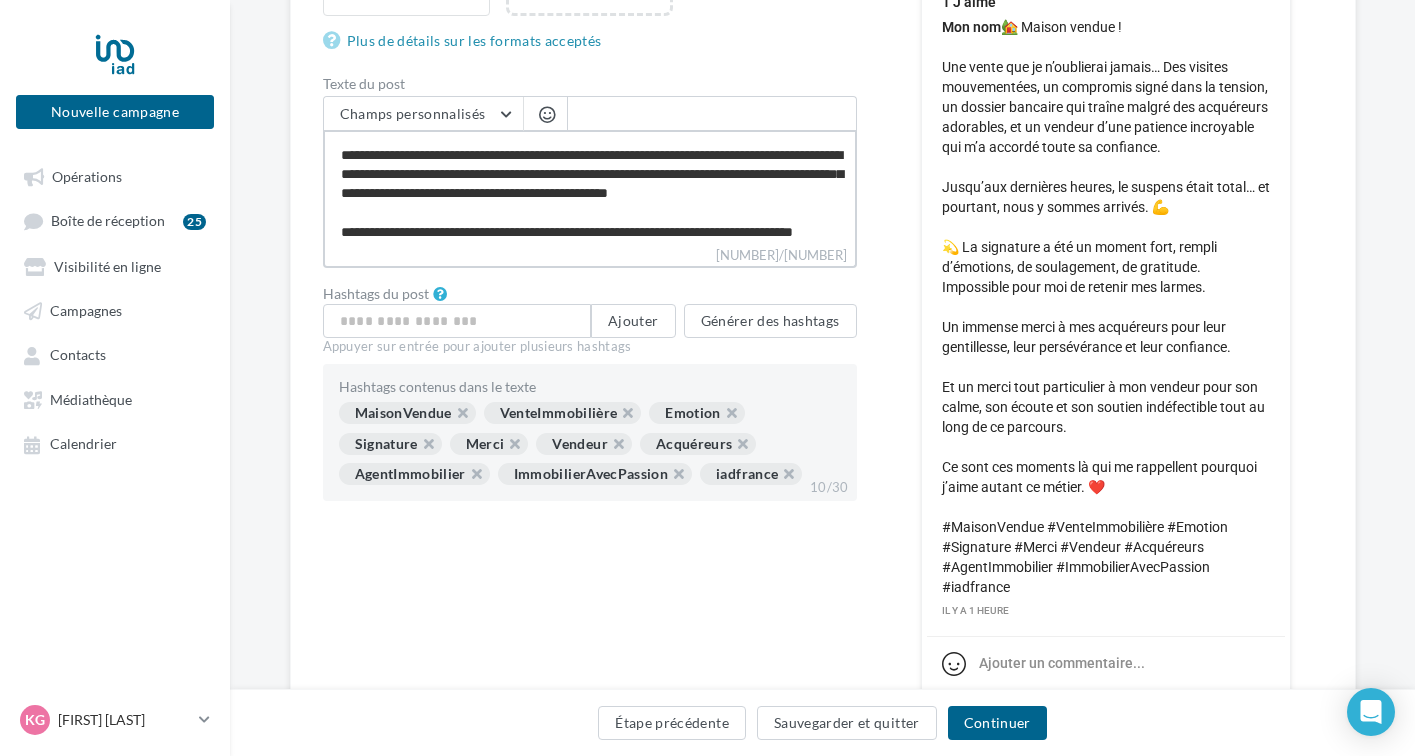 type on "**********" 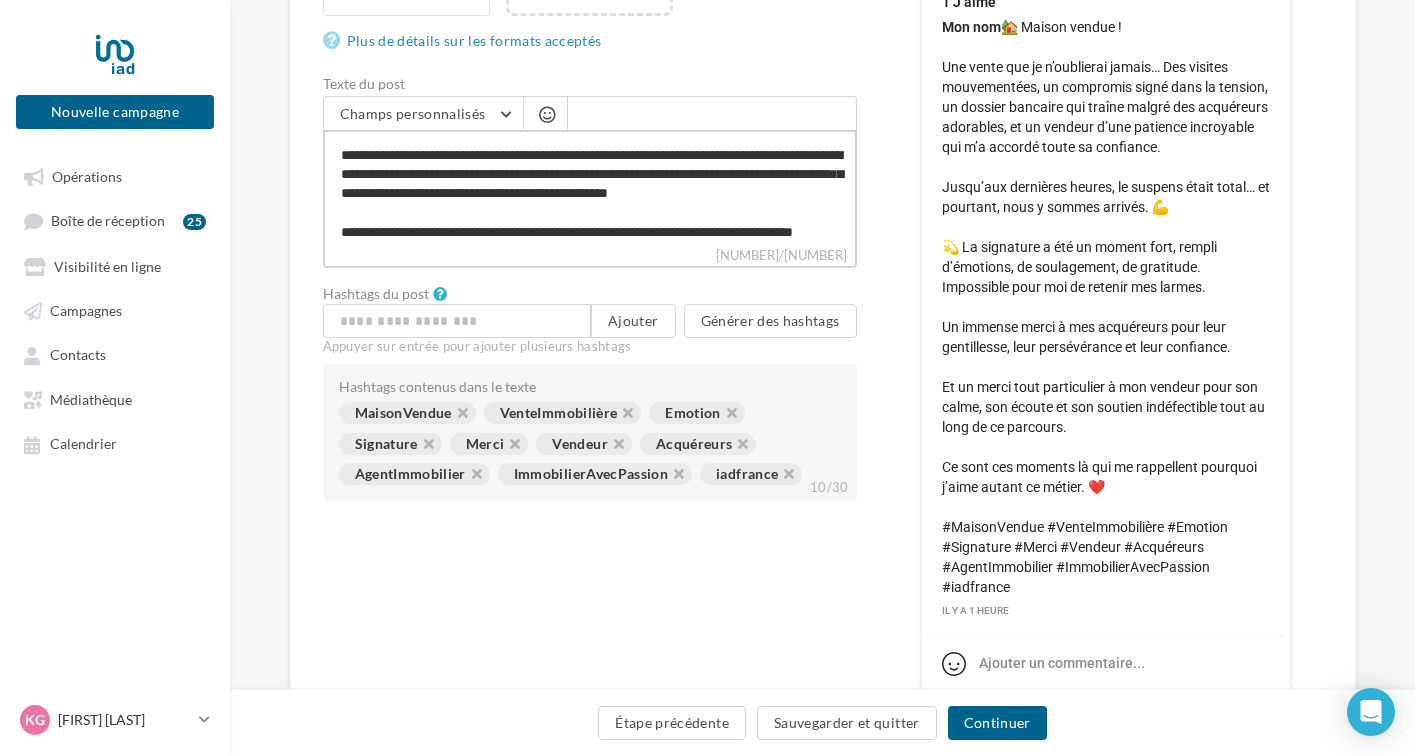 type on "**********" 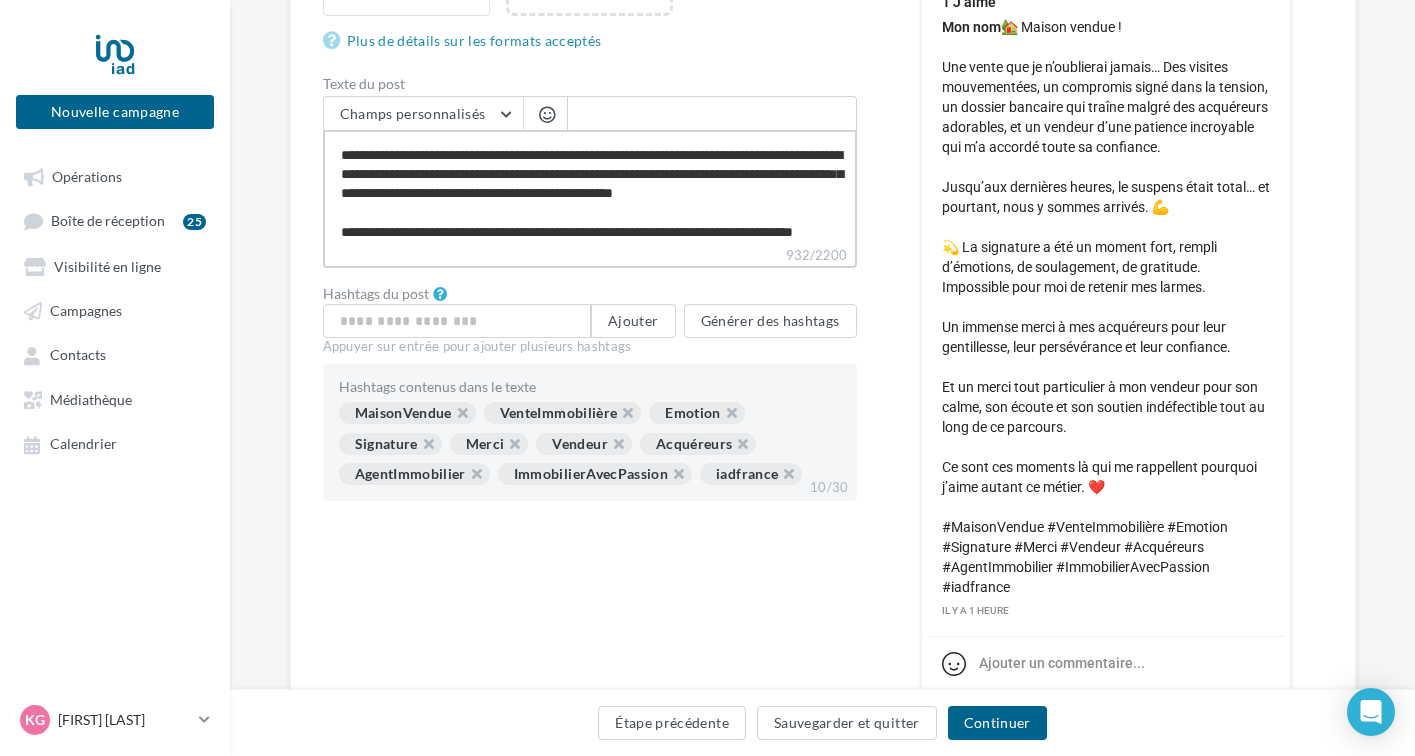 type on "**********" 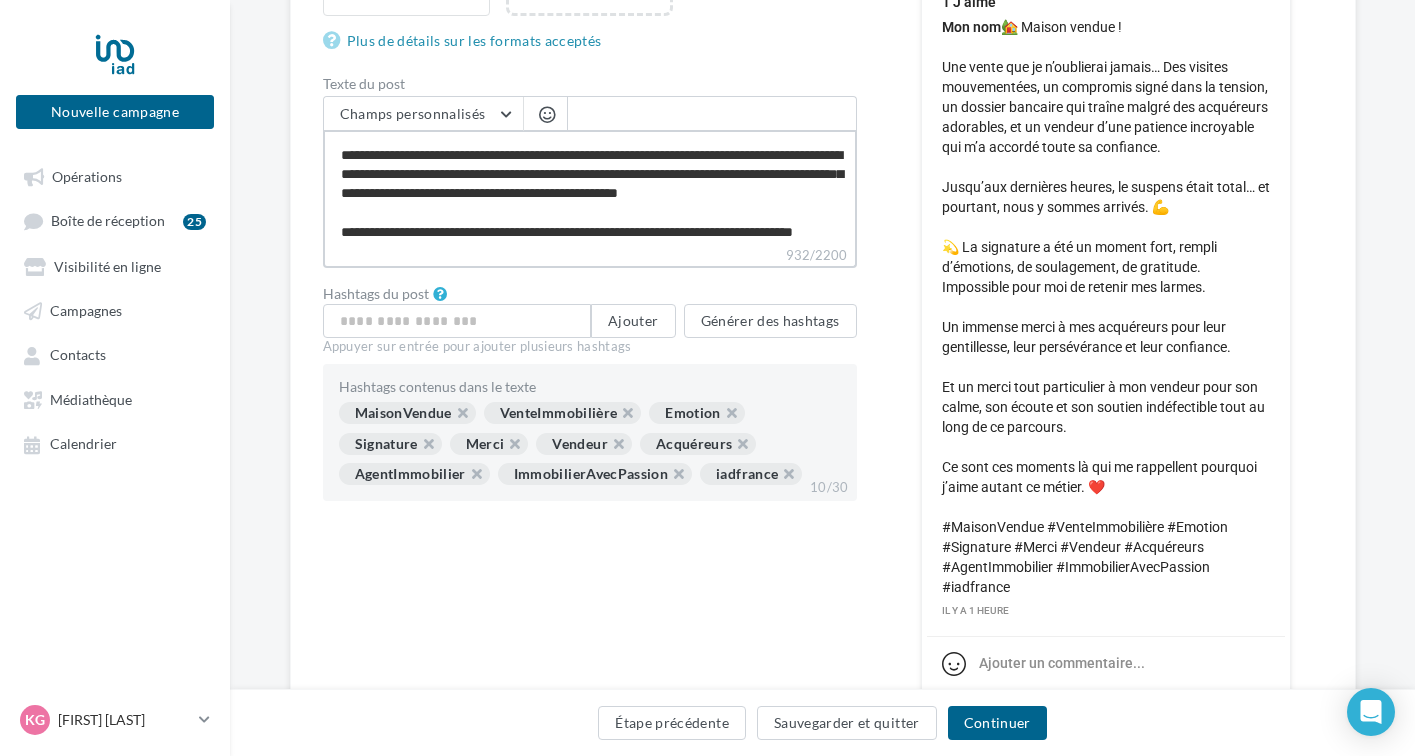 type on "**********" 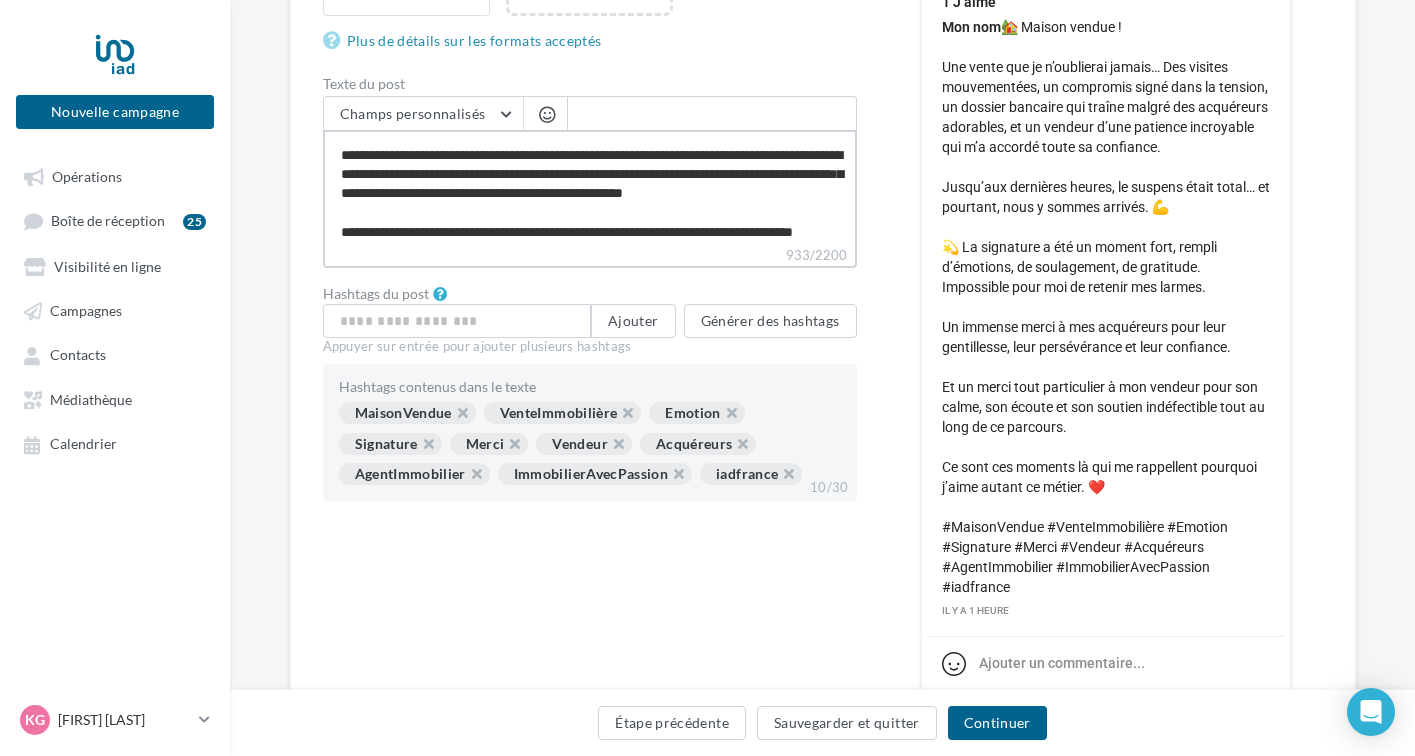 type on "**********" 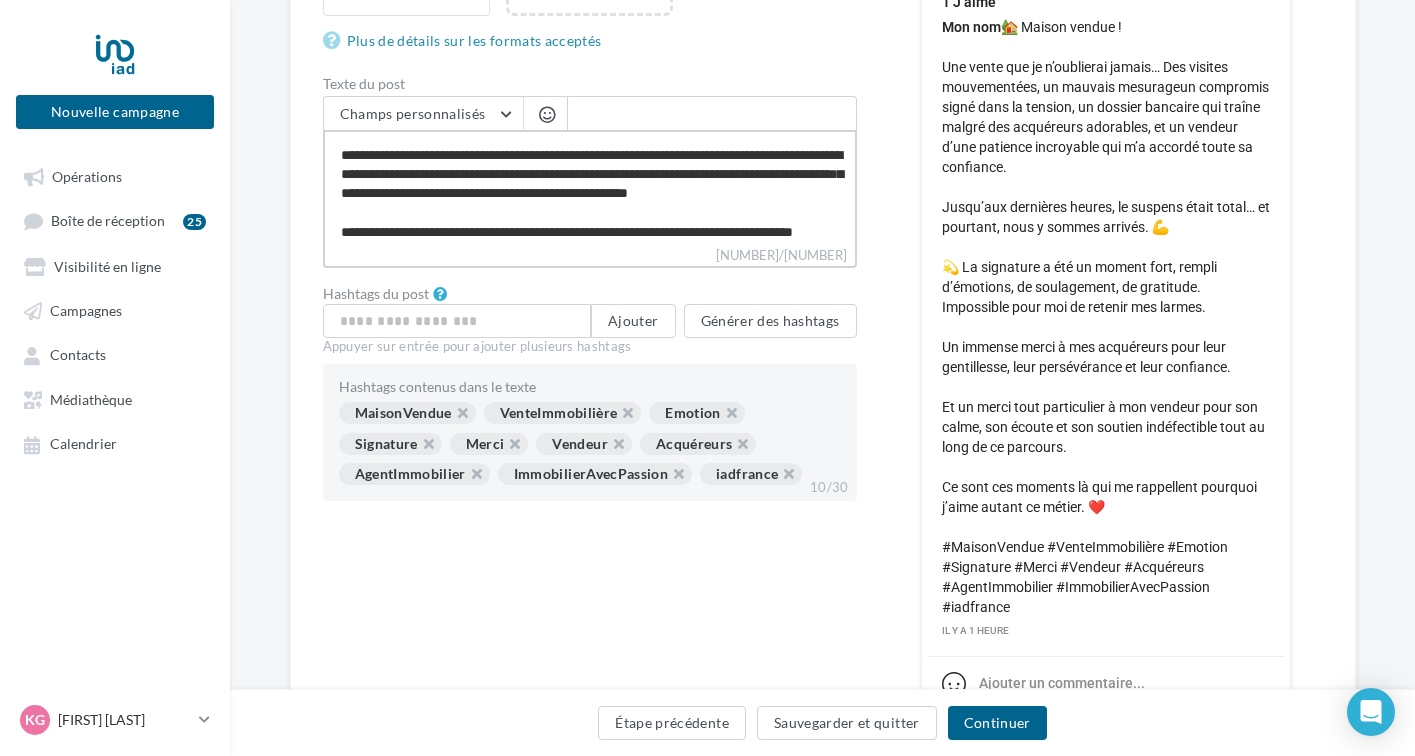 type on "**********" 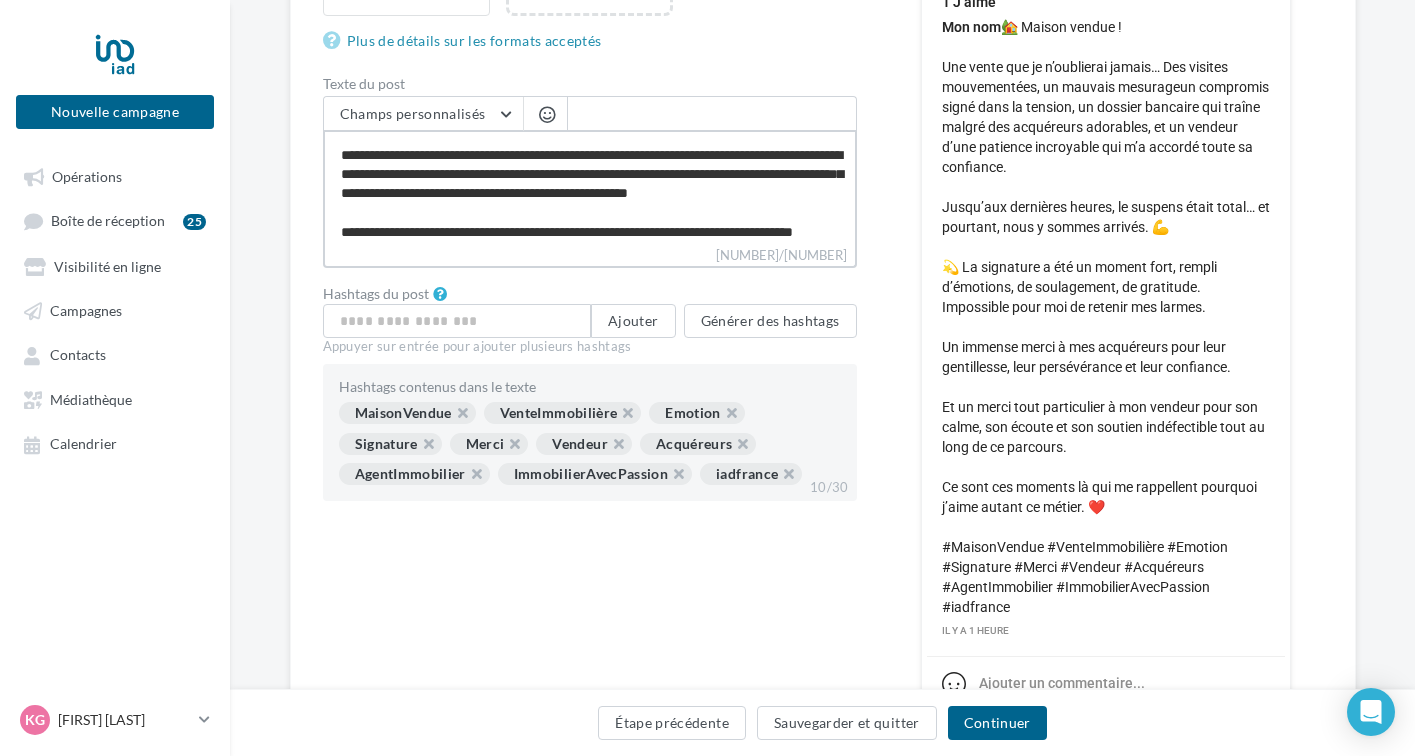 type on "**********" 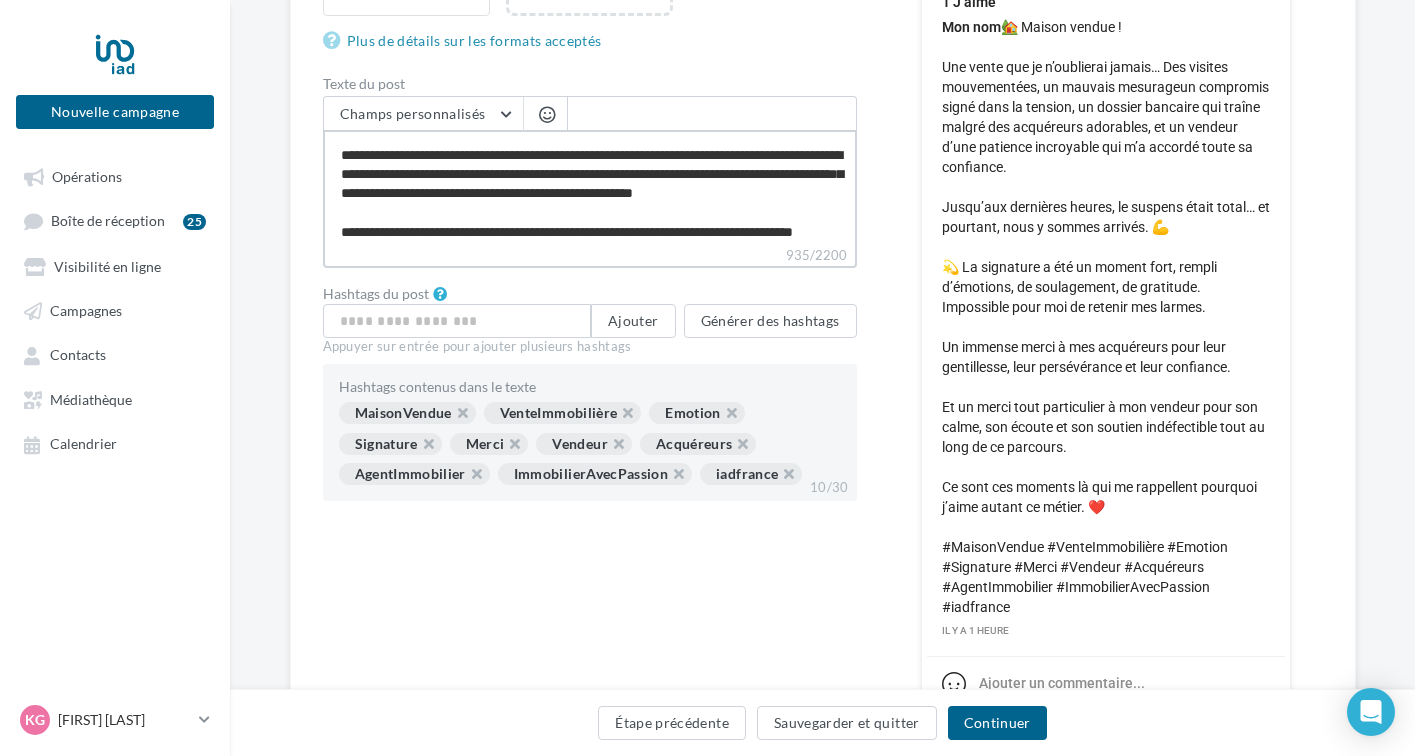type on "**********" 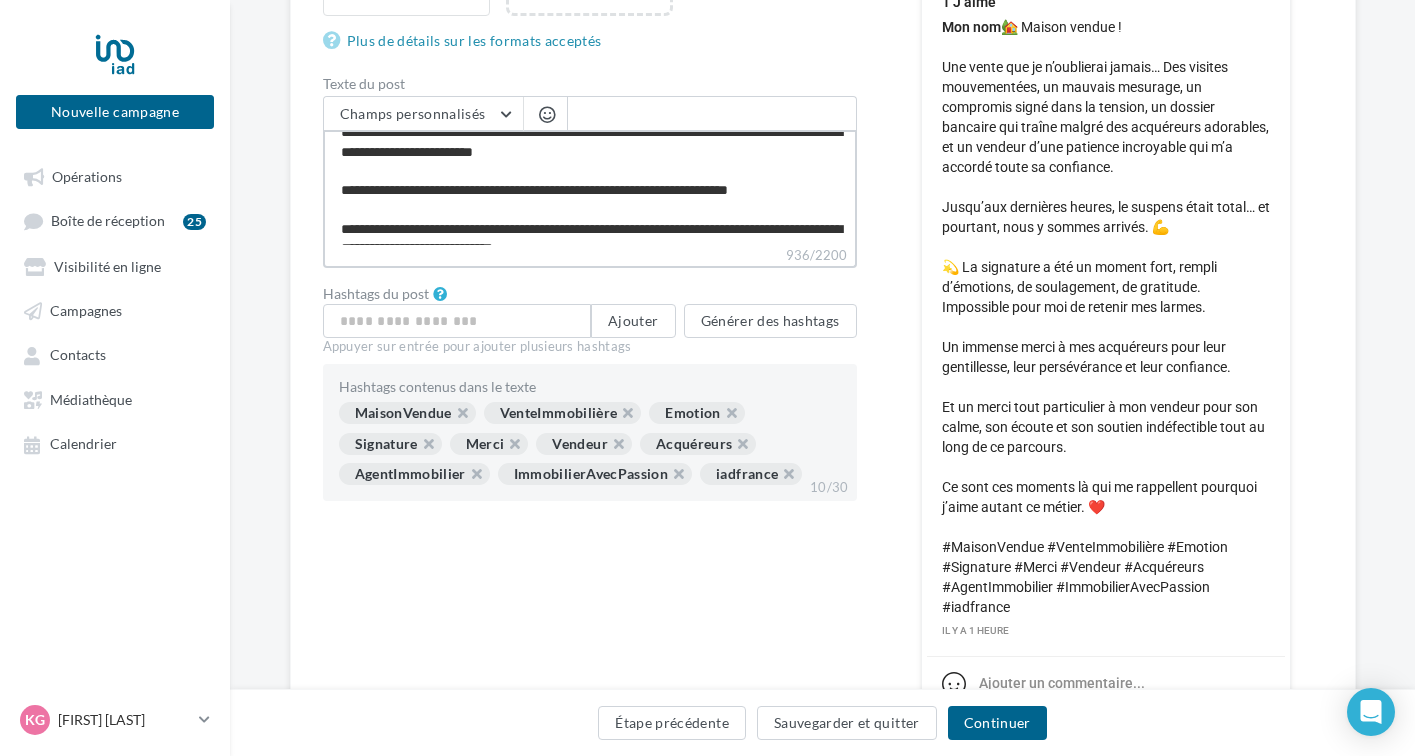 scroll, scrollTop: 346, scrollLeft: 0, axis: vertical 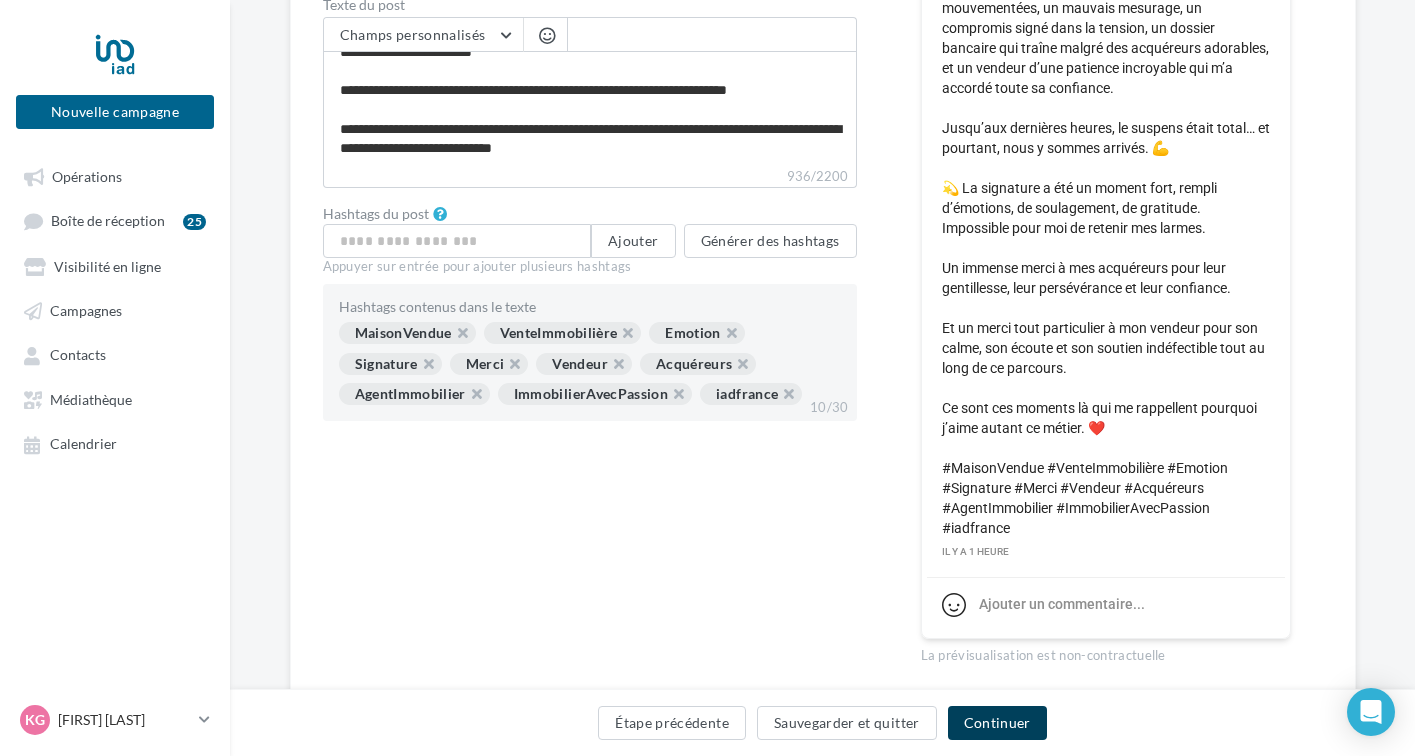 click on "Continuer" at bounding box center [997, 723] 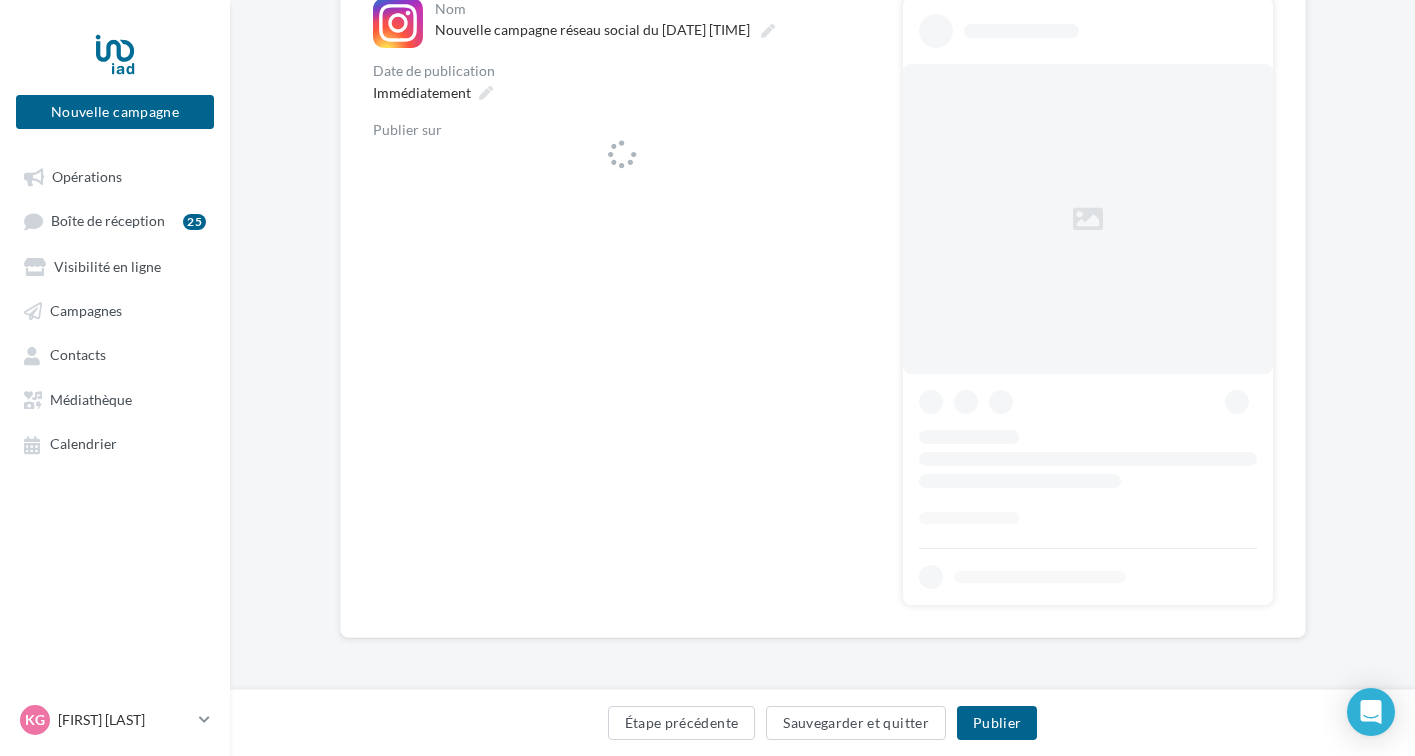 scroll, scrollTop: 0, scrollLeft: 0, axis: both 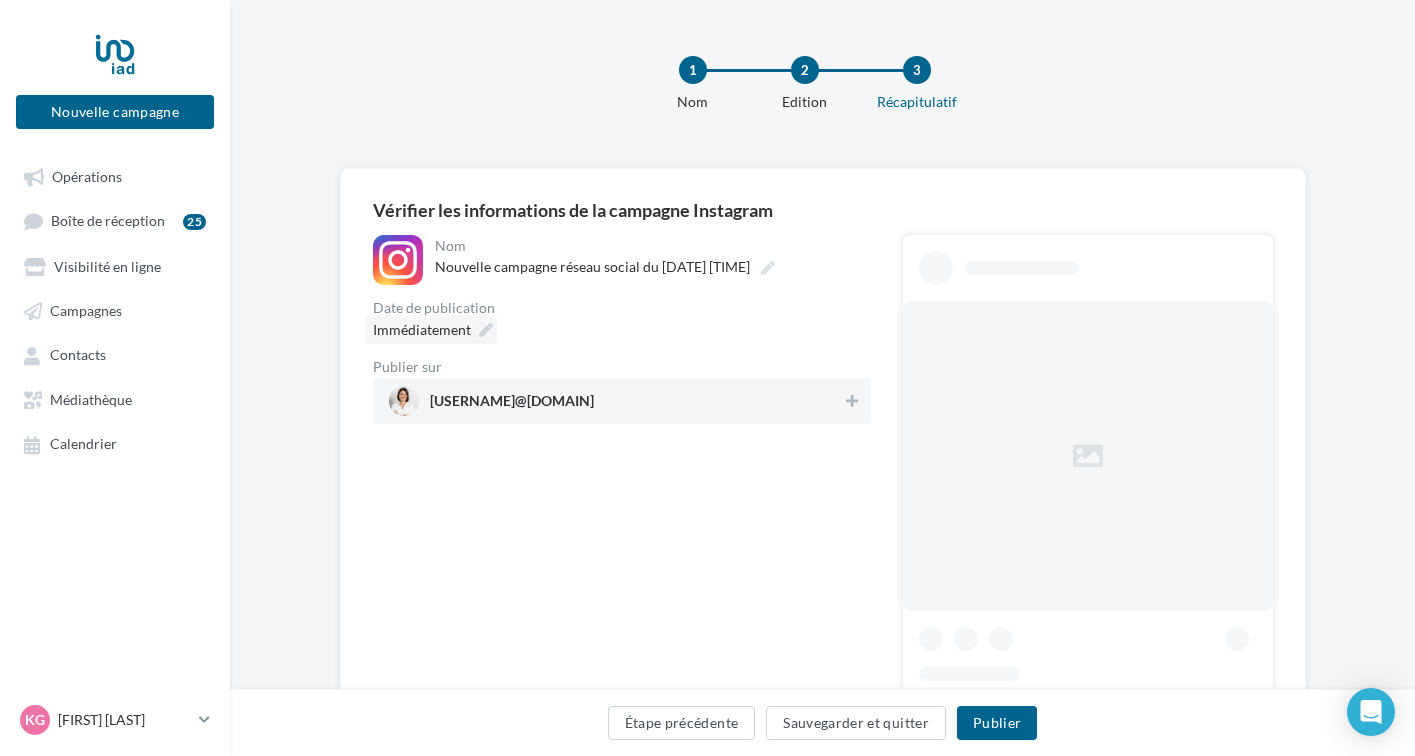 click at bounding box center (486, 330) 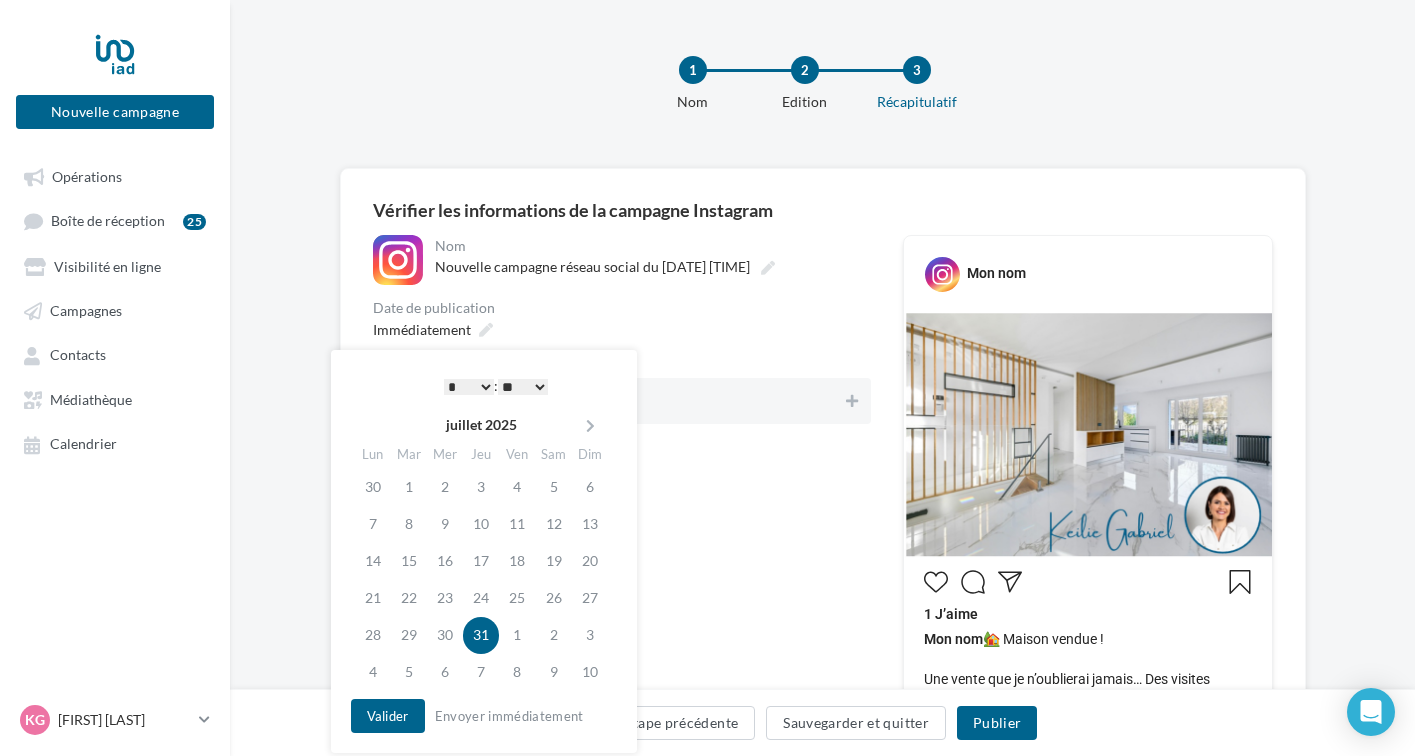 click on "31" at bounding box center [481, 635] 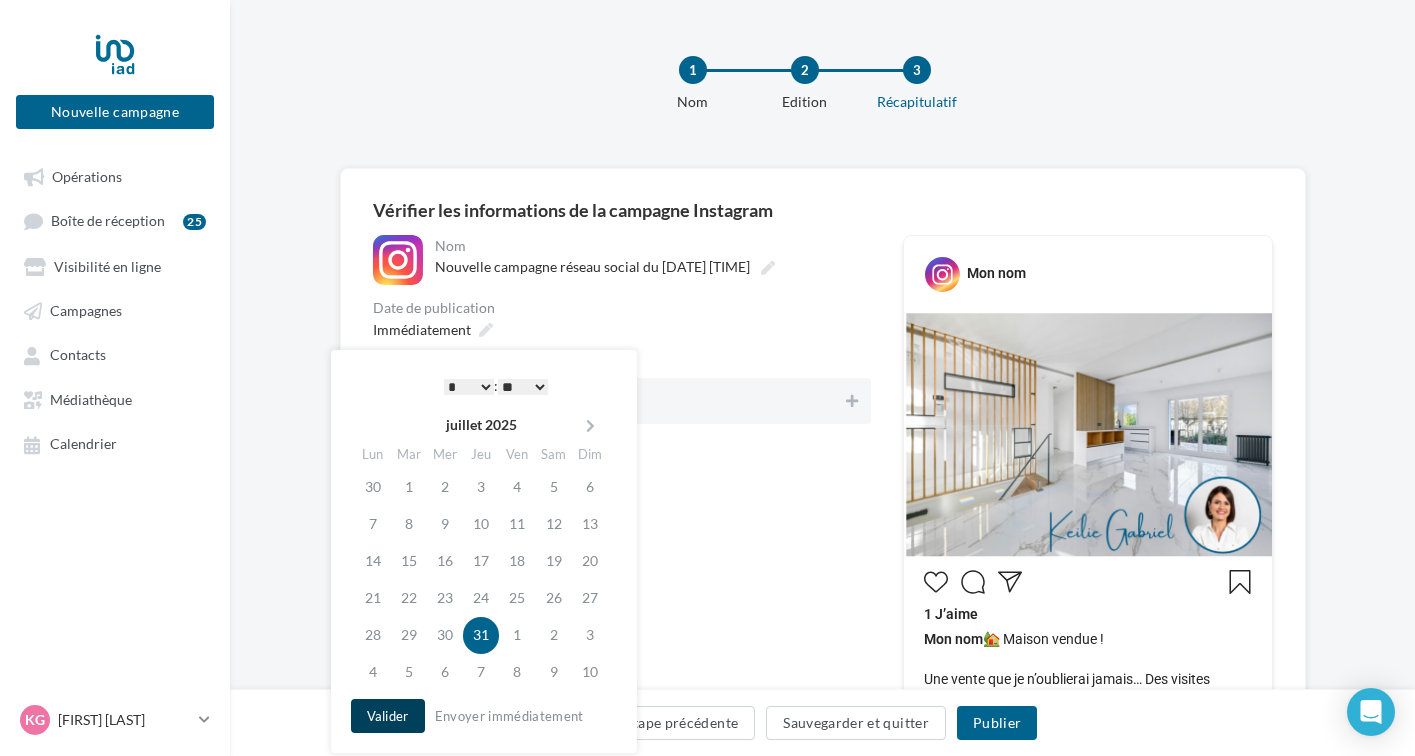 click on "Valider" at bounding box center [388, 716] 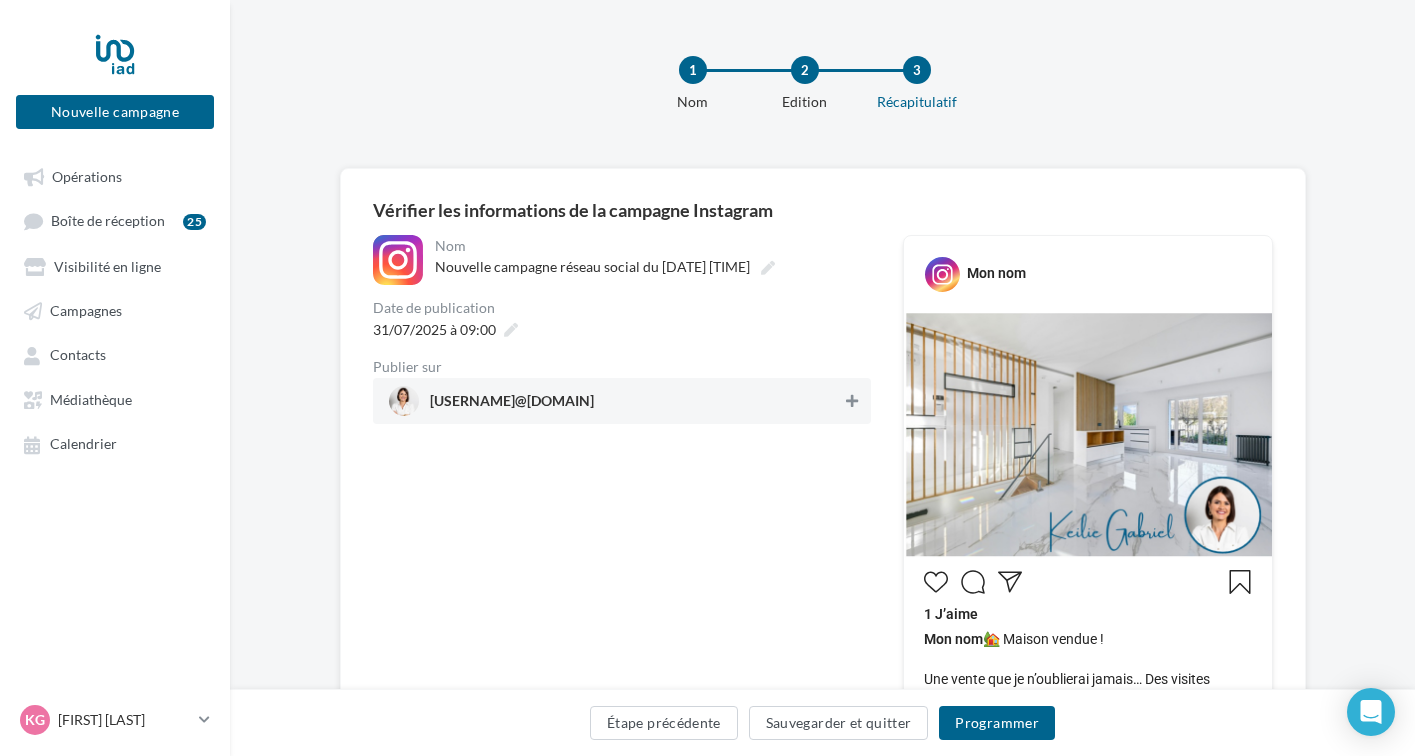 click at bounding box center (852, 401) 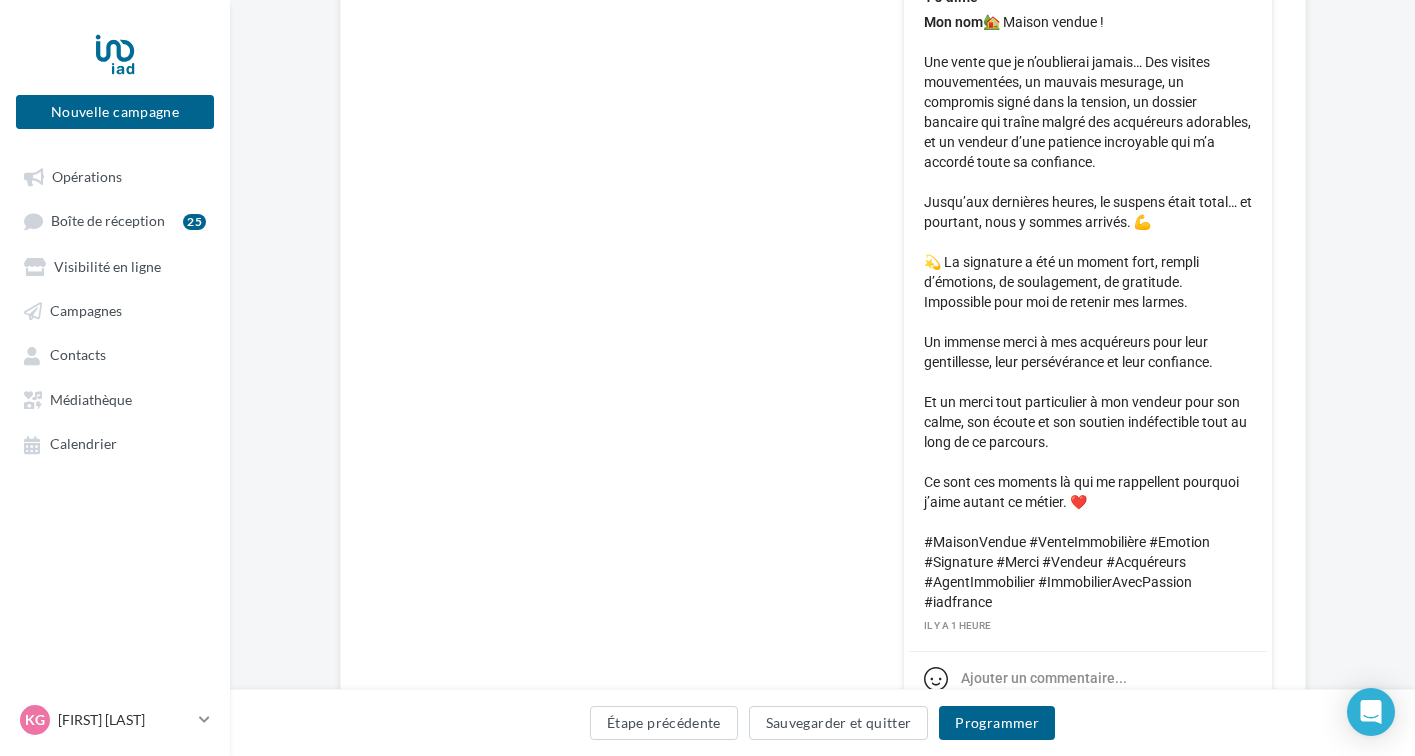 scroll, scrollTop: 533, scrollLeft: 0, axis: vertical 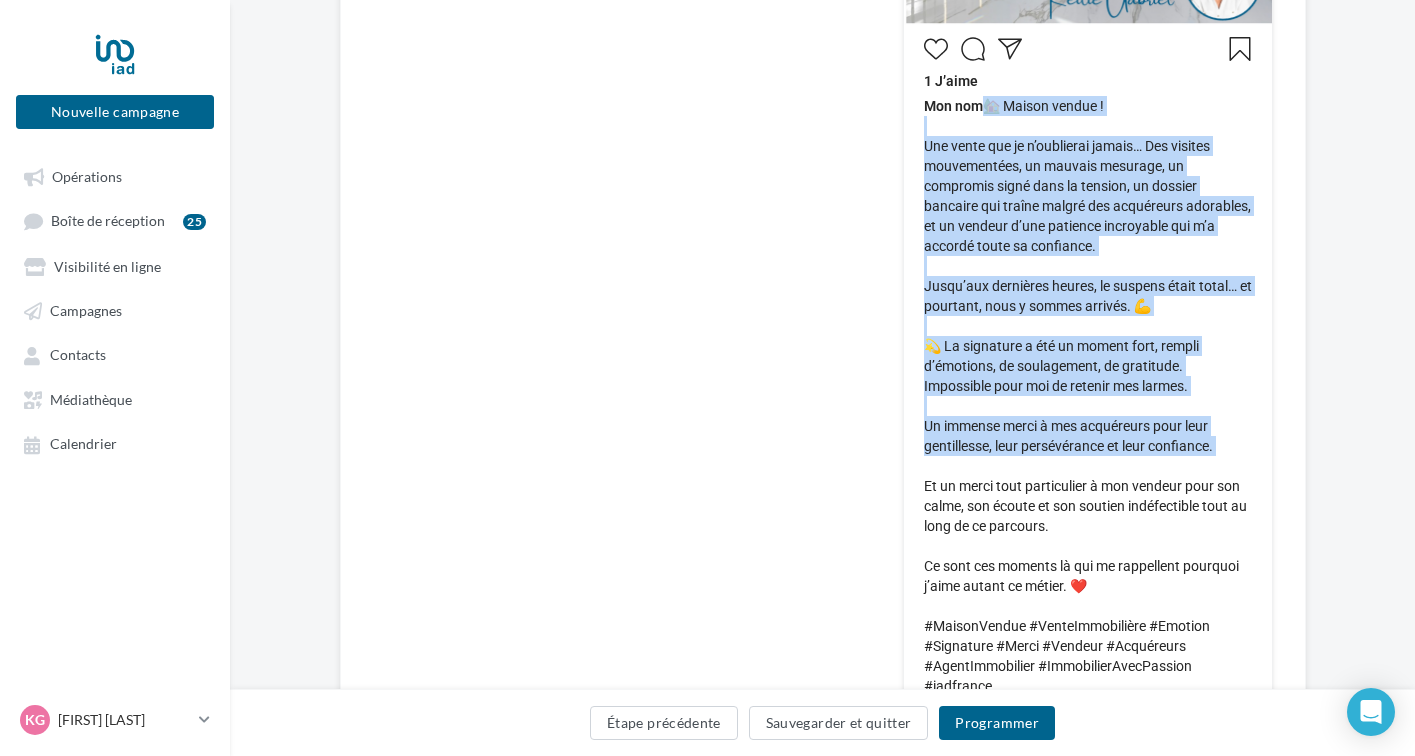 drag, startPoint x: 995, startPoint y: 103, endPoint x: 1055, endPoint y: 509, distance: 410.40955 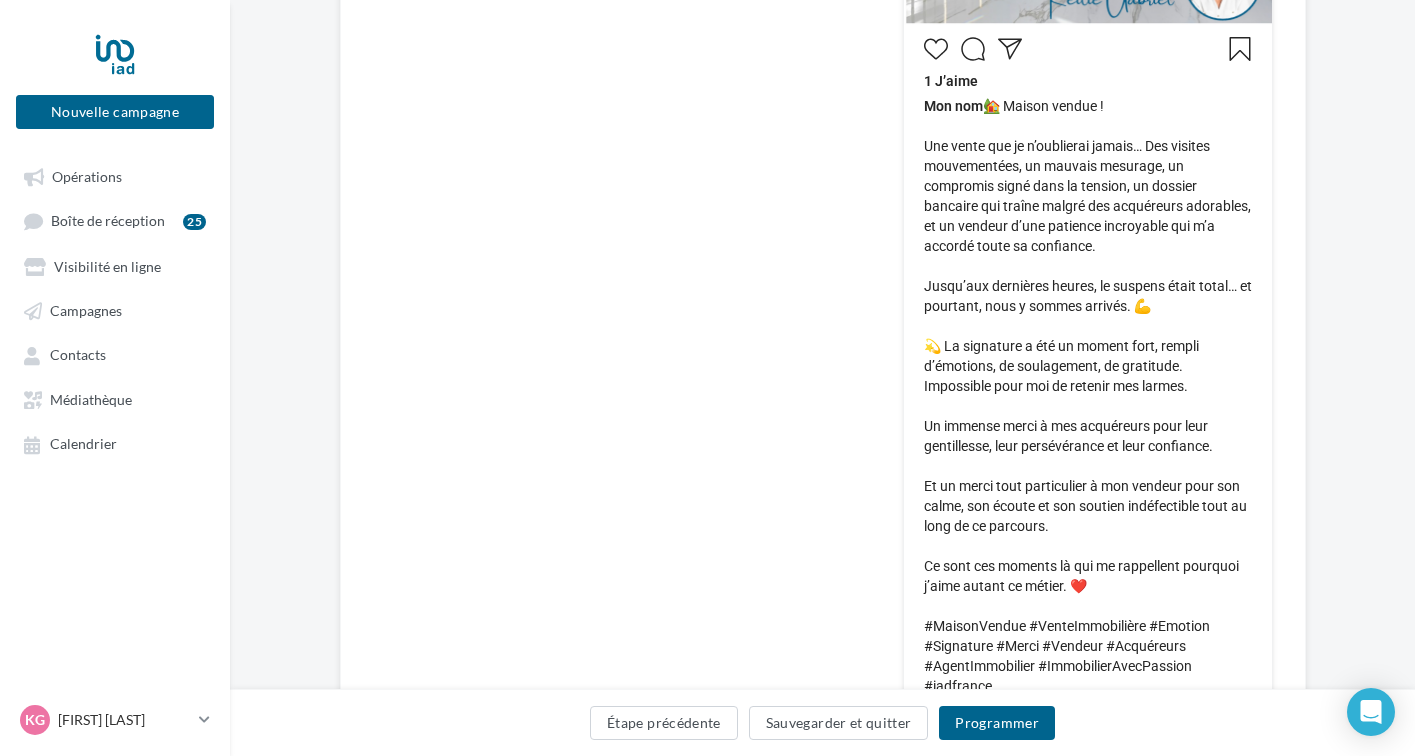 click on "Mon nom  🏡 Maison vendue ! Une vente que je n’oublierai jamais… Des visites mouvementées, un mauvais mesurage, un compromis signé dans la tension, un dossier bancaire qui traîne malgré des acquéreurs adorables, et un vendeur d’une patience incroyable qui m’a accordé toute sa confiance. Jusqu’aux dernières heures, le suspens était total… et pourtant, nous y sommes arrivés. 💪 💫 La signature a été un moment fort, rempli d’émotions, de soulagement, de gratitude. Impossible pour moi de retenir mes larmes. Un immense merci à mes acquéreurs pour leur gentillesse, leur persévérance et leur confiance. Et un merci tout particulier à mon vendeur pour son calme, son écoute et son soutien indéfectible tout au long de ce parcours. Ce sont ces moments là qui me rappellent pourquoi j’aime autant ce métier. ❤️ #MaisonVendue #VenteImmobilière #Emotion #Signature #Merci #Vendeur #Acquéreurs #AgentImmobilier #ImmobilierAvecPassion #iadfrance" at bounding box center (1088, 396) 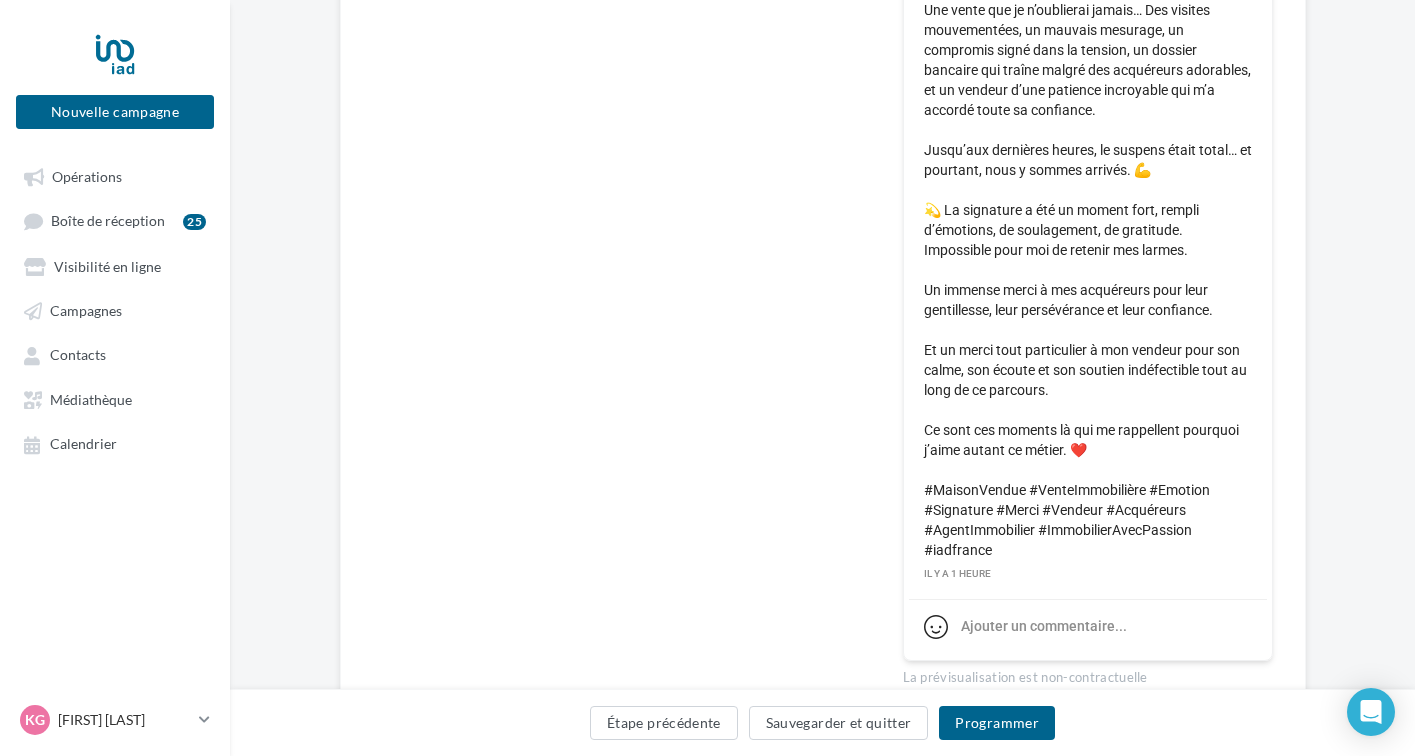 scroll, scrollTop: 702, scrollLeft: 0, axis: vertical 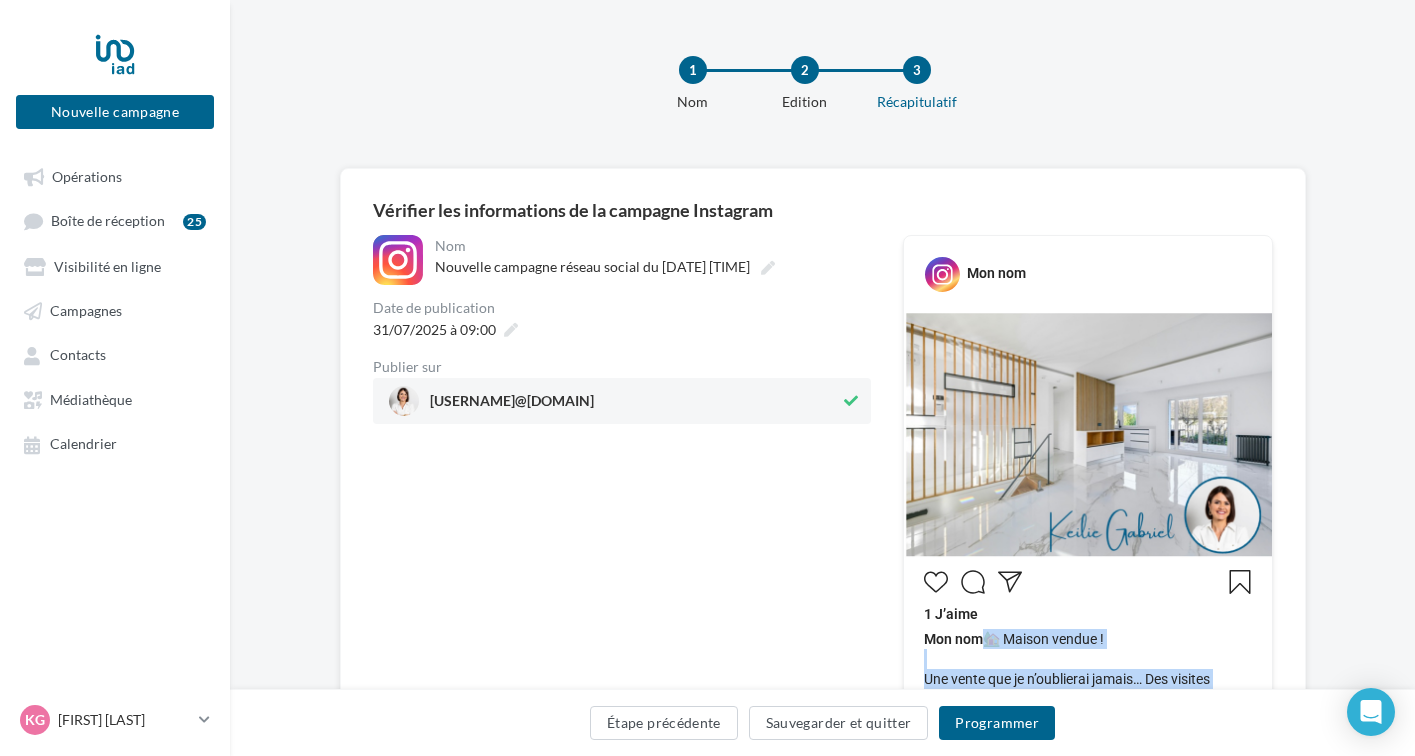 drag, startPoint x: 994, startPoint y: 520, endPoint x: 990, endPoint y: 641, distance: 121.0661 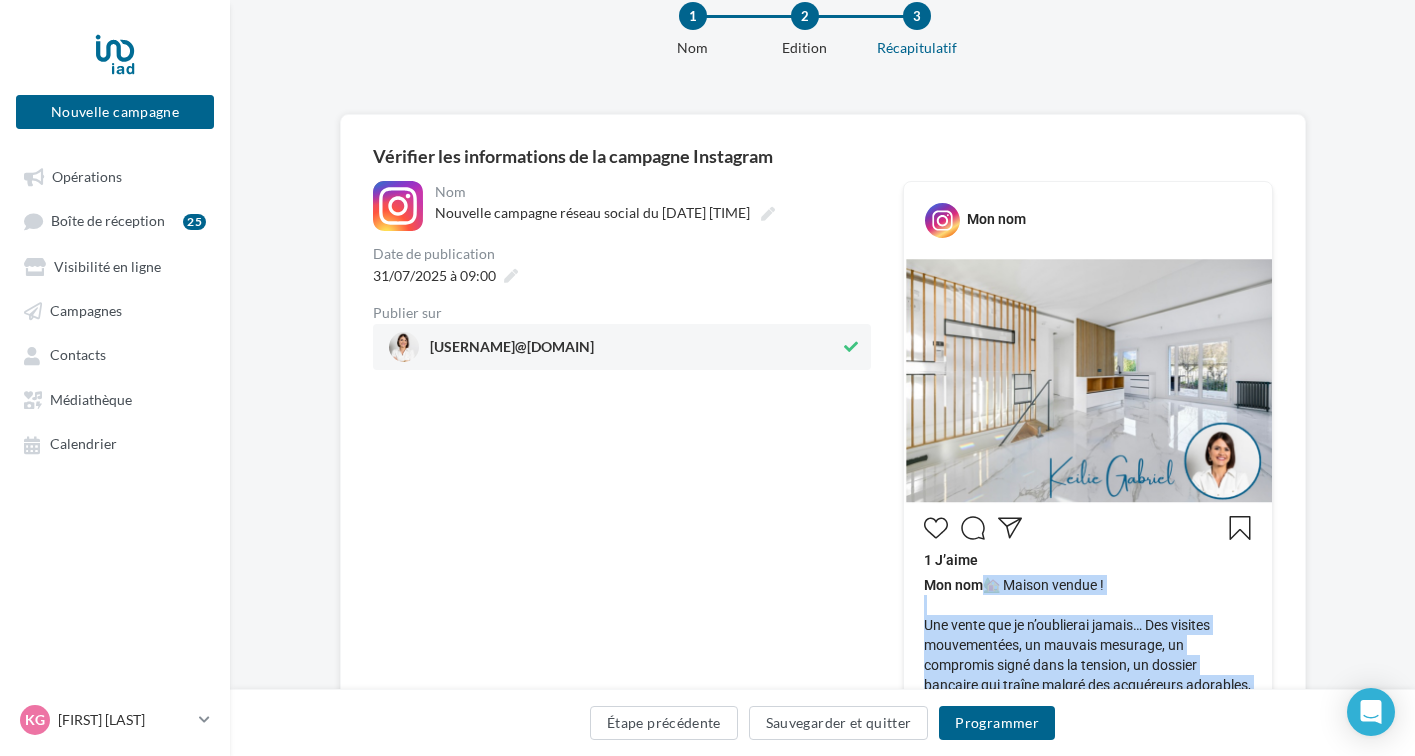 scroll, scrollTop: 57, scrollLeft: 0, axis: vertical 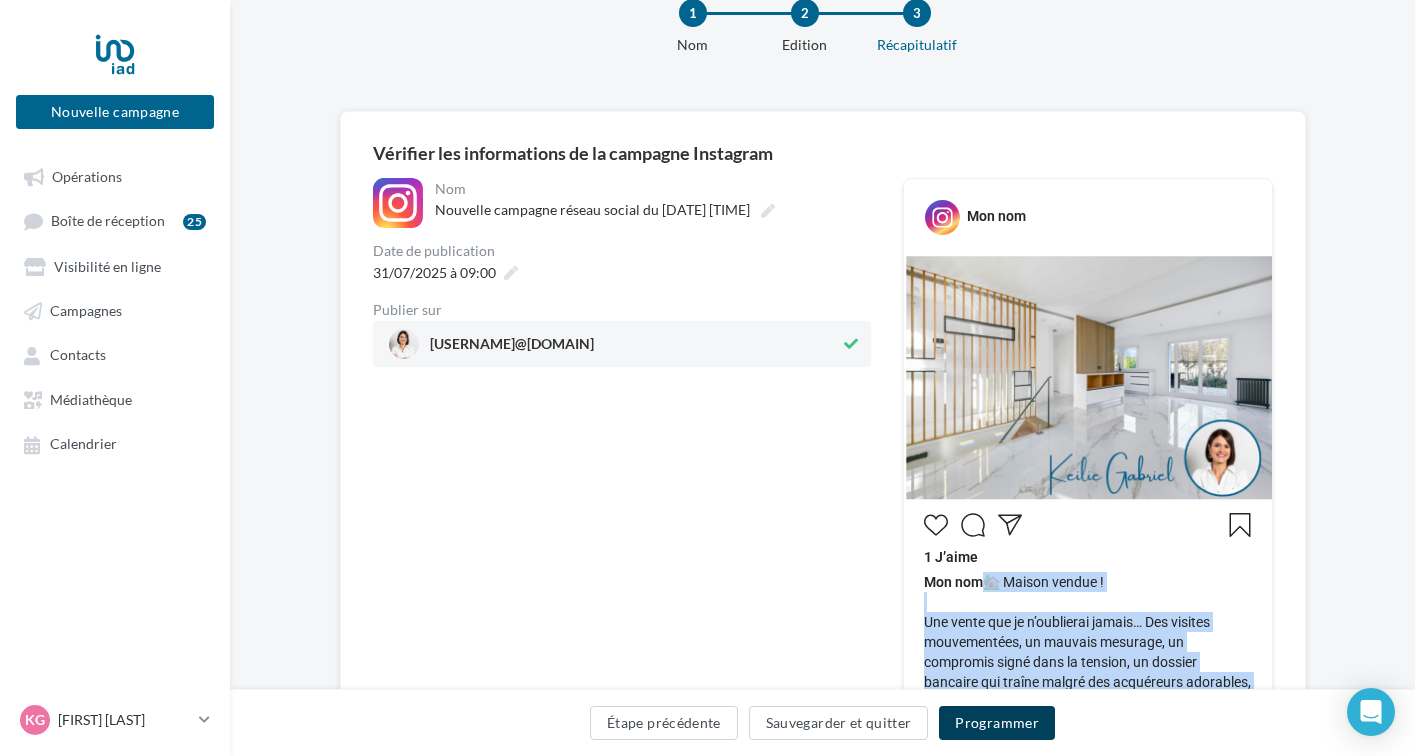 click on "Programmer" at bounding box center [997, 723] 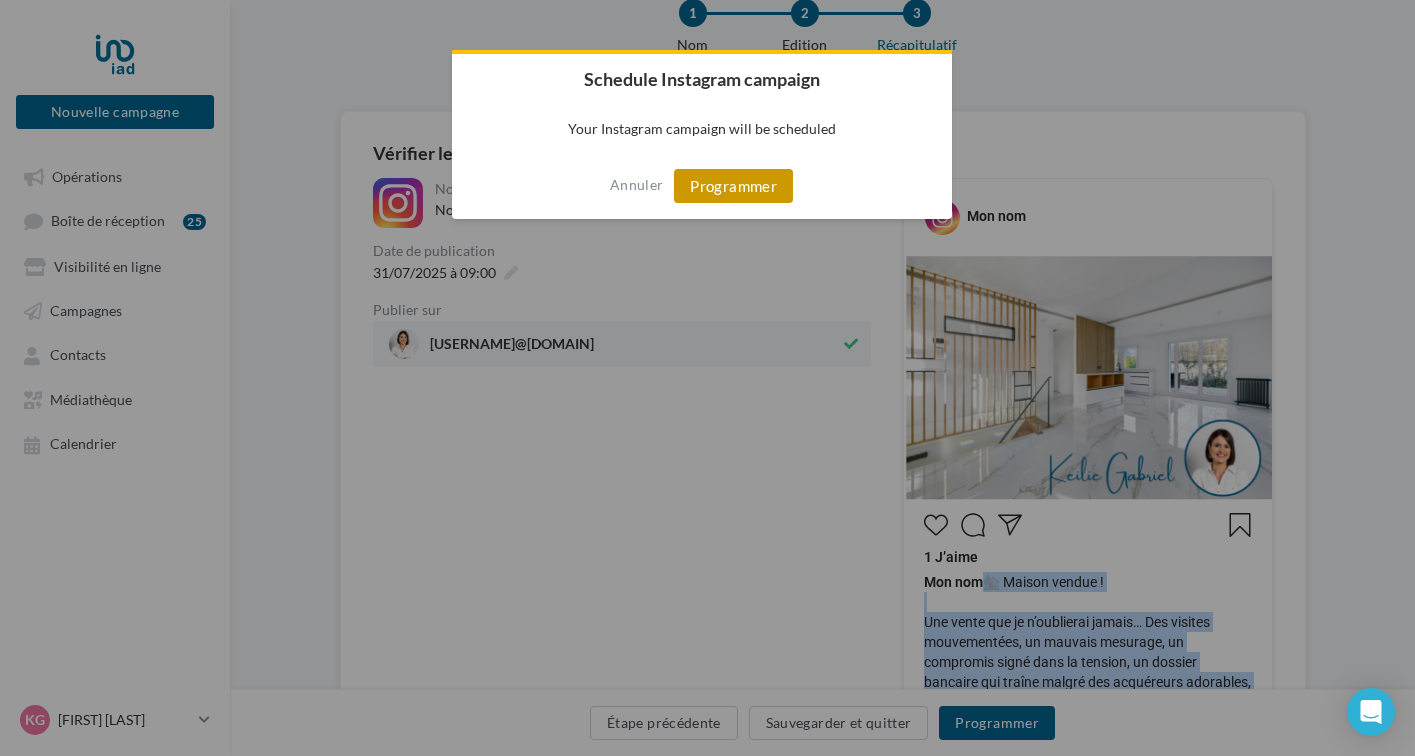 click on "Programmer" at bounding box center (733, 186) 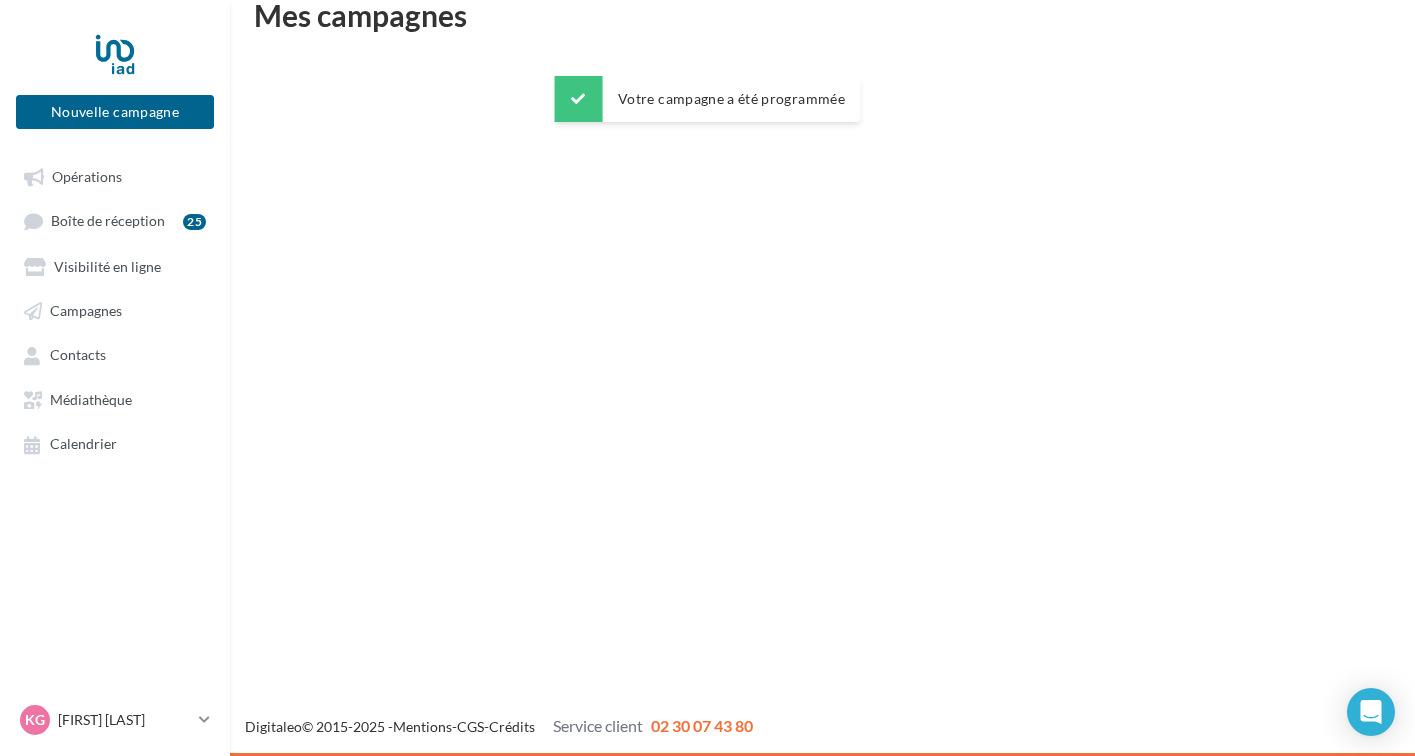 scroll, scrollTop: 32, scrollLeft: 0, axis: vertical 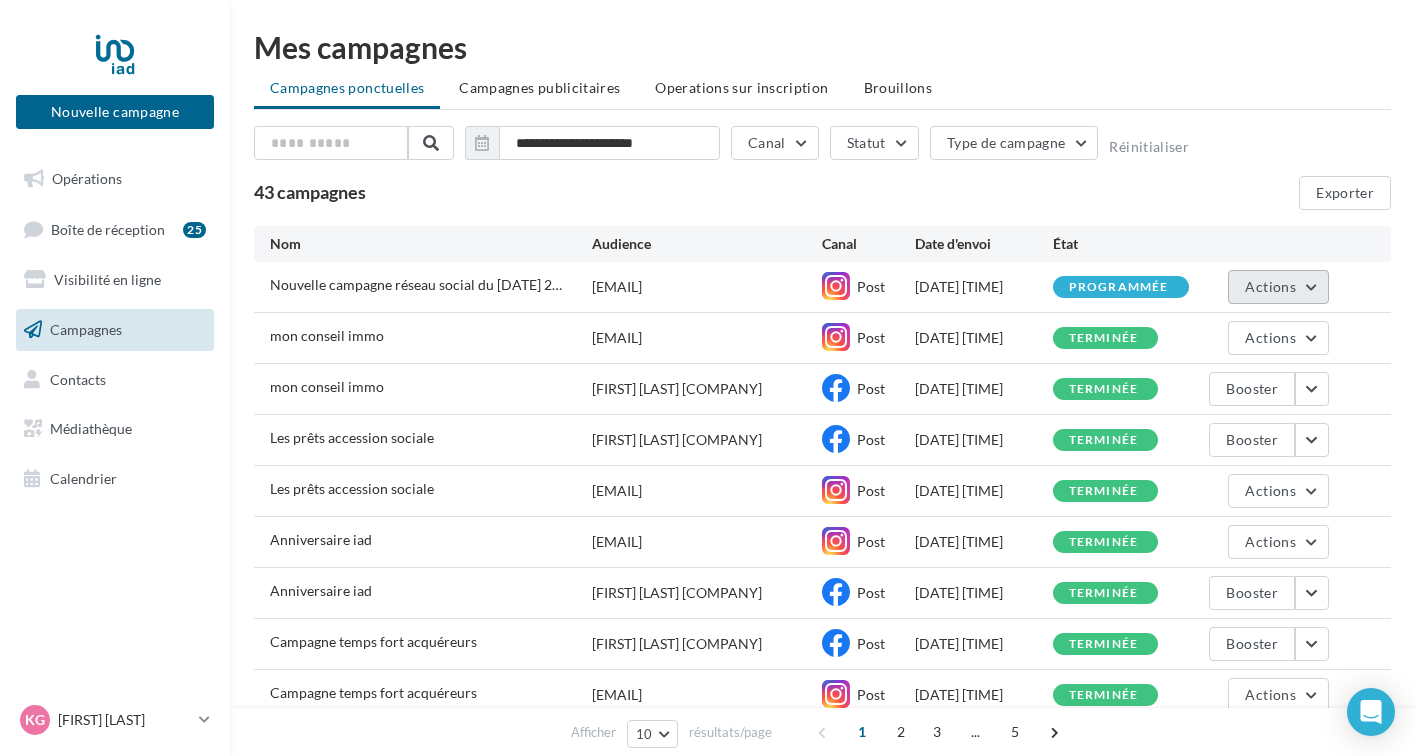 click on "Actions" at bounding box center [1278, 287] 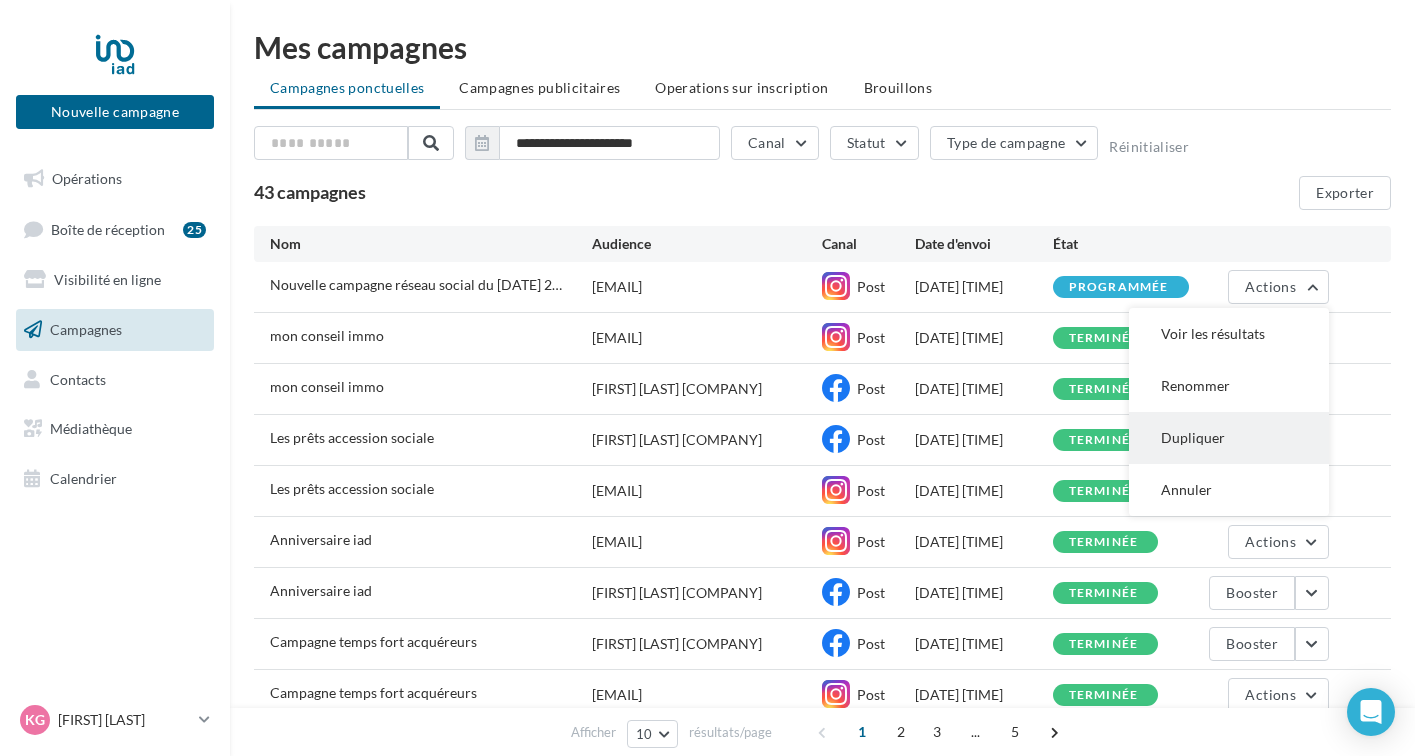 click on "Dupliquer" at bounding box center [1229, 438] 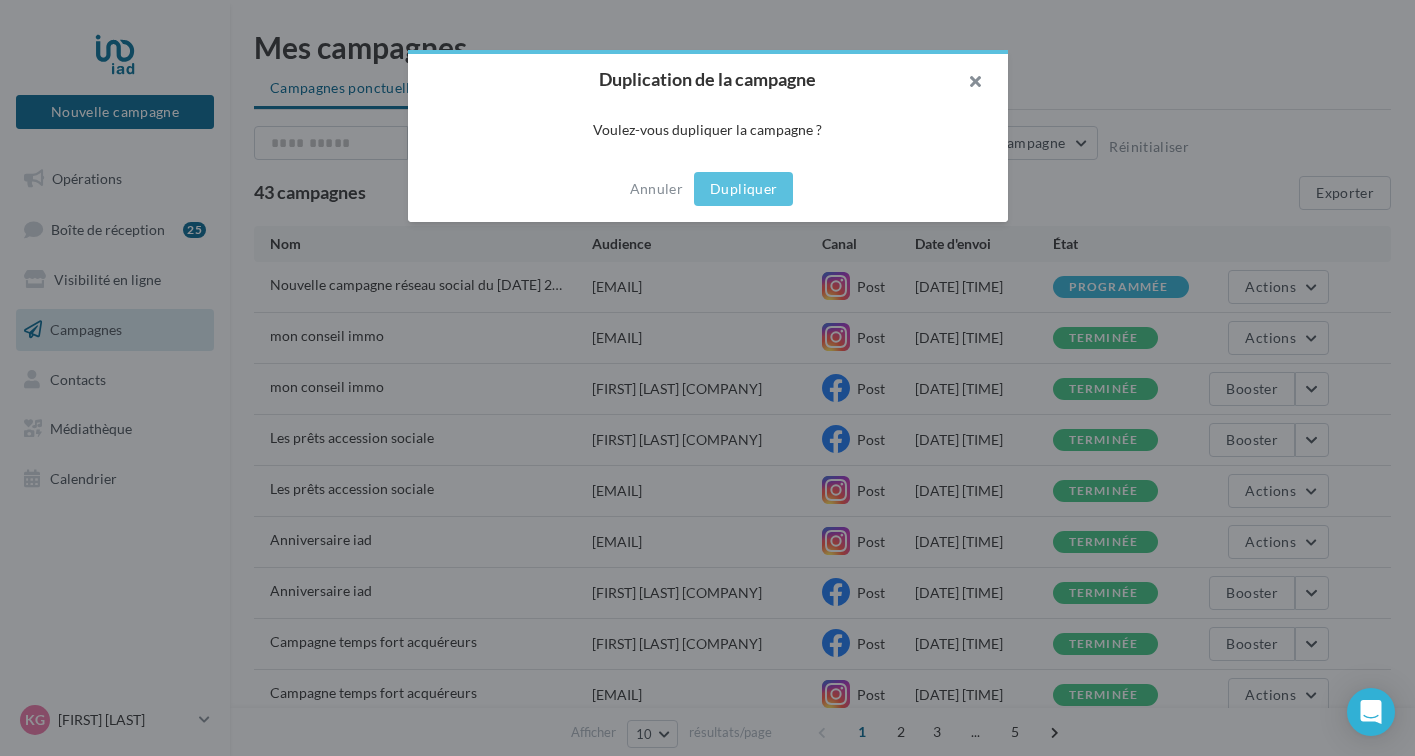 click at bounding box center [968, 84] 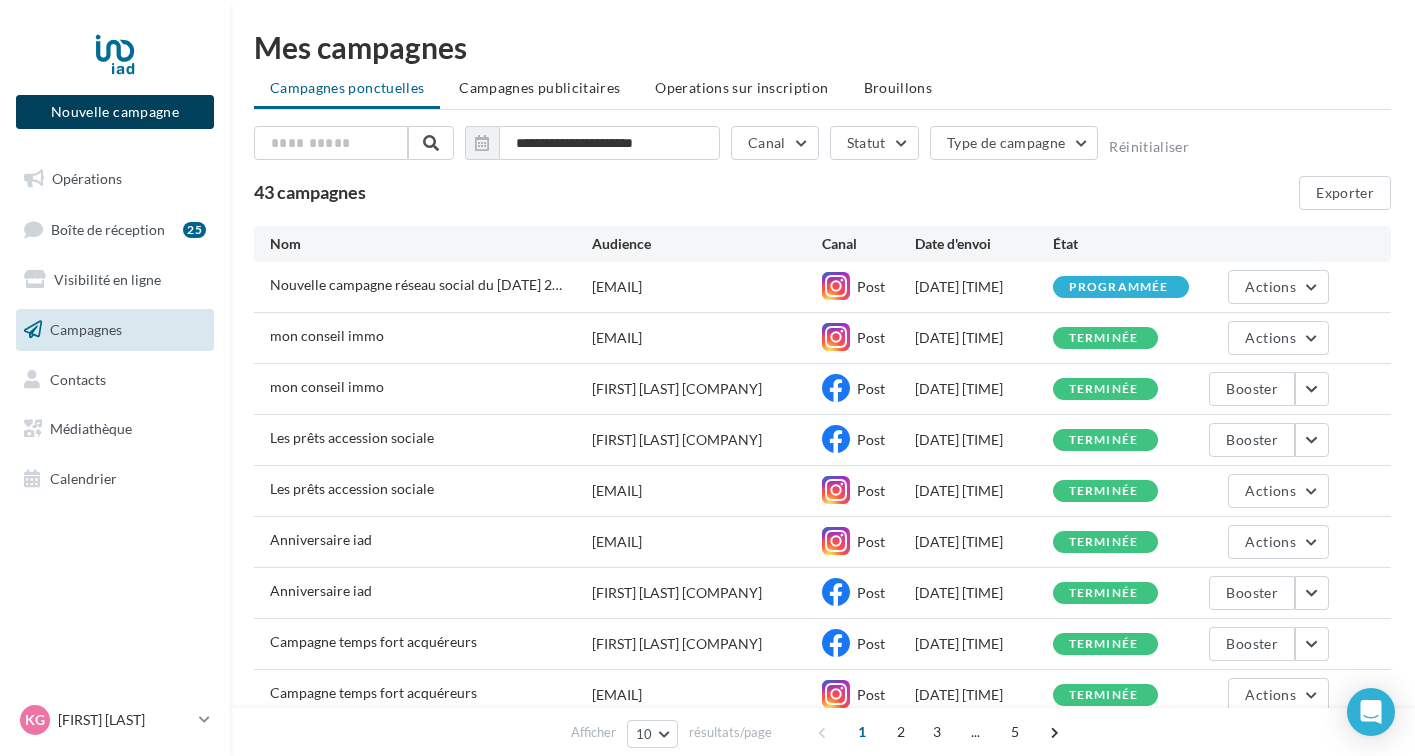 click on "Nouvelle campagne" at bounding box center [115, 112] 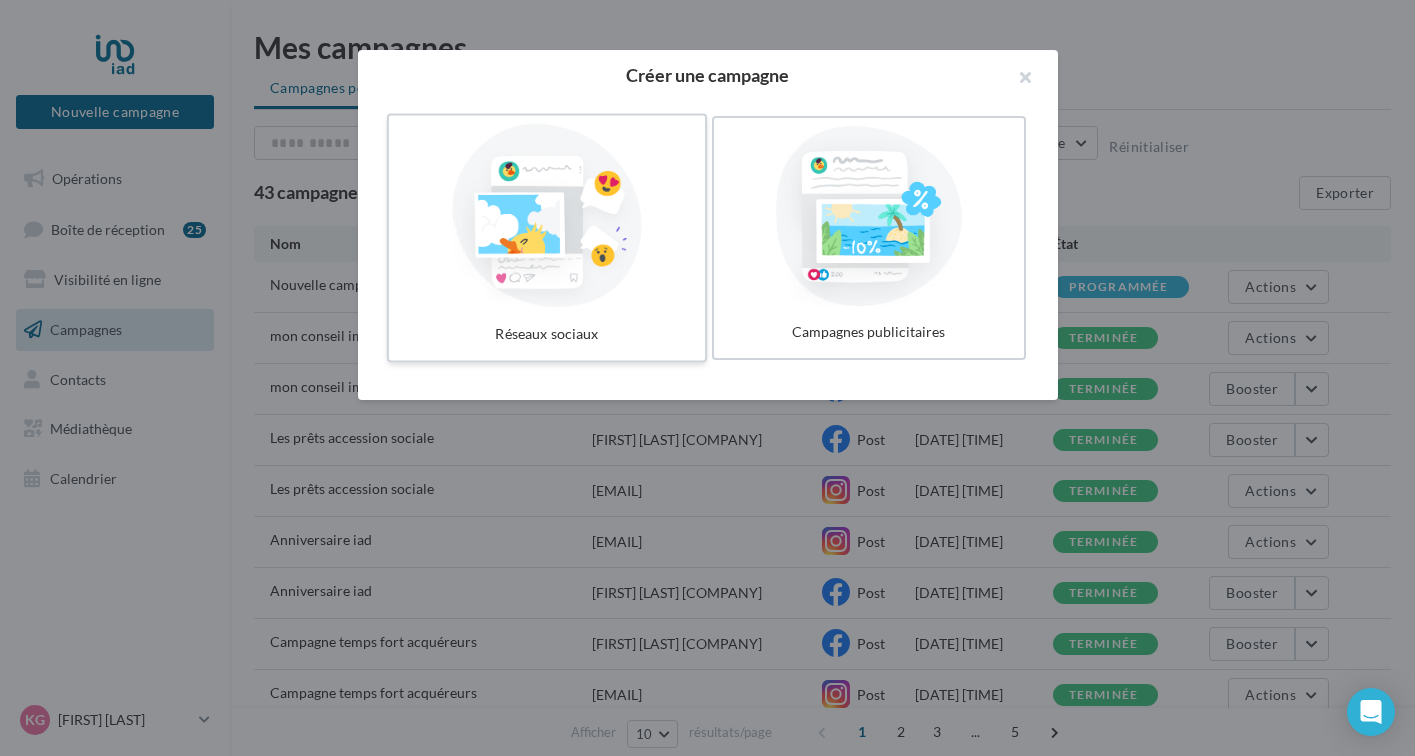 click at bounding box center [547, 216] 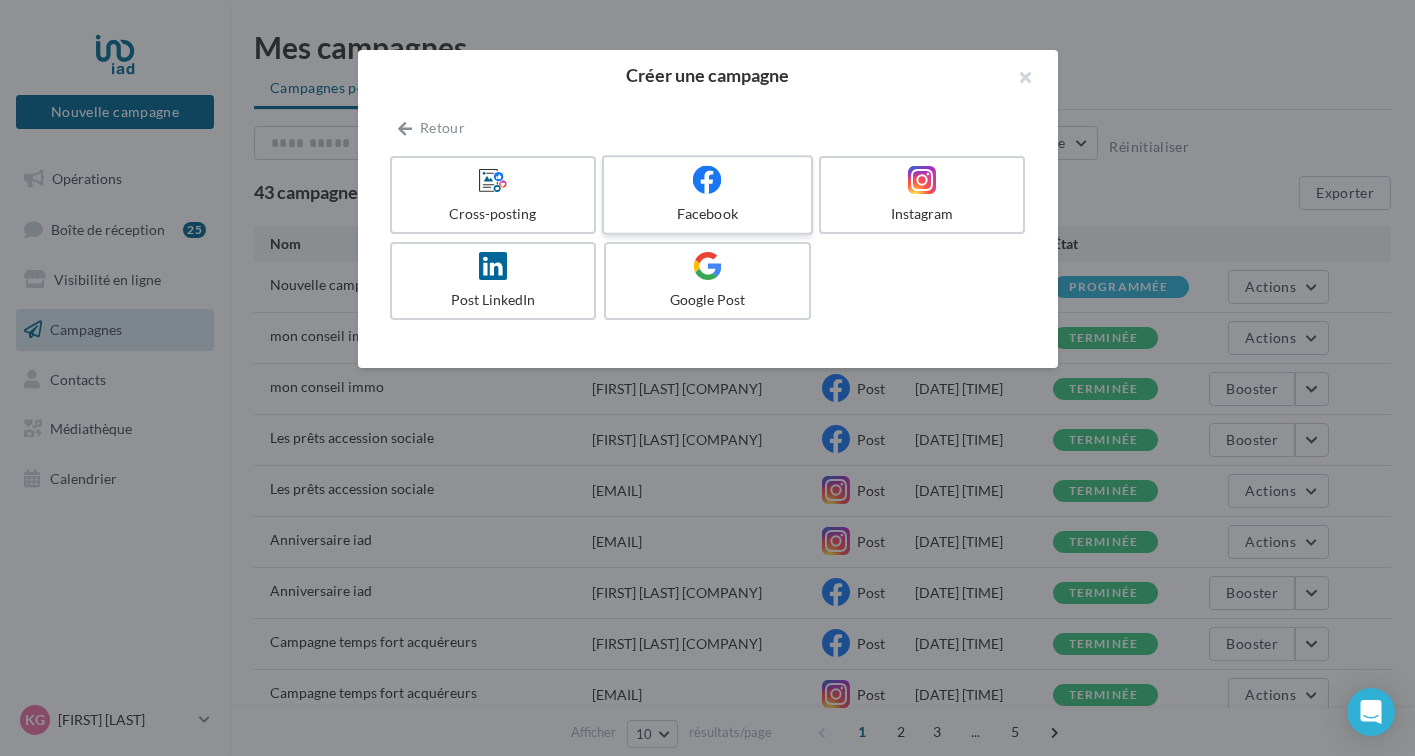 click at bounding box center (707, 179) 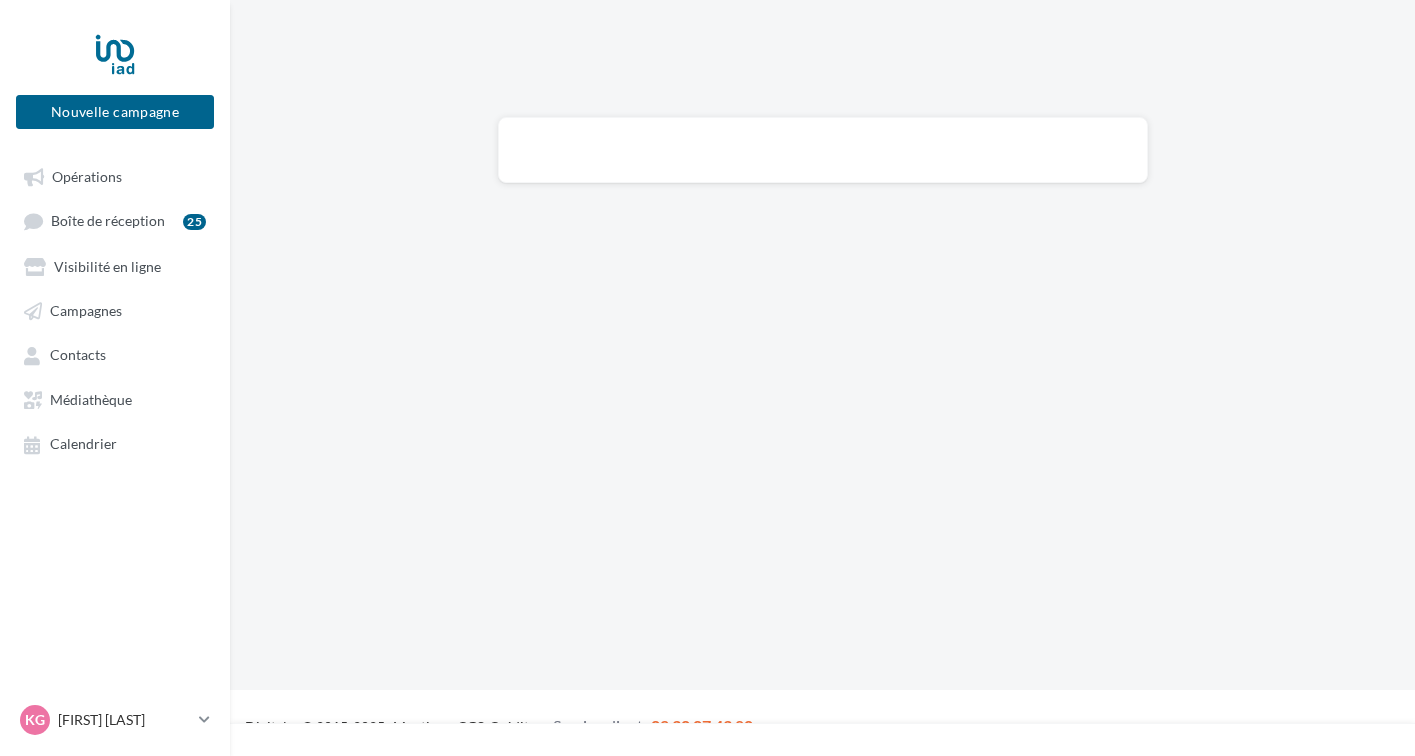 scroll, scrollTop: 0, scrollLeft: 0, axis: both 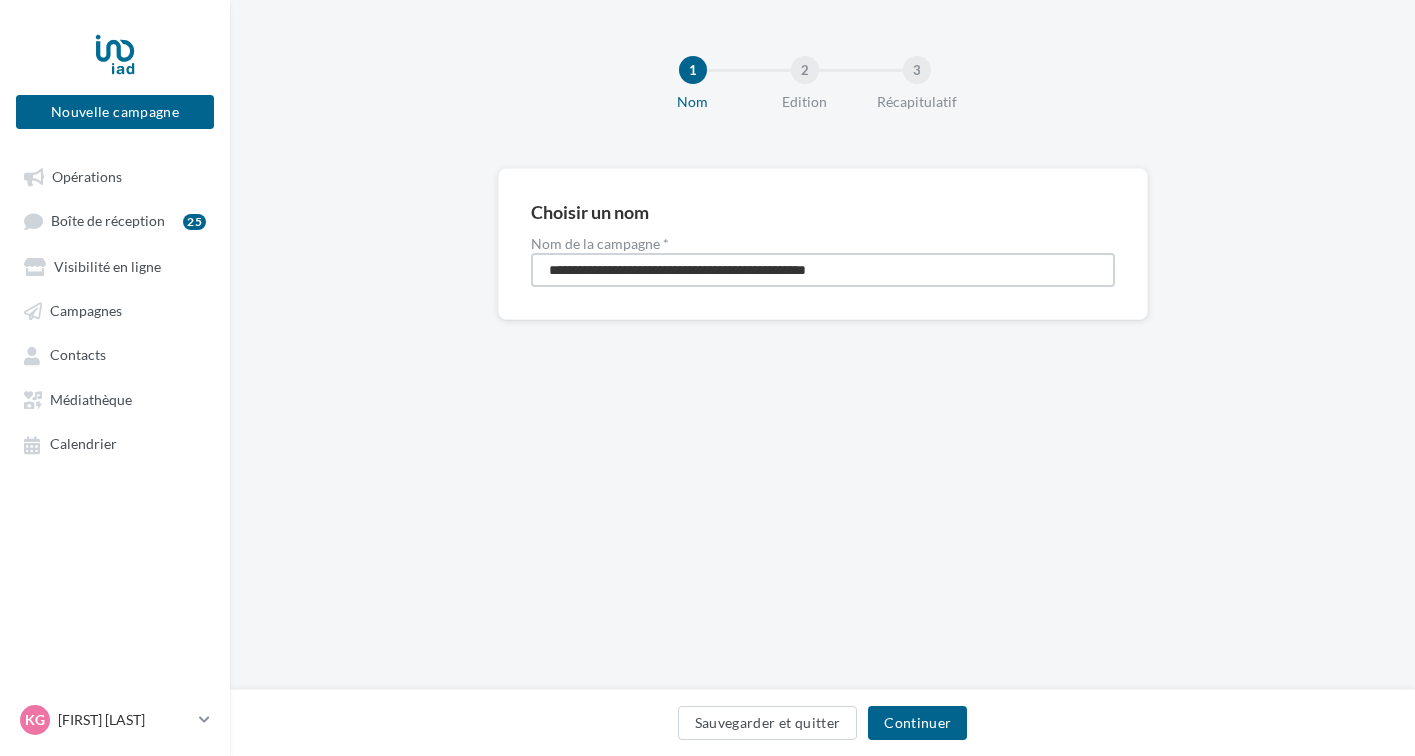 click on "**********" at bounding box center [823, 270] 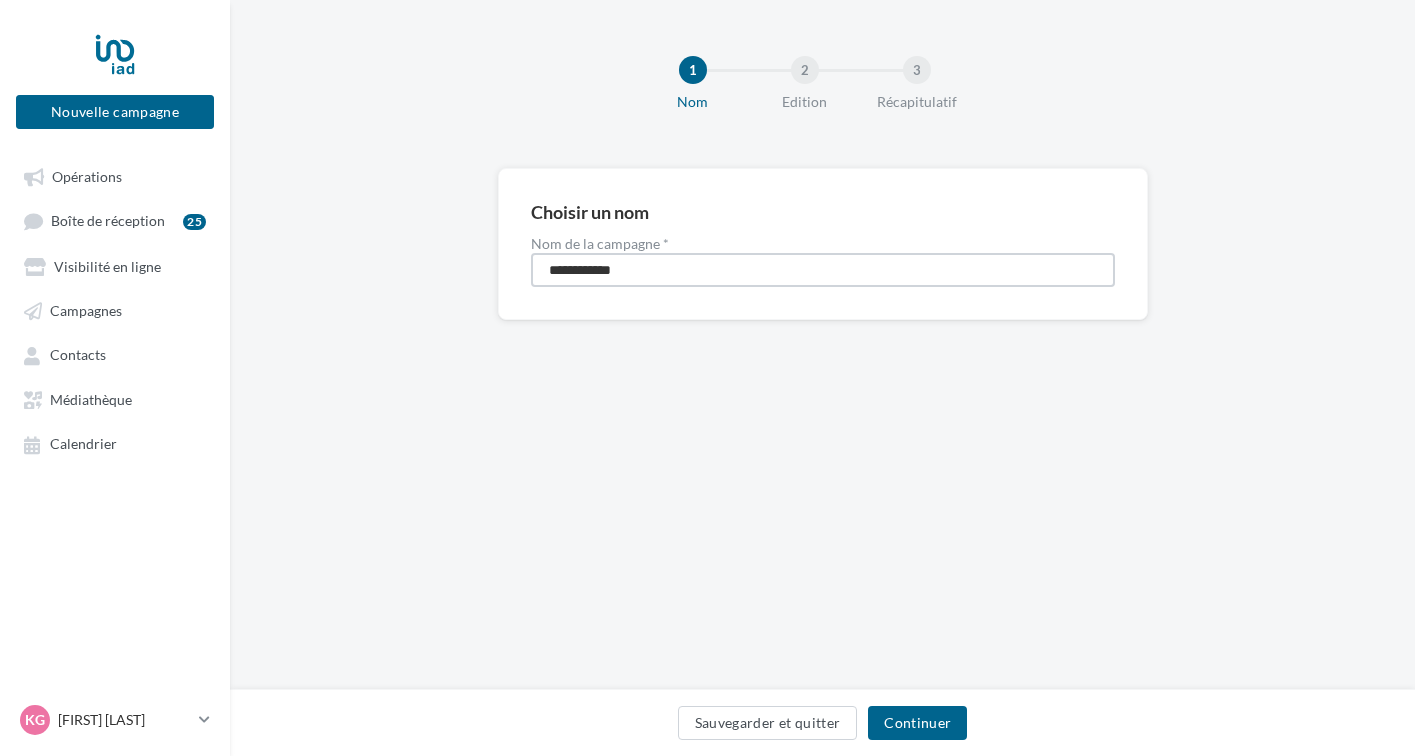type on "**********" 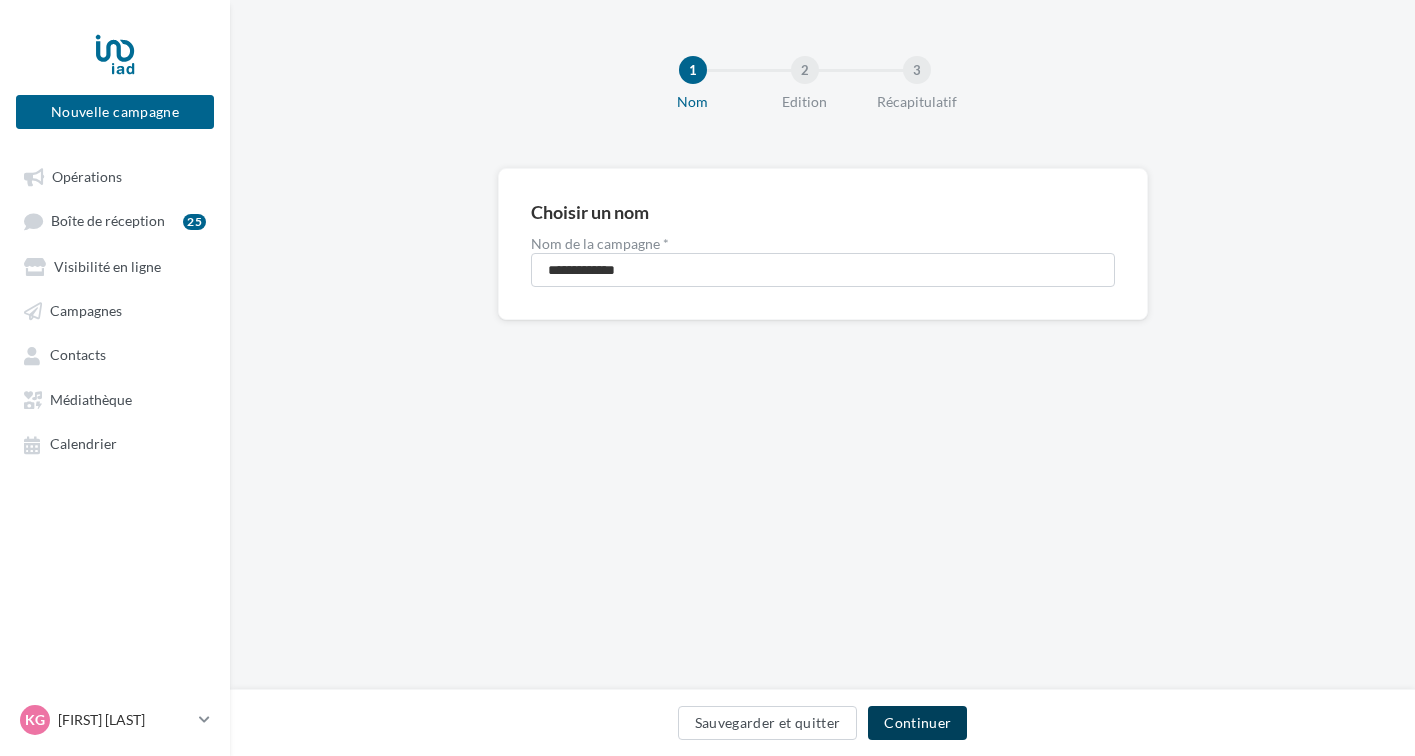click on "Continuer" at bounding box center (917, 723) 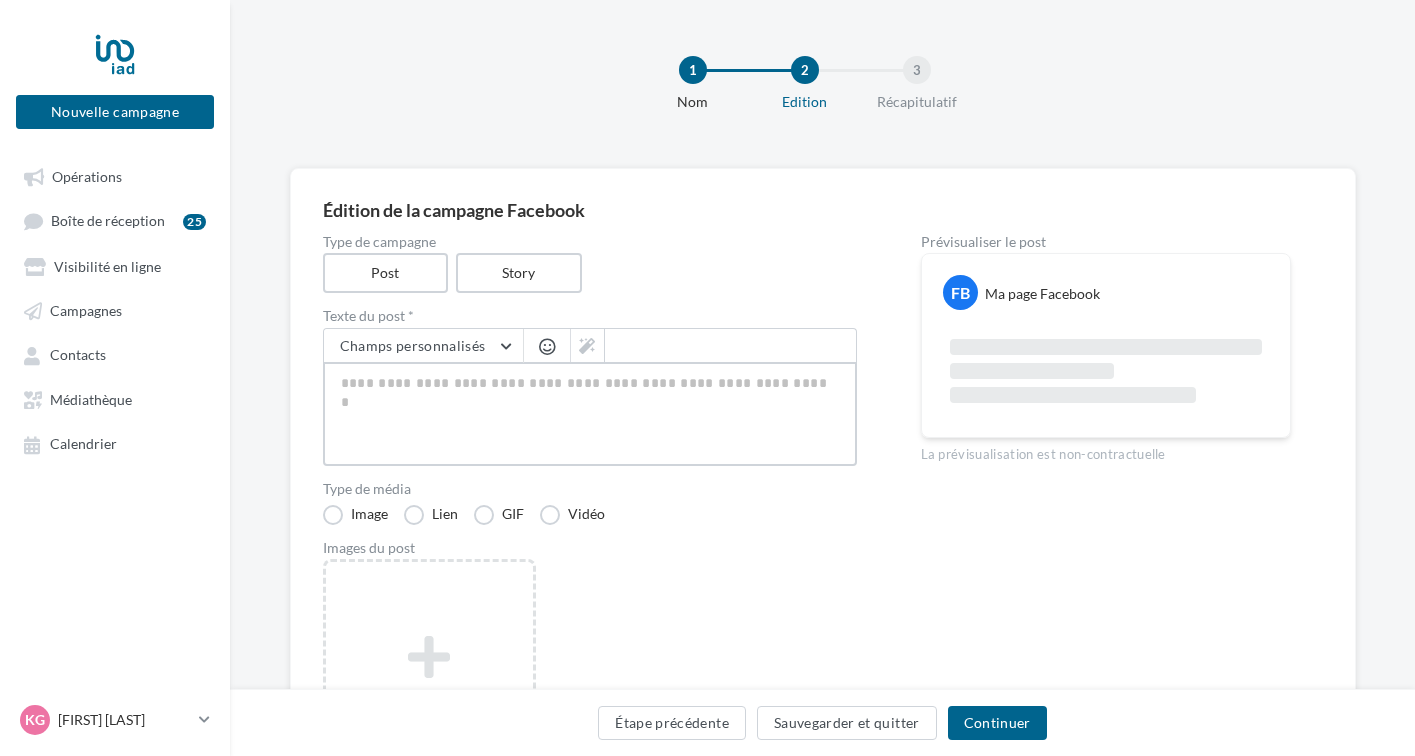 click at bounding box center [590, 414] 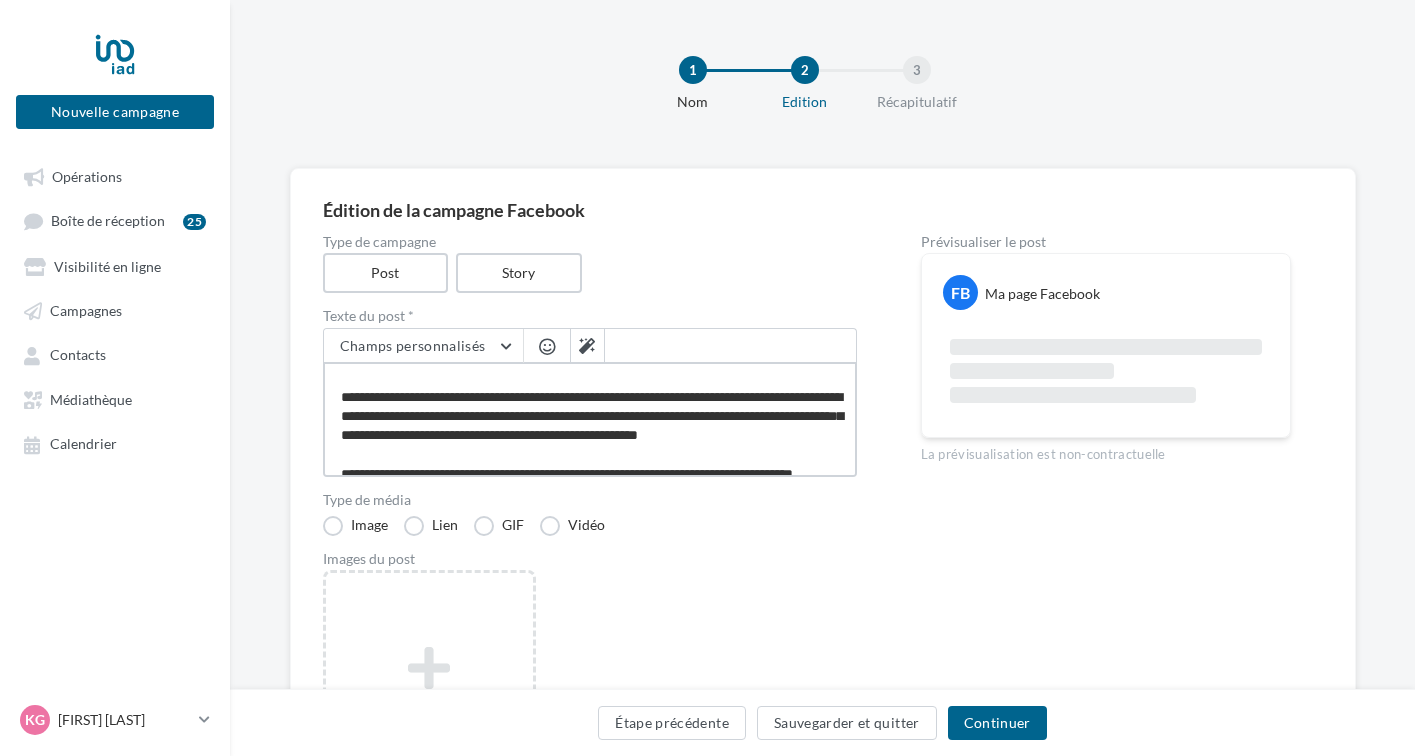 scroll, scrollTop: 0, scrollLeft: 0, axis: both 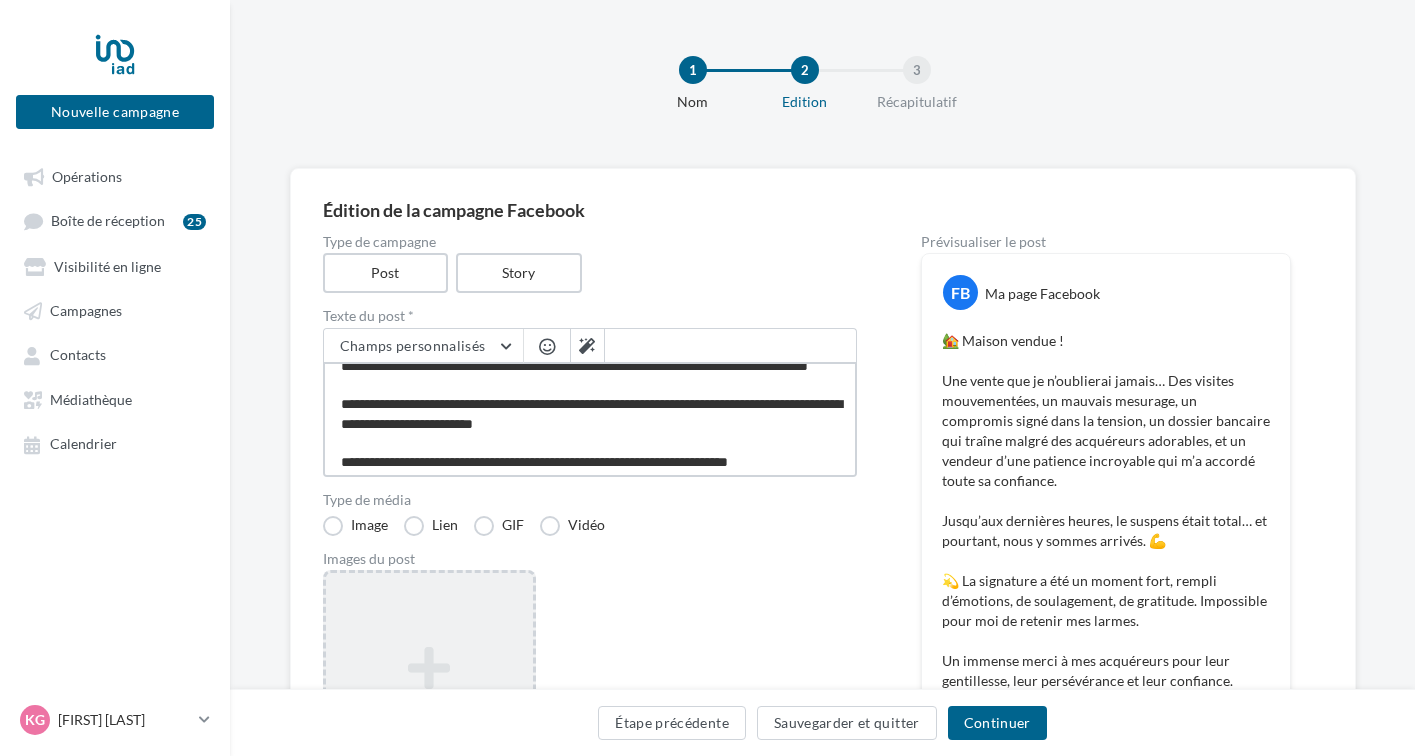 type on "**********" 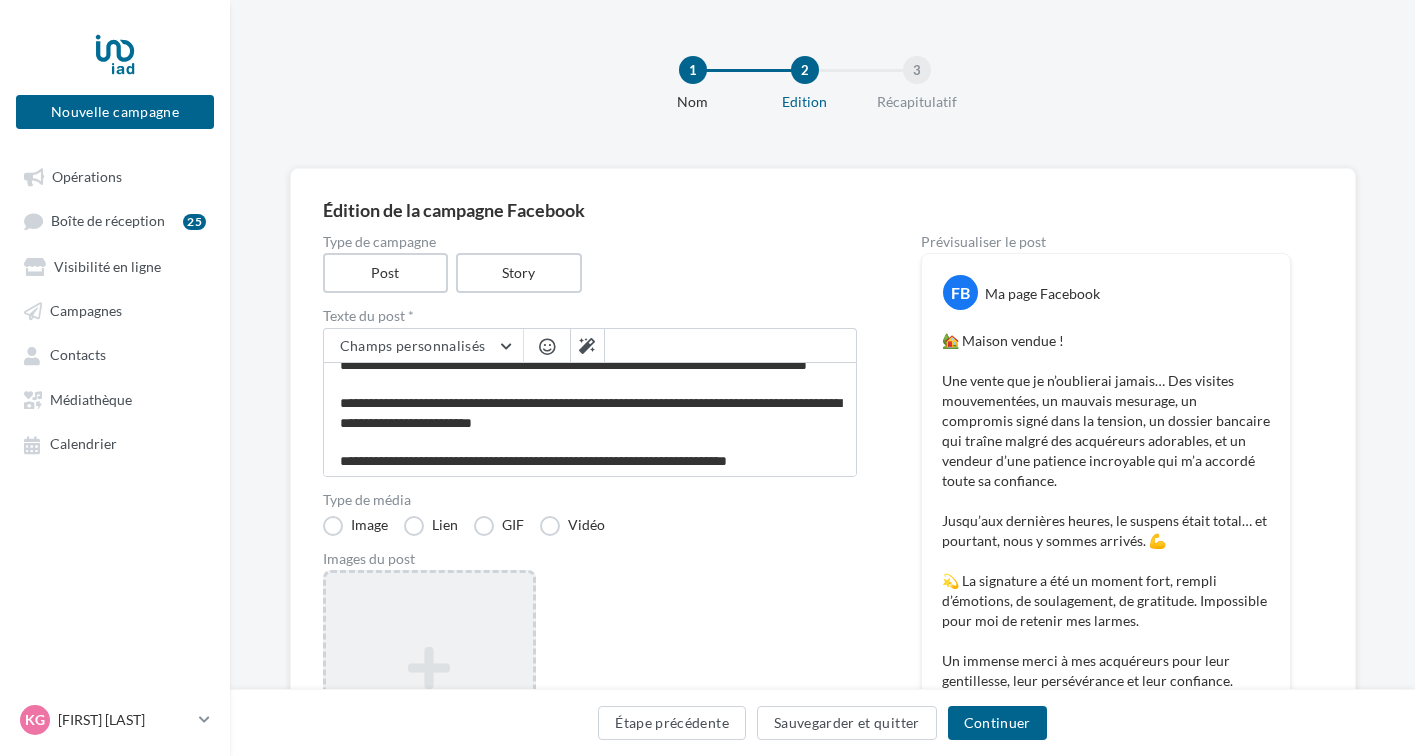 click on "Ajouter une image     Format: png, jpg" at bounding box center (429, 700) 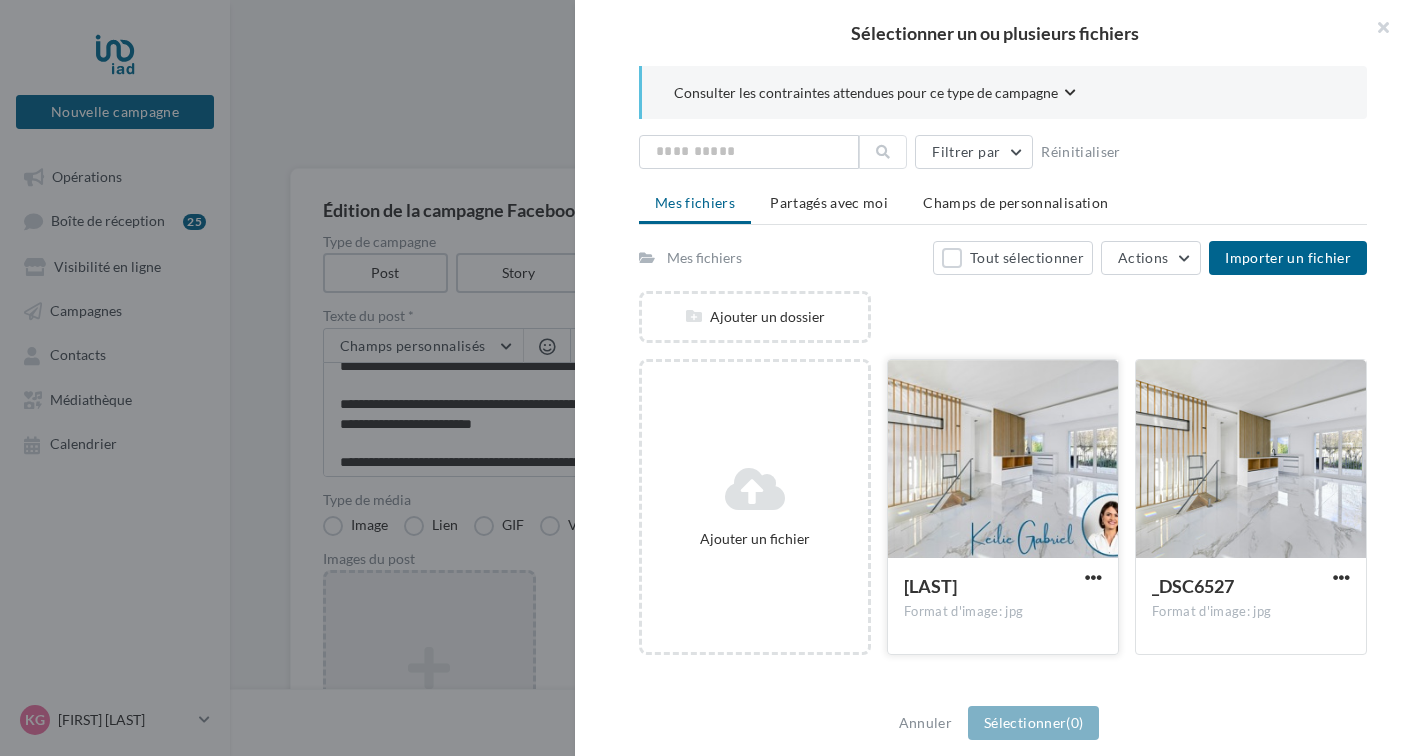 click at bounding box center [1003, 460] 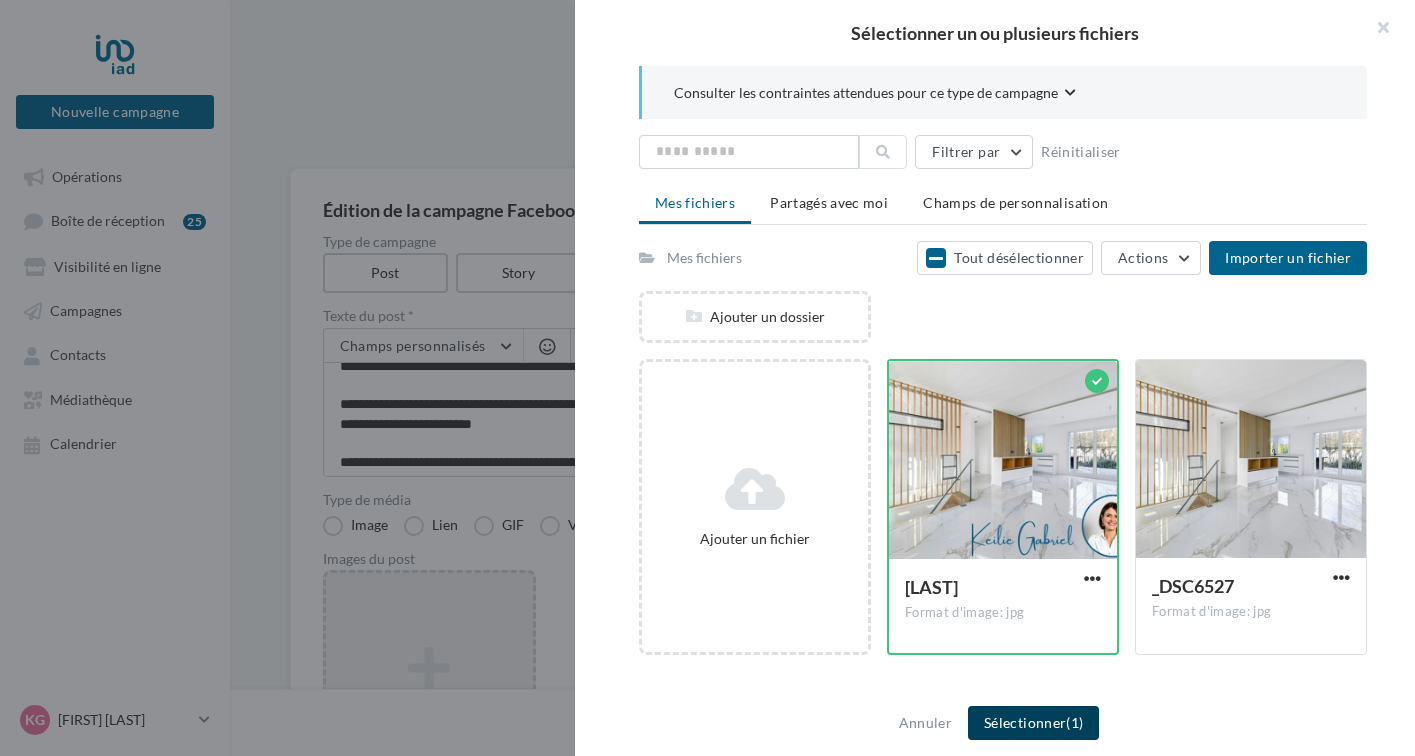click on "Sélectionner   (1)" at bounding box center (1033, 723) 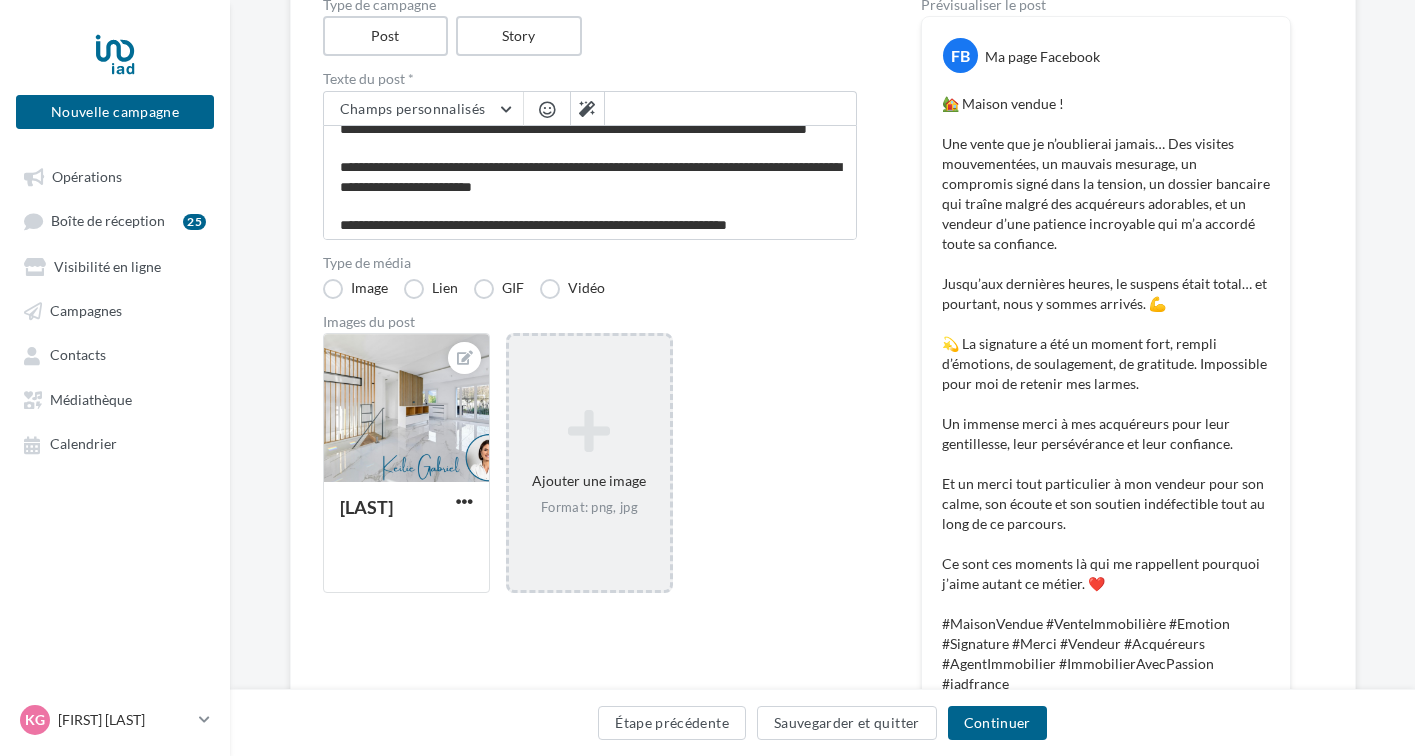 scroll, scrollTop: 255, scrollLeft: 0, axis: vertical 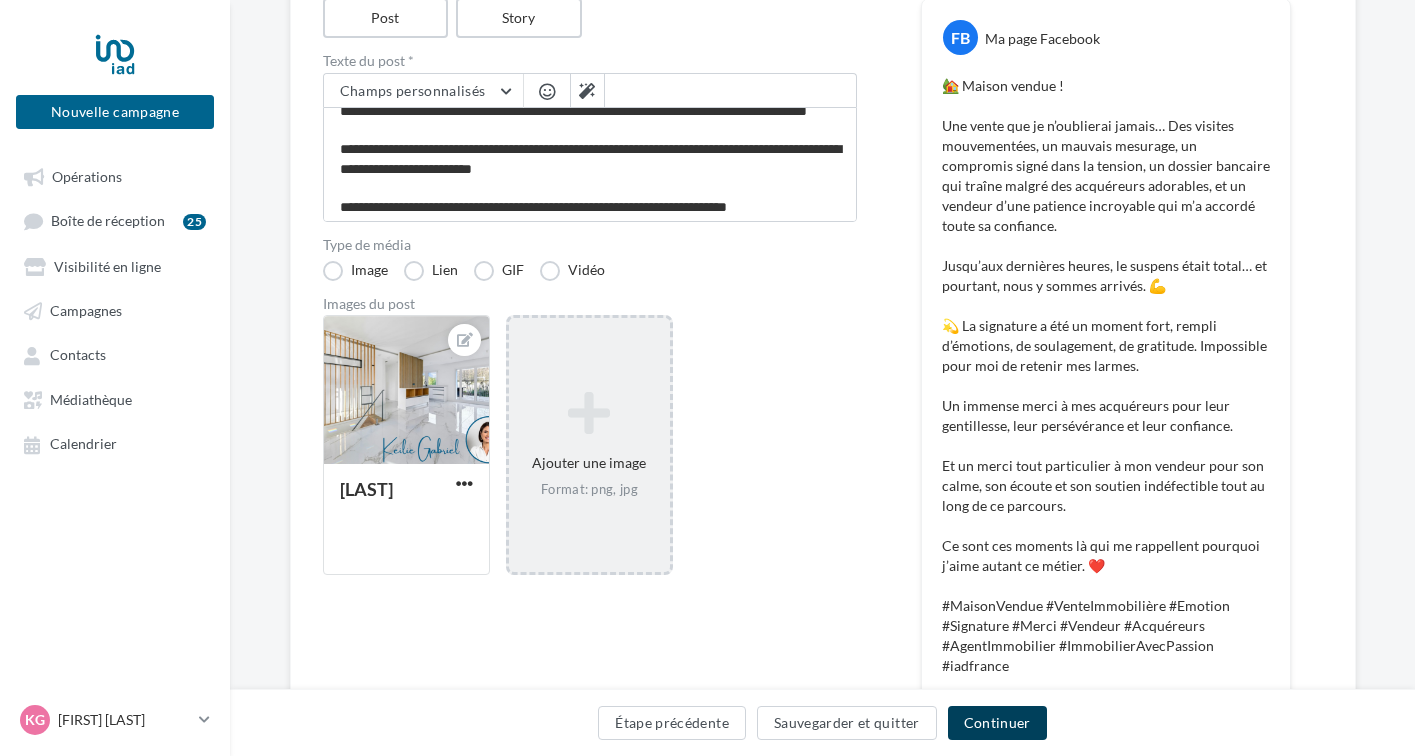 click on "Continuer" at bounding box center [997, 723] 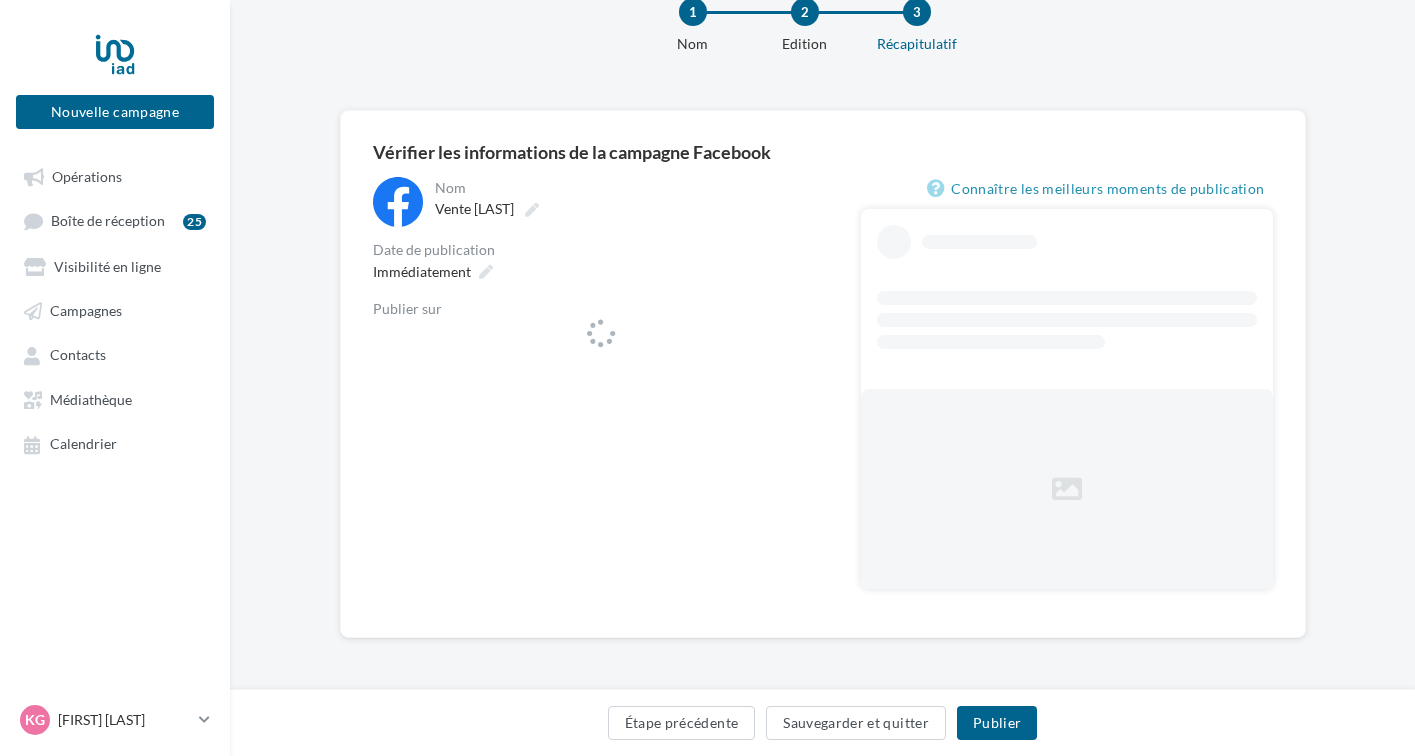 scroll, scrollTop: 0, scrollLeft: 0, axis: both 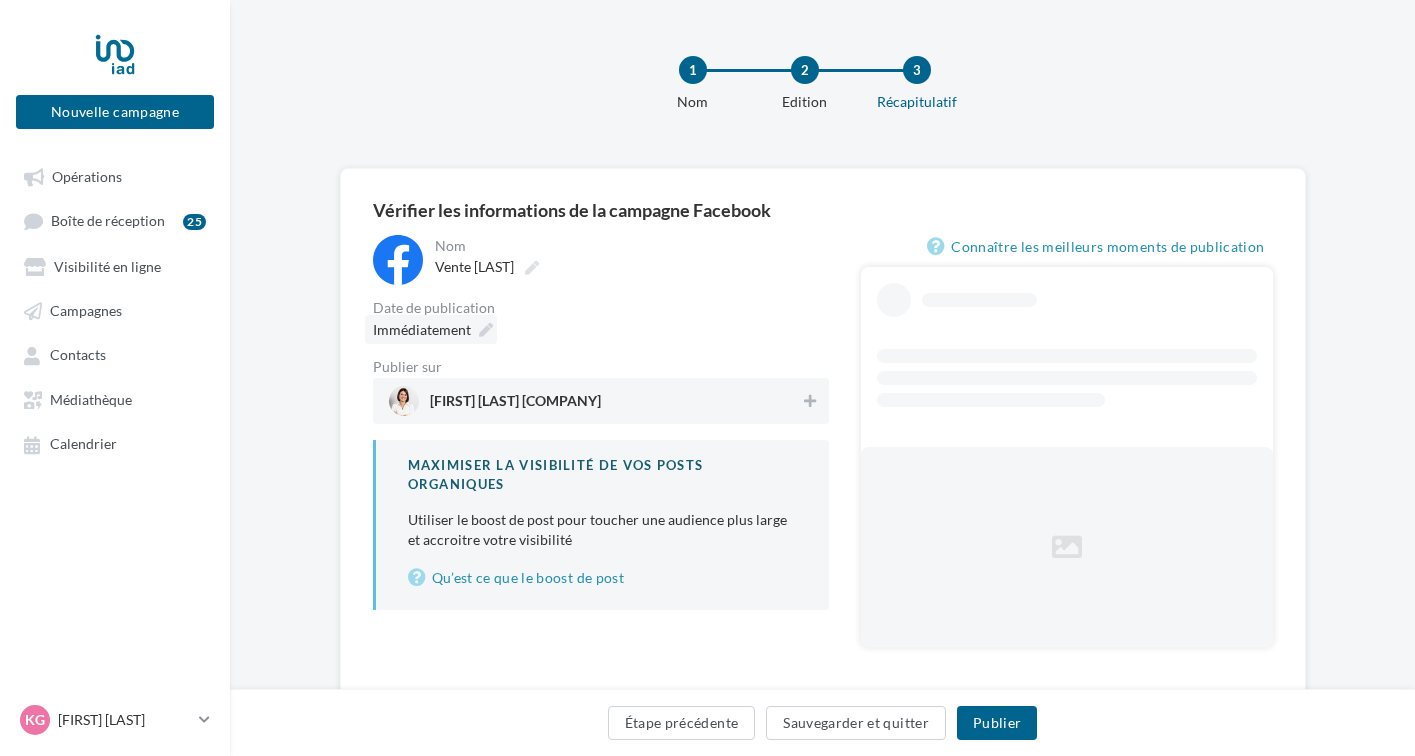 click at bounding box center [486, 330] 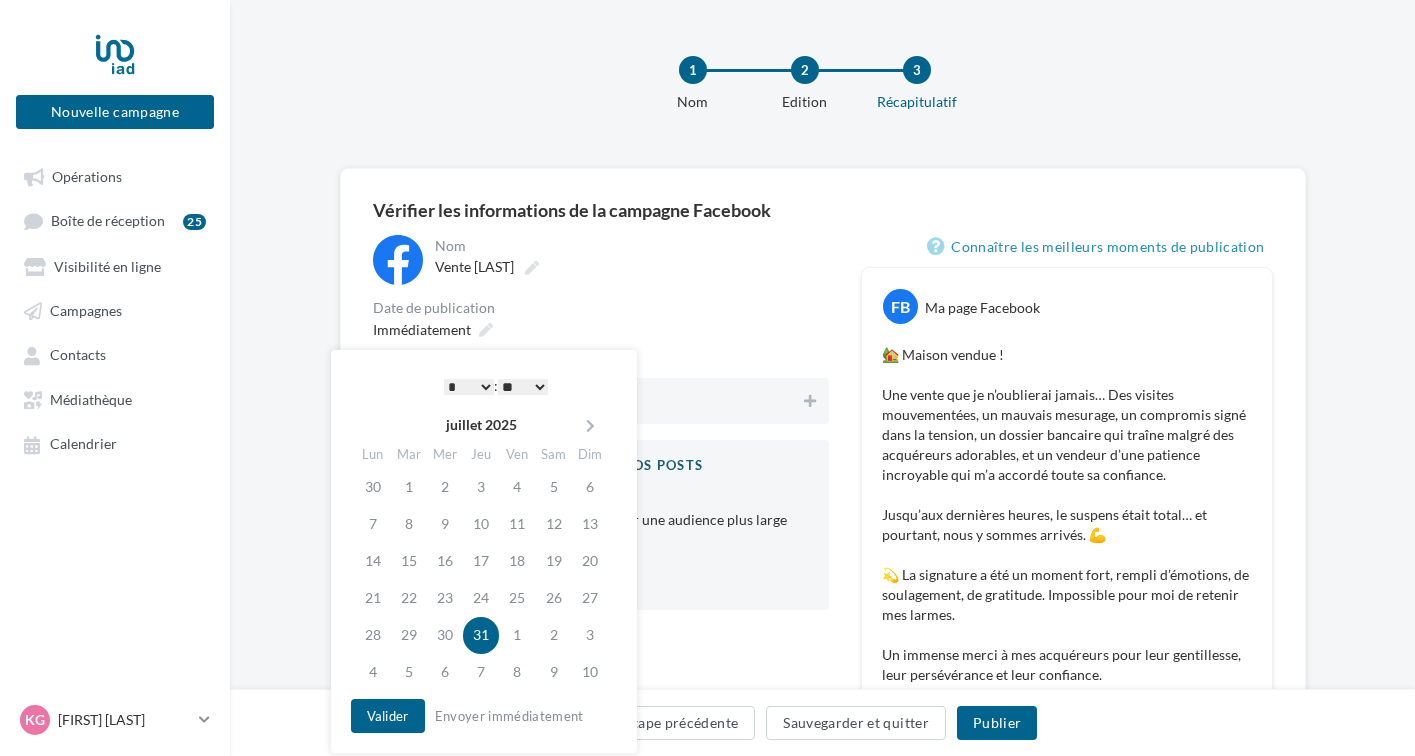 click on "* * * * * * * * * * ** ** ** ** ** ** ** ** ** ** ** ** ** **" at bounding box center (469, 387) 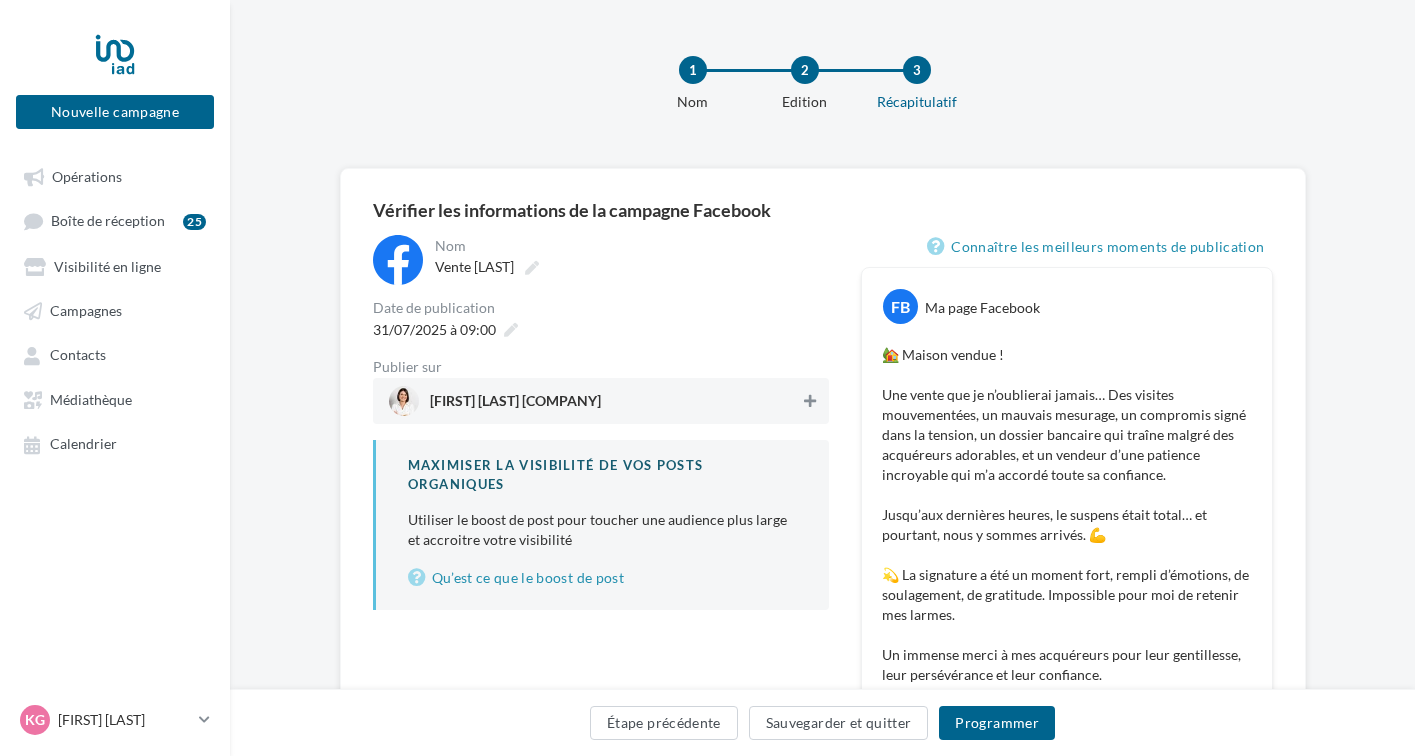 click at bounding box center [810, 401] 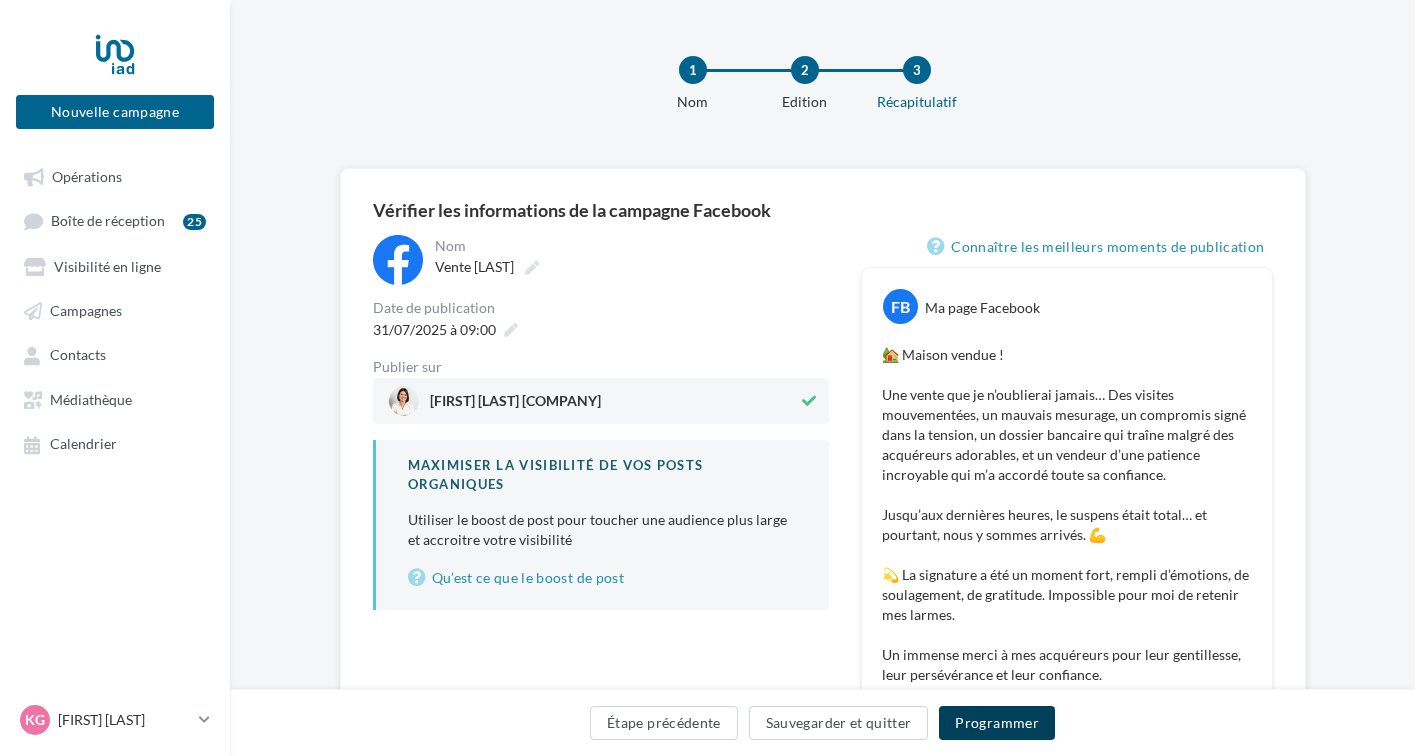 click on "Programmer" at bounding box center (997, 723) 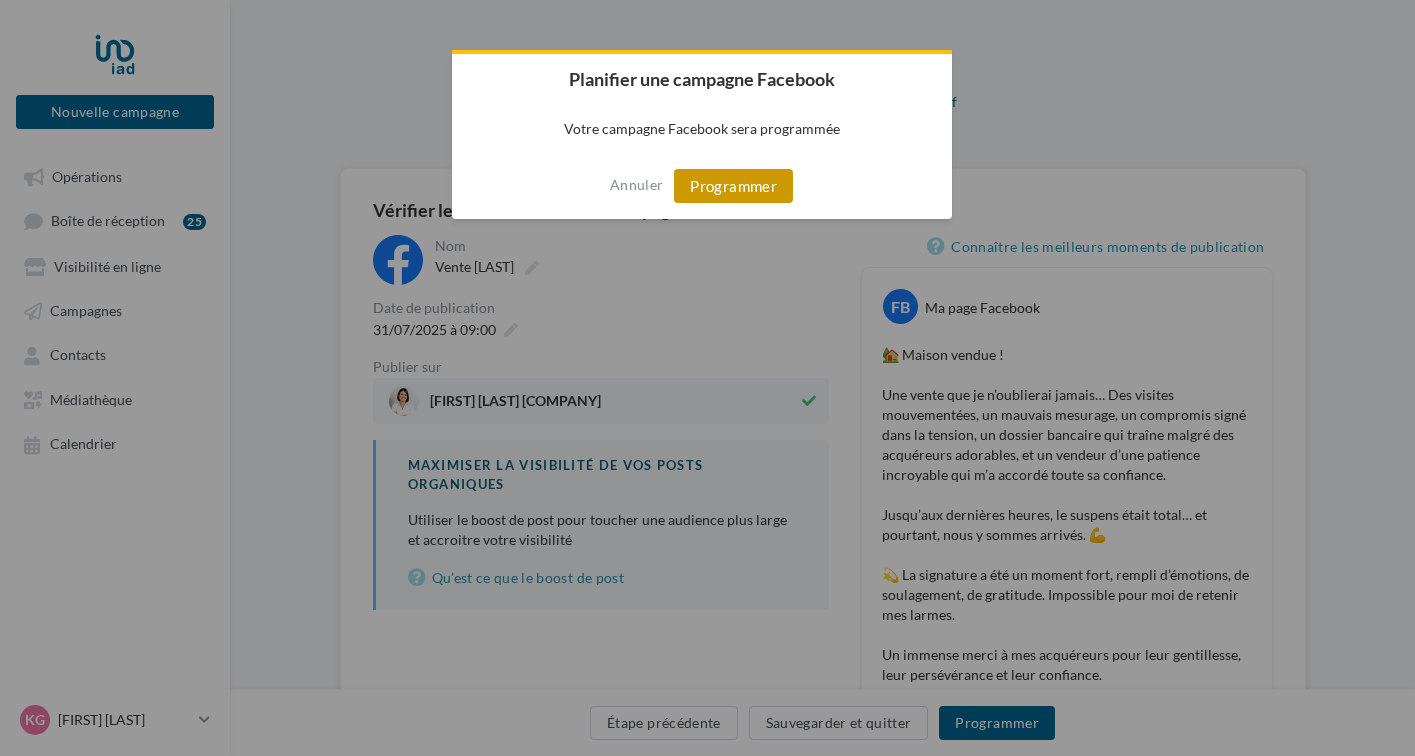 click on "Programmer" at bounding box center [733, 186] 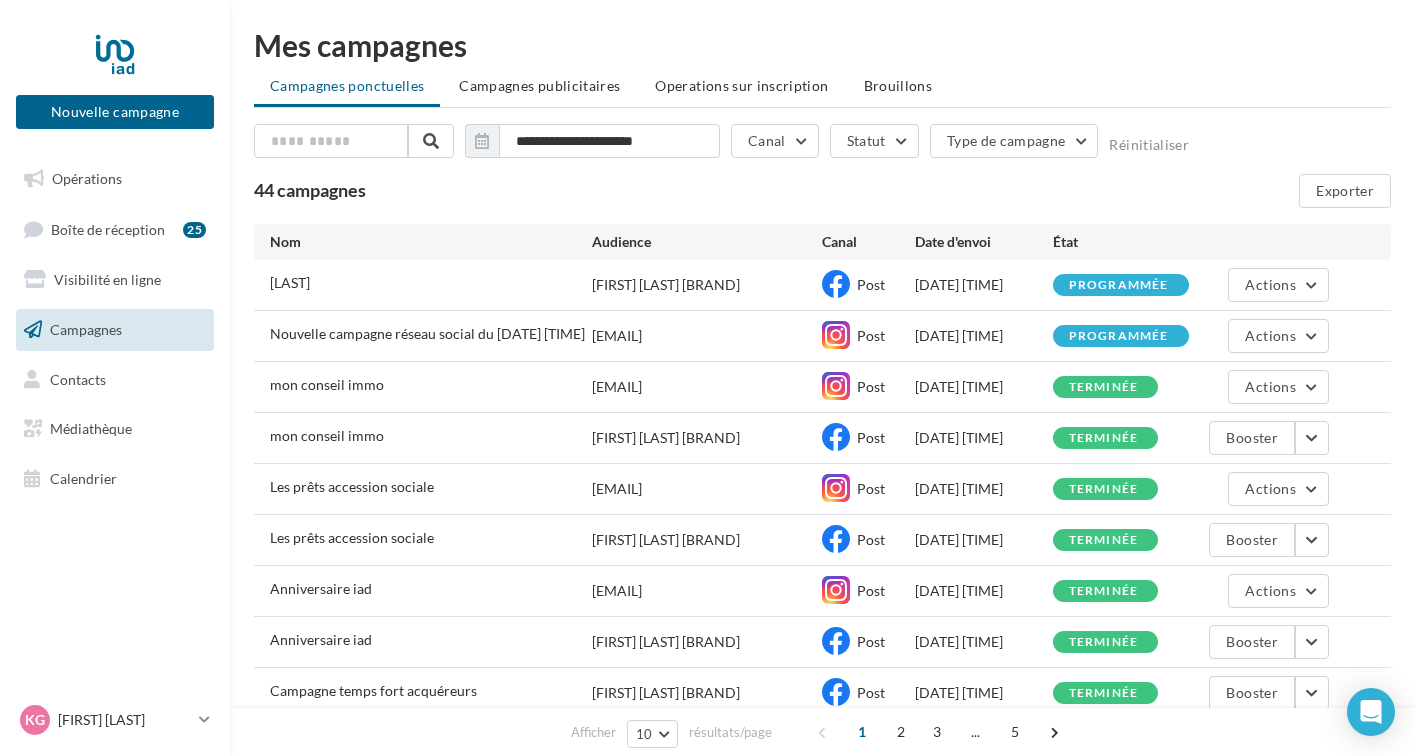 scroll, scrollTop: 0, scrollLeft: 0, axis: both 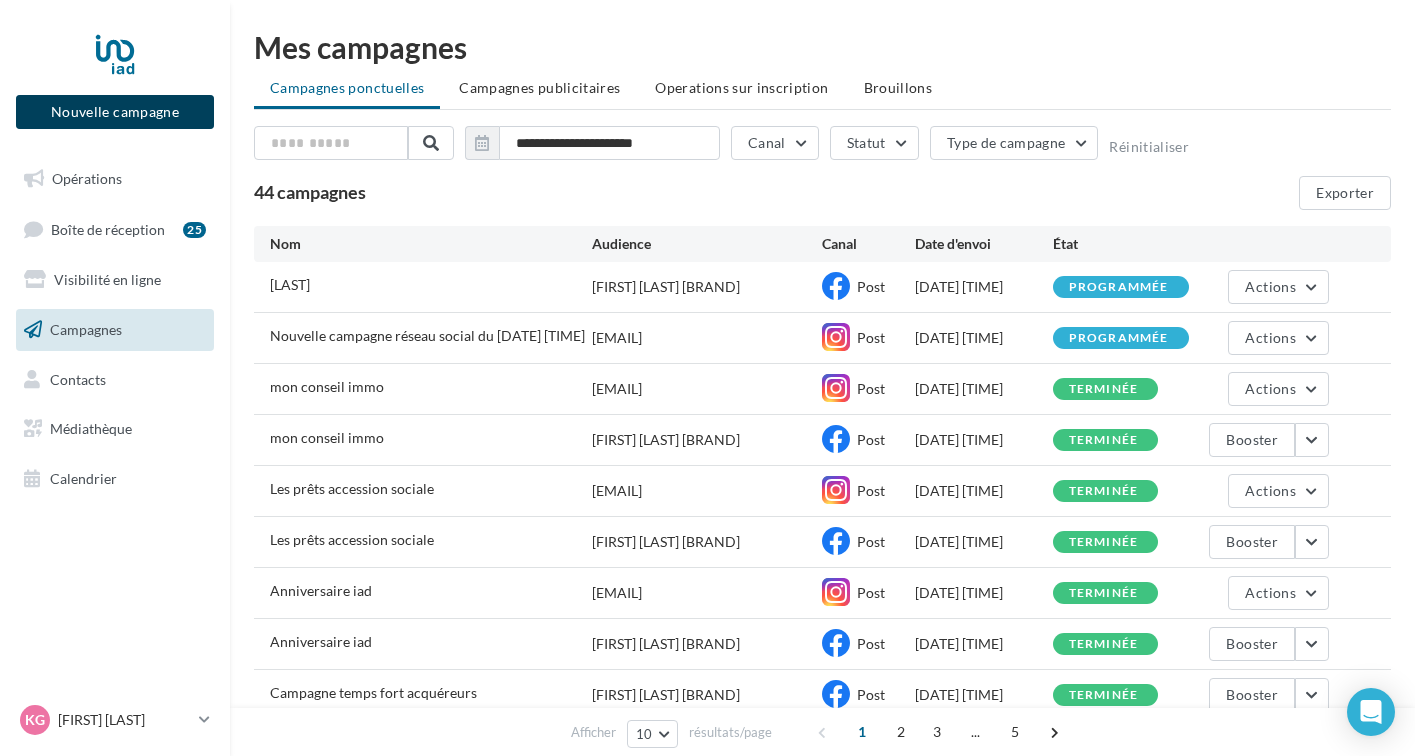 click on "Nouvelle campagne" at bounding box center (115, 112) 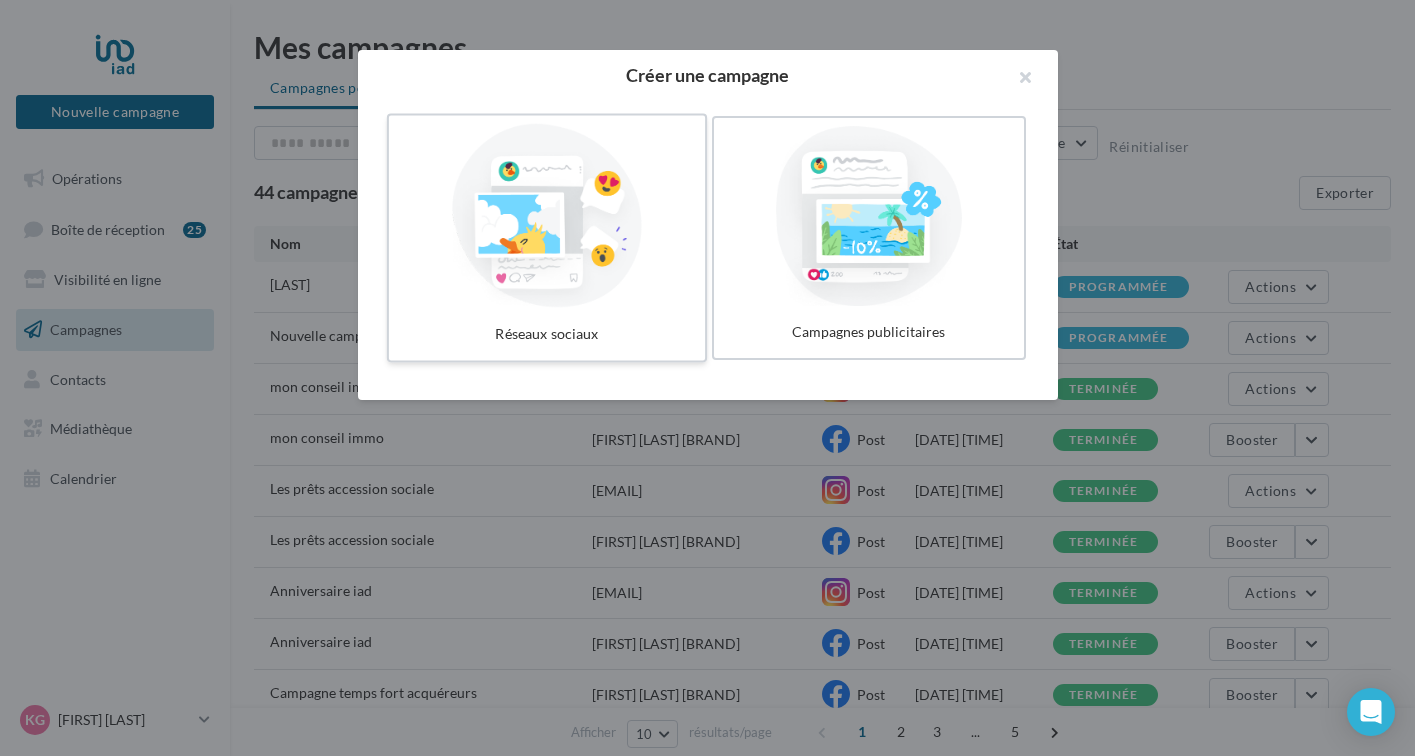 click at bounding box center (547, 216) 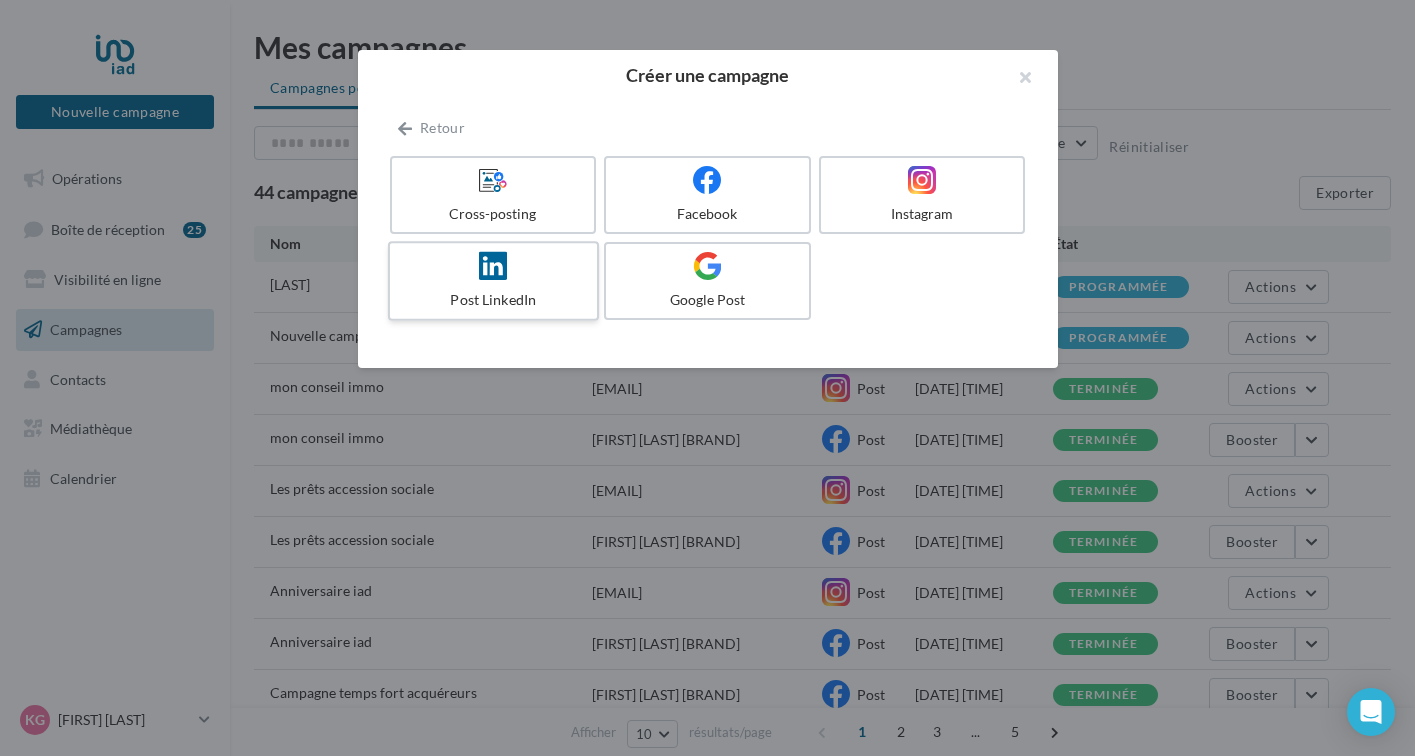 click at bounding box center (493, 265) 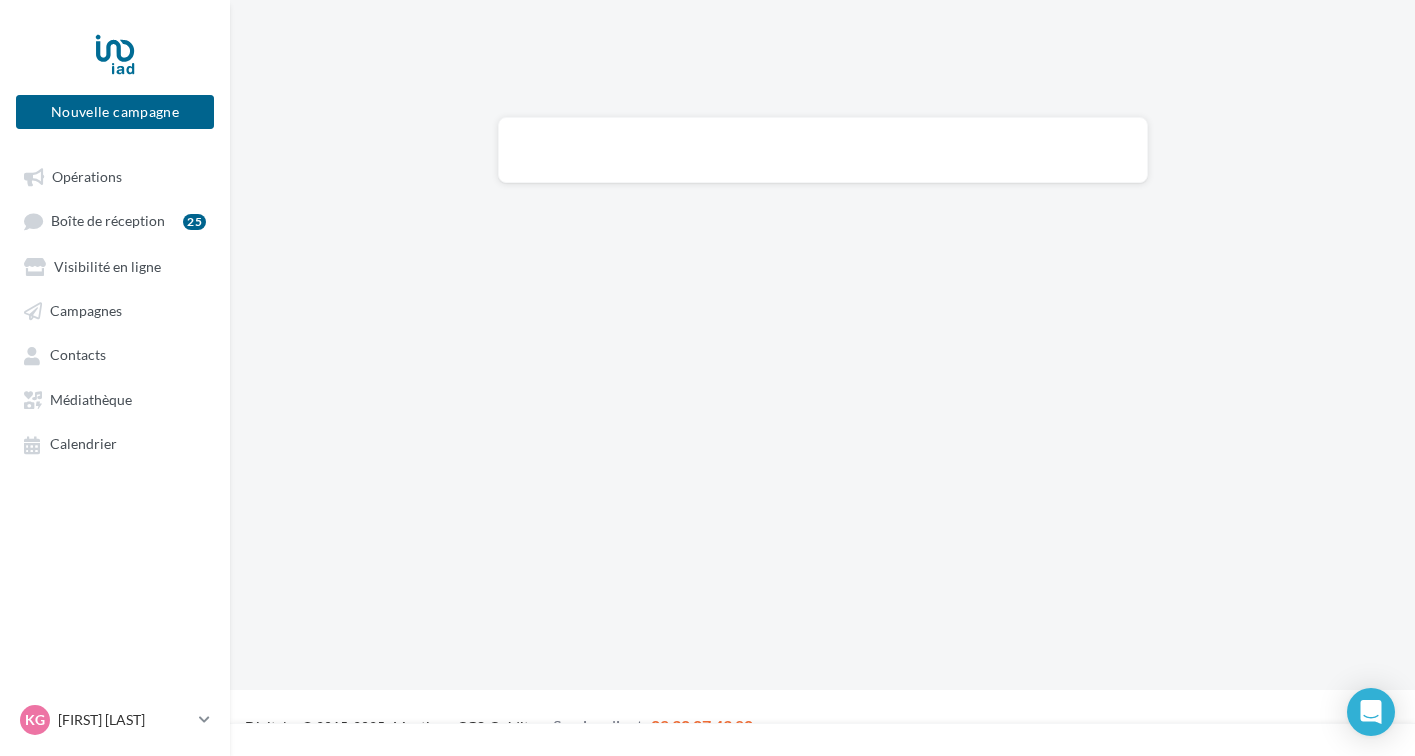 scroll, scrollTop: 0, scrollLeft: 0, axis: both 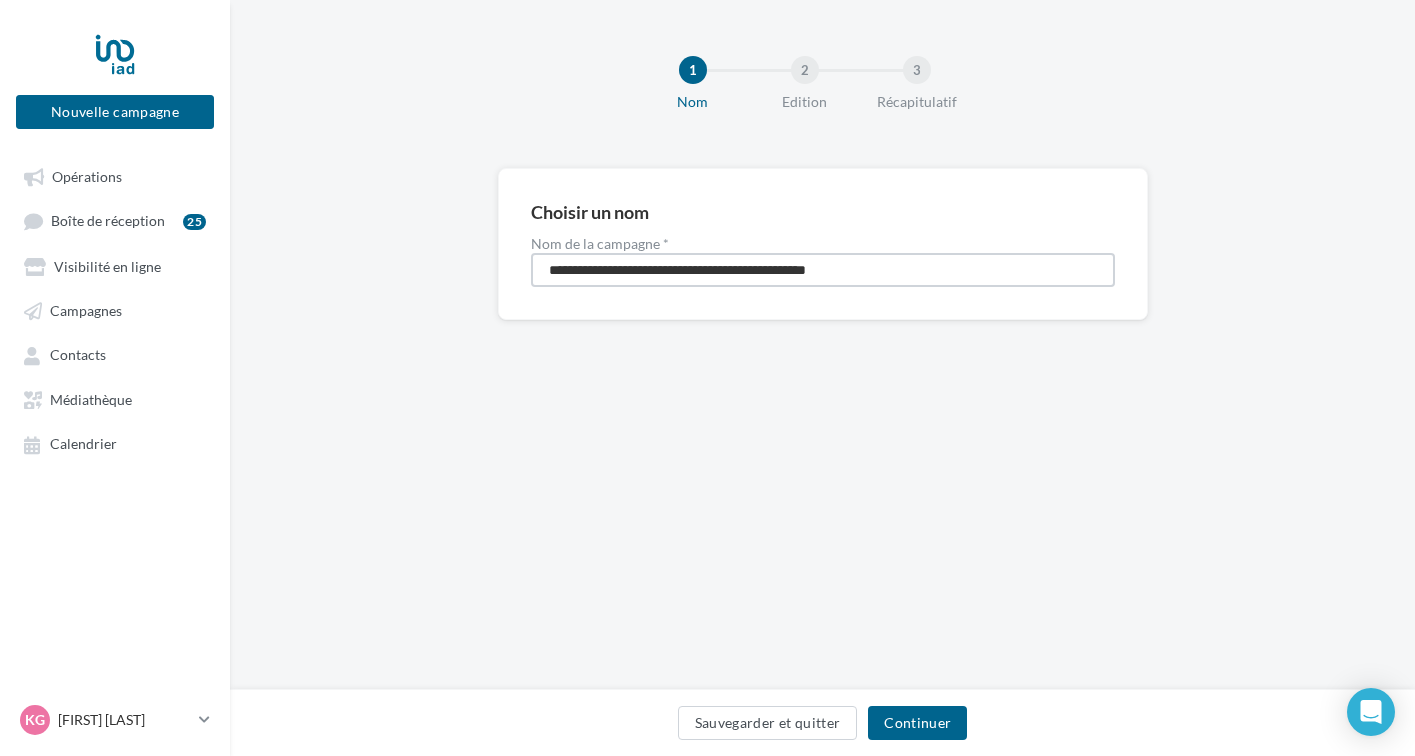 click on "**********" at bounding box center [823, 270] 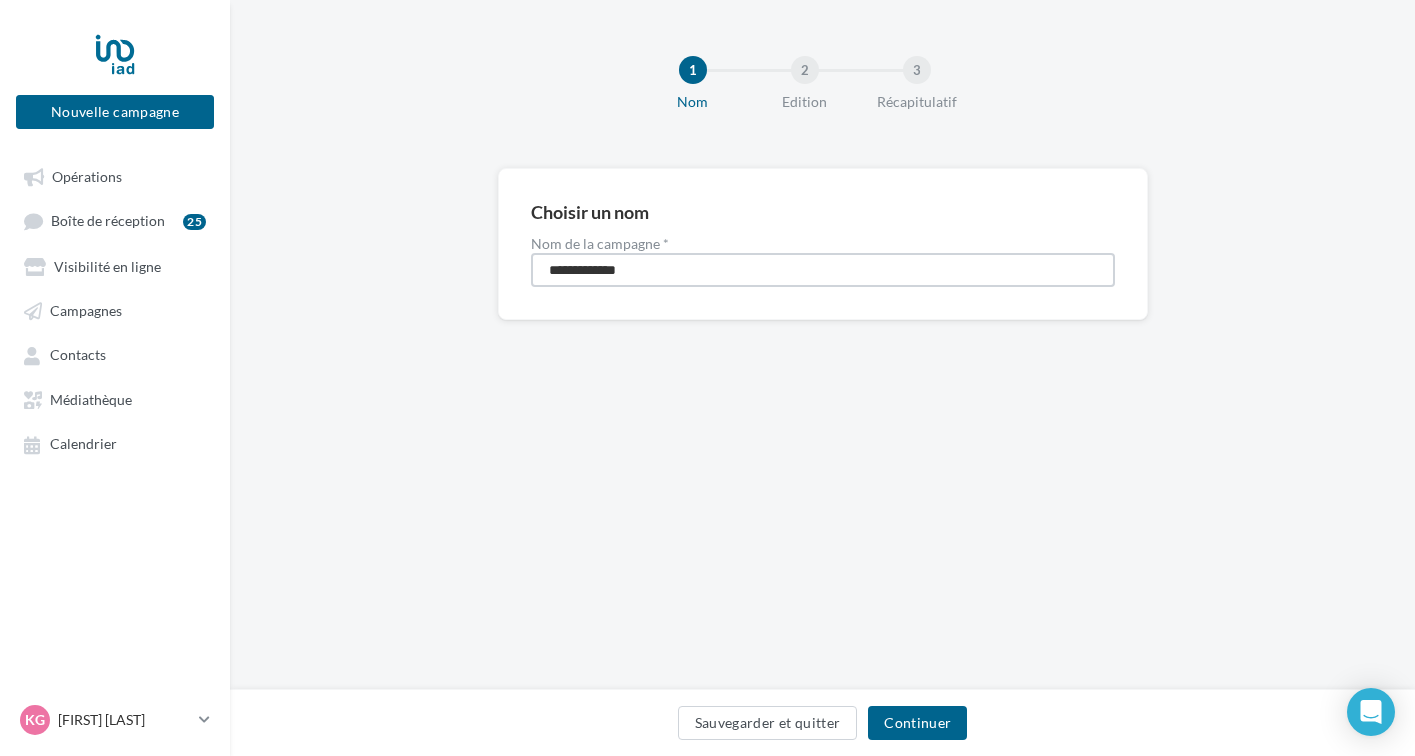 type on "**********" 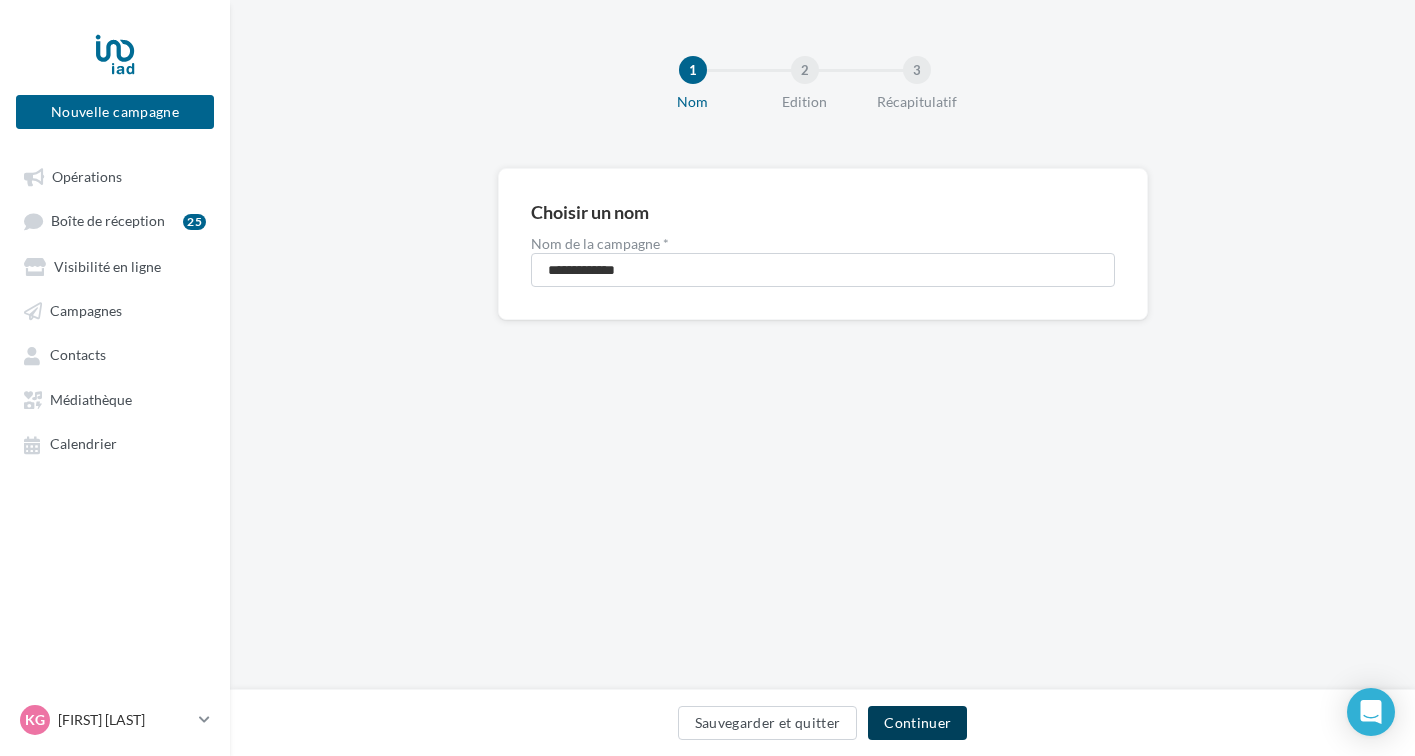 click on "Continuer" at bounding box center (917, 723) 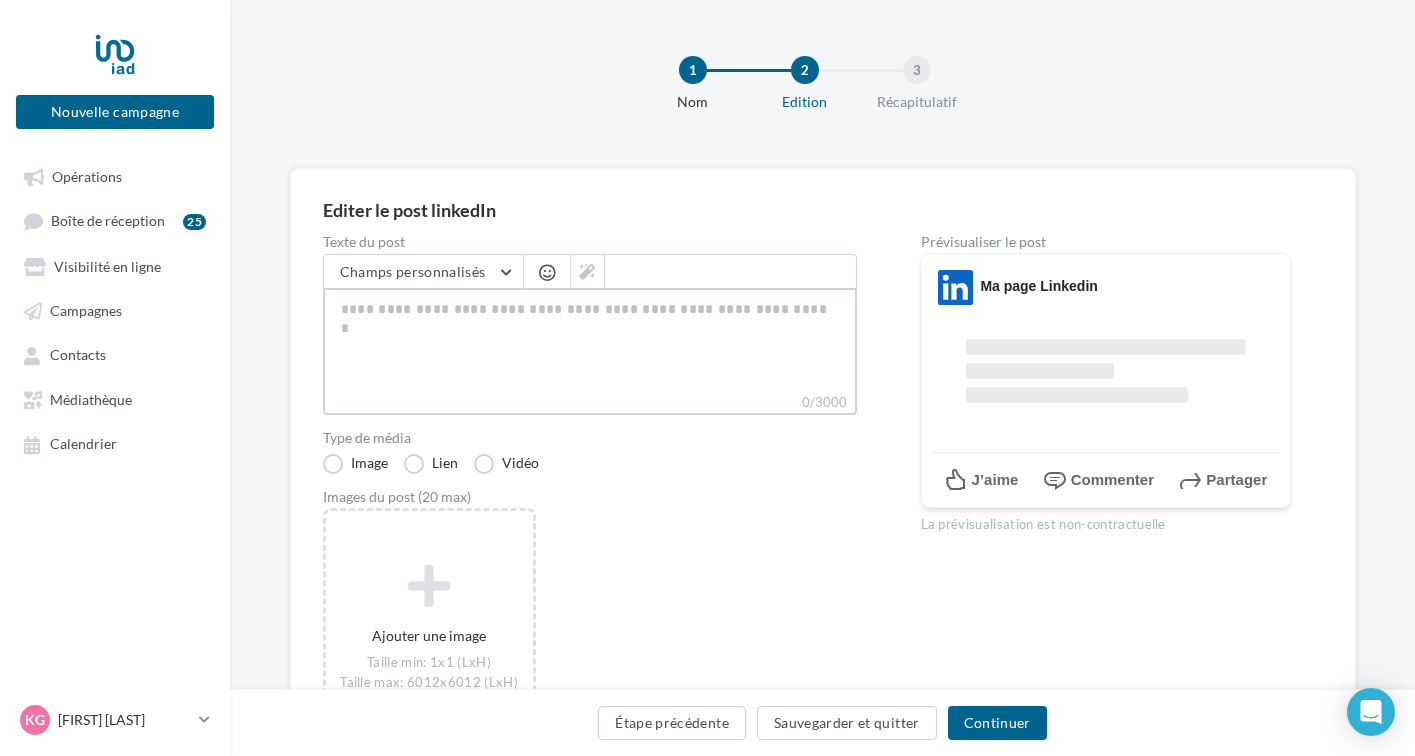 click on "0/3000" at bounding box center (590, 340) 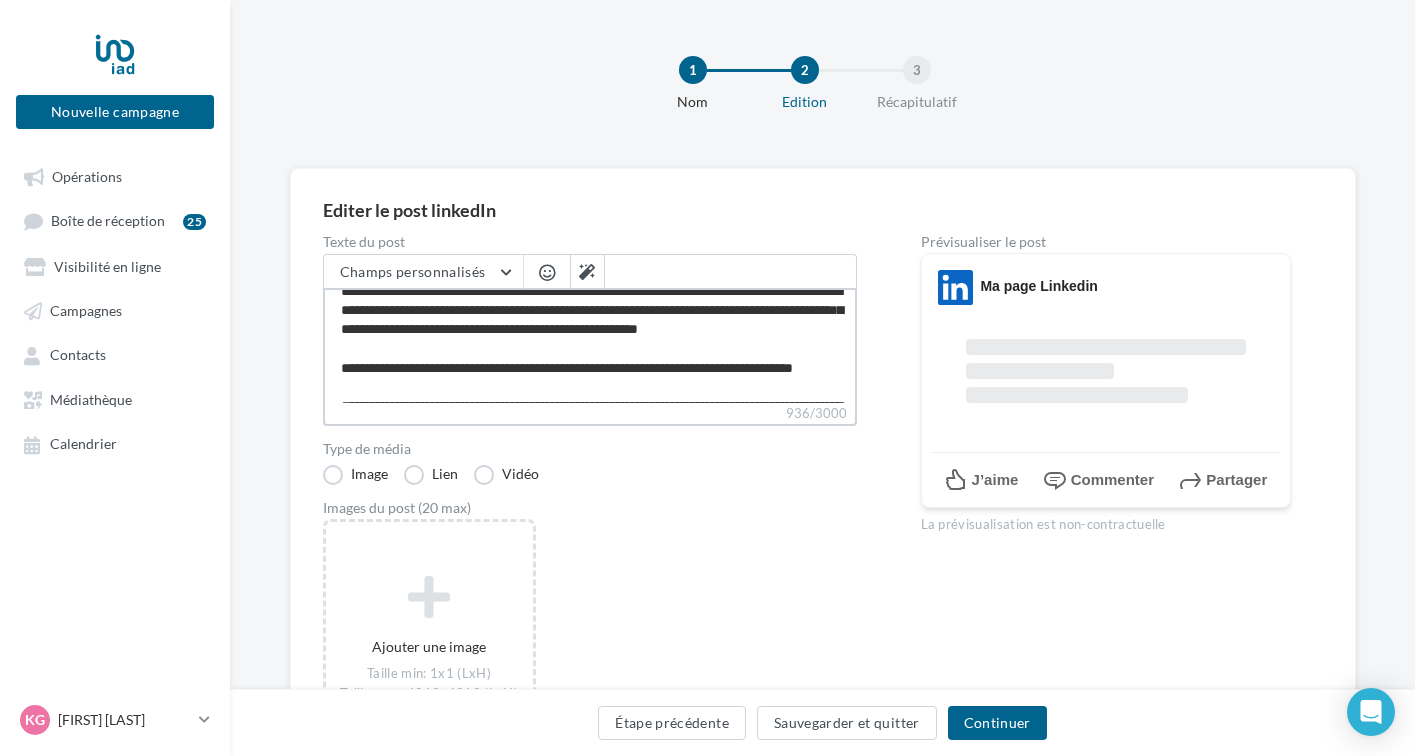 scroll, scrollTop: 0, scrollLeft: 0, axis: both 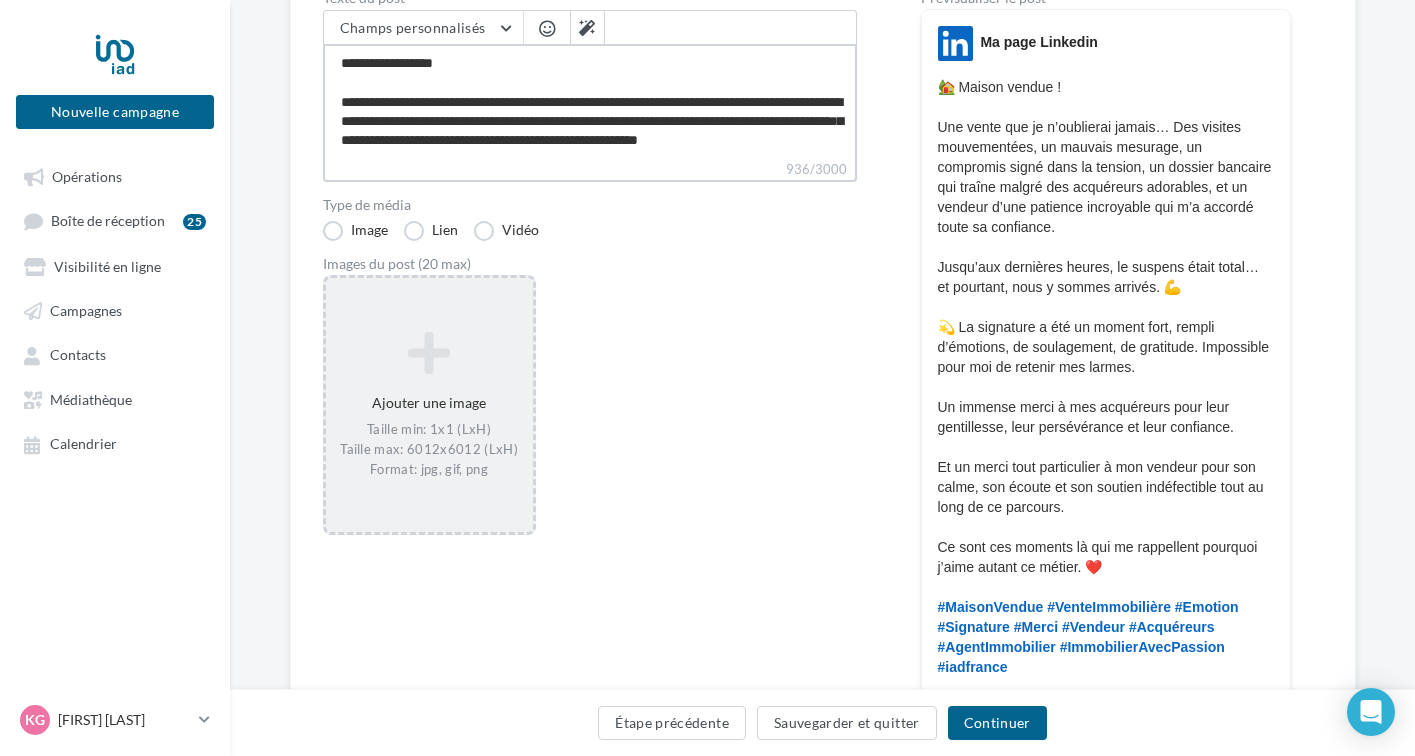 type on "**********" 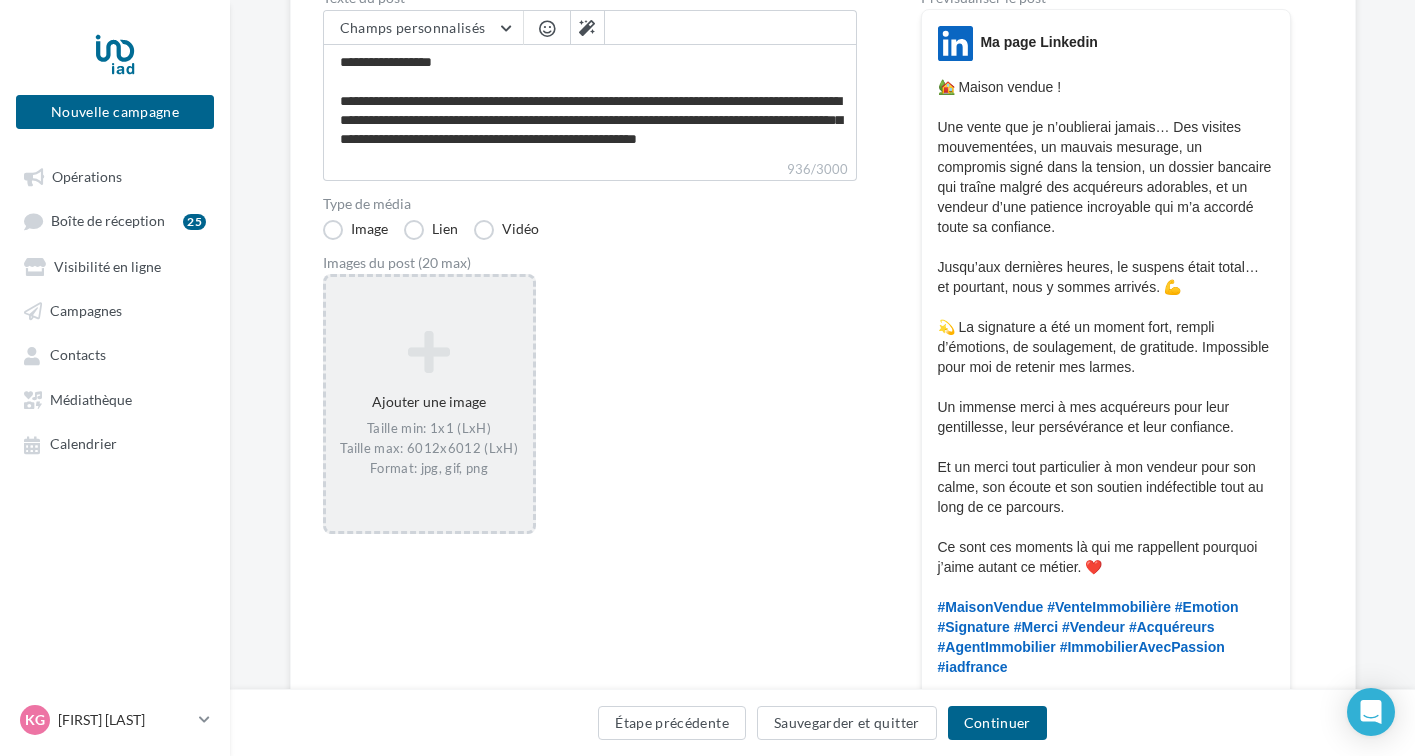 click on "Ajouter une image     Taille min: 1x1 (LxH)   Taille max: 6012x6012 (LxH)   Format: jpg, gif, png" at bounding box center [429, 404] 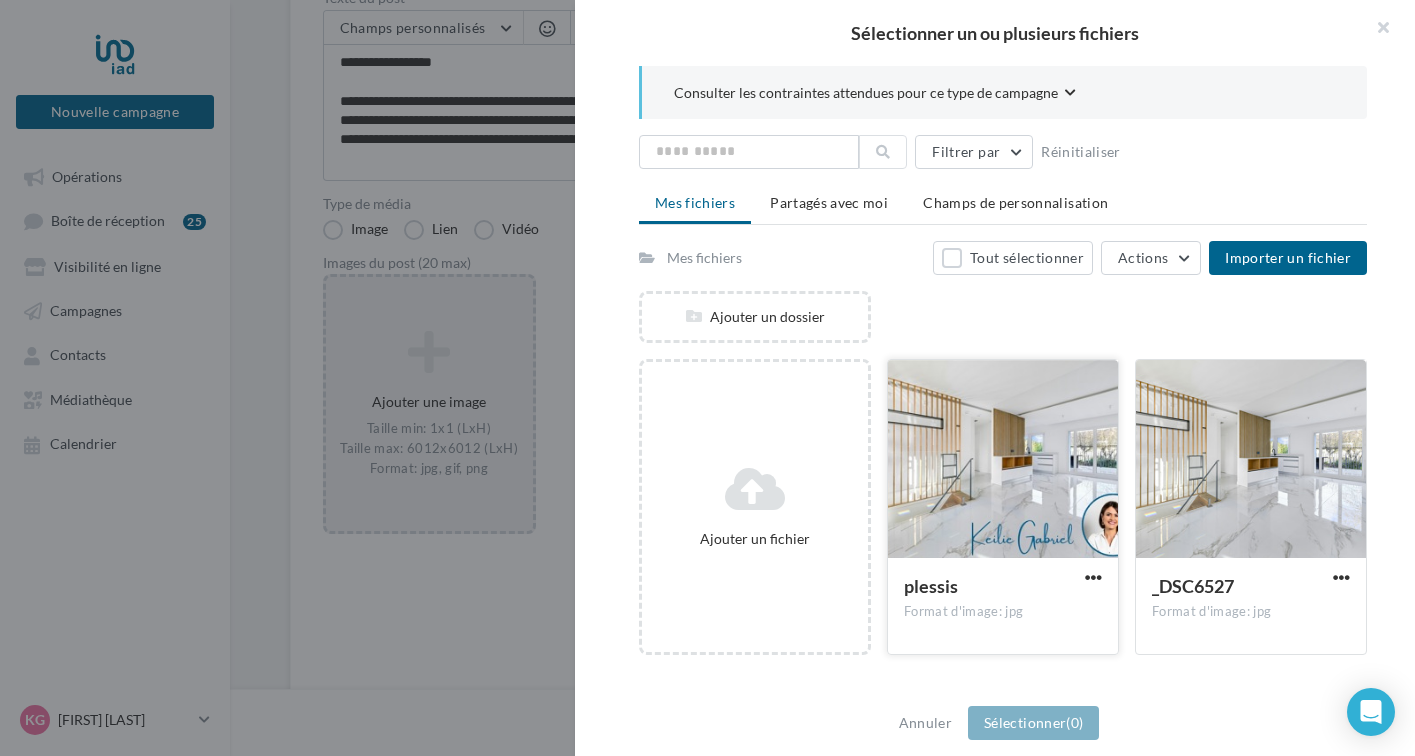 click at bounding box center [1003, 460] 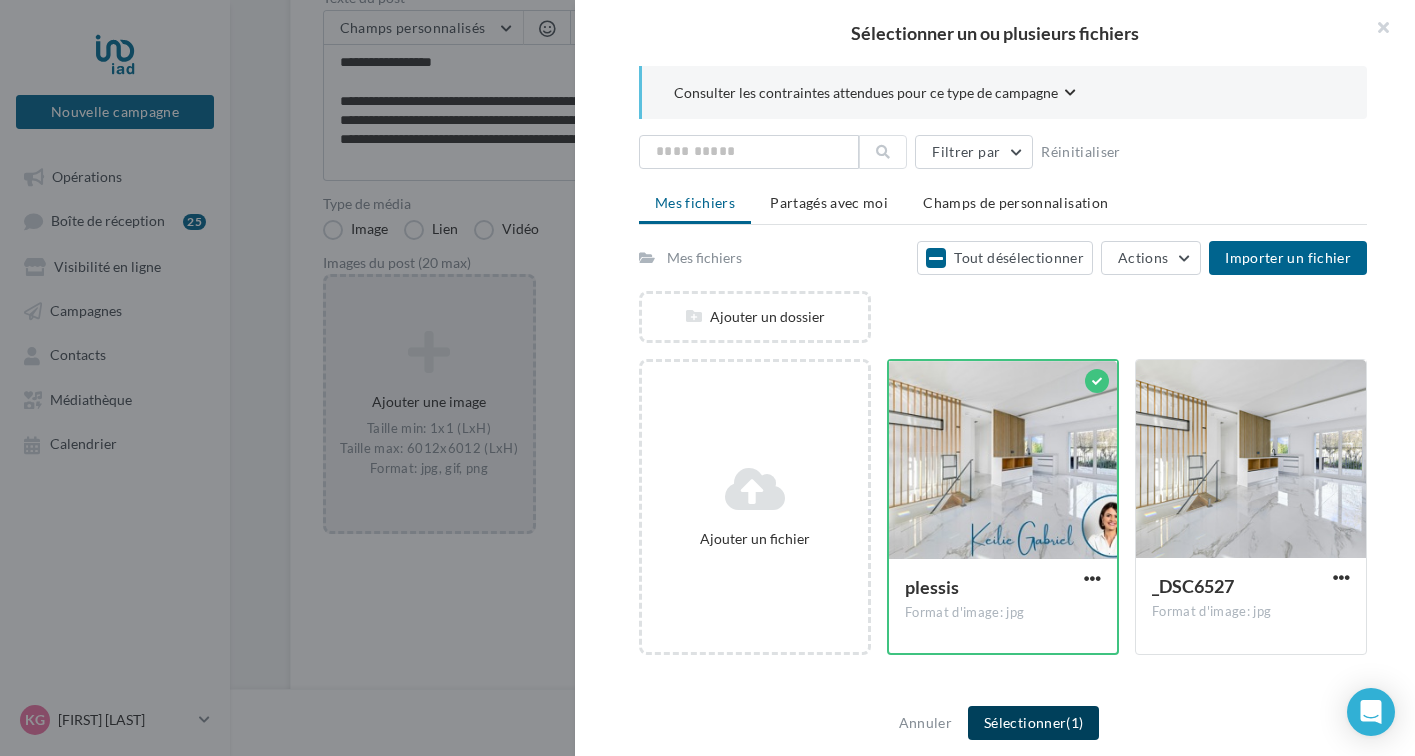 click on "Sélectionner   (1)" at bounding box center [1033, 723] 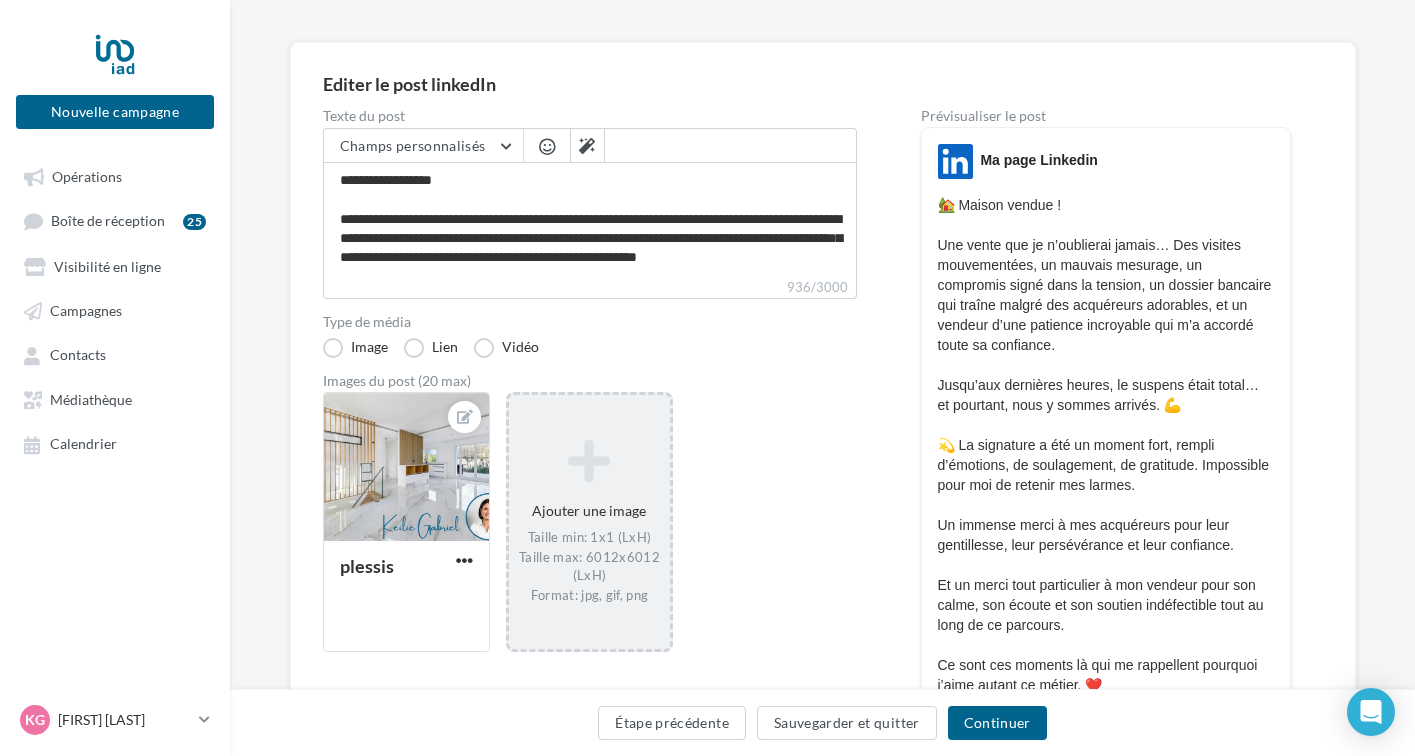 scroll, scrollTop: 32, scrollLeft: 0, axis: vertical 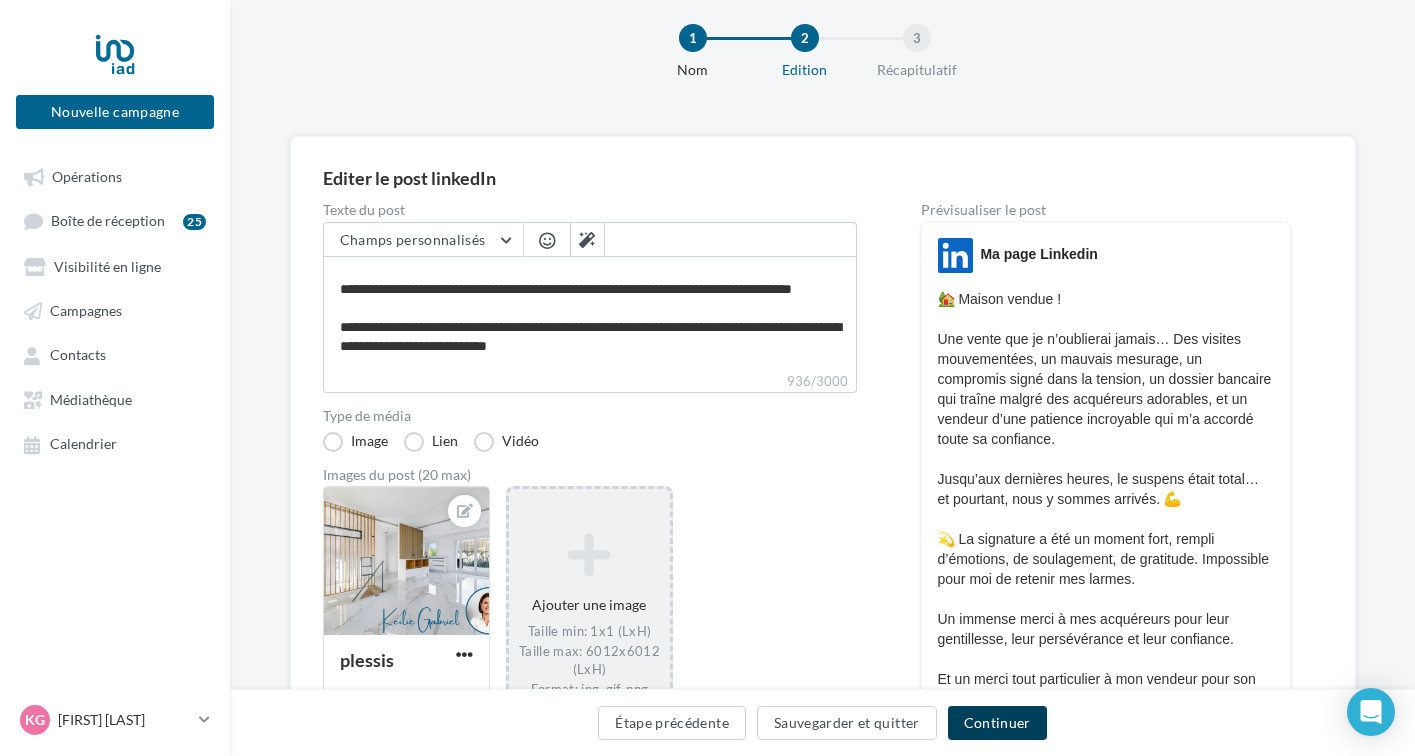 click on "Continuer" at bounding box center [997, 723] 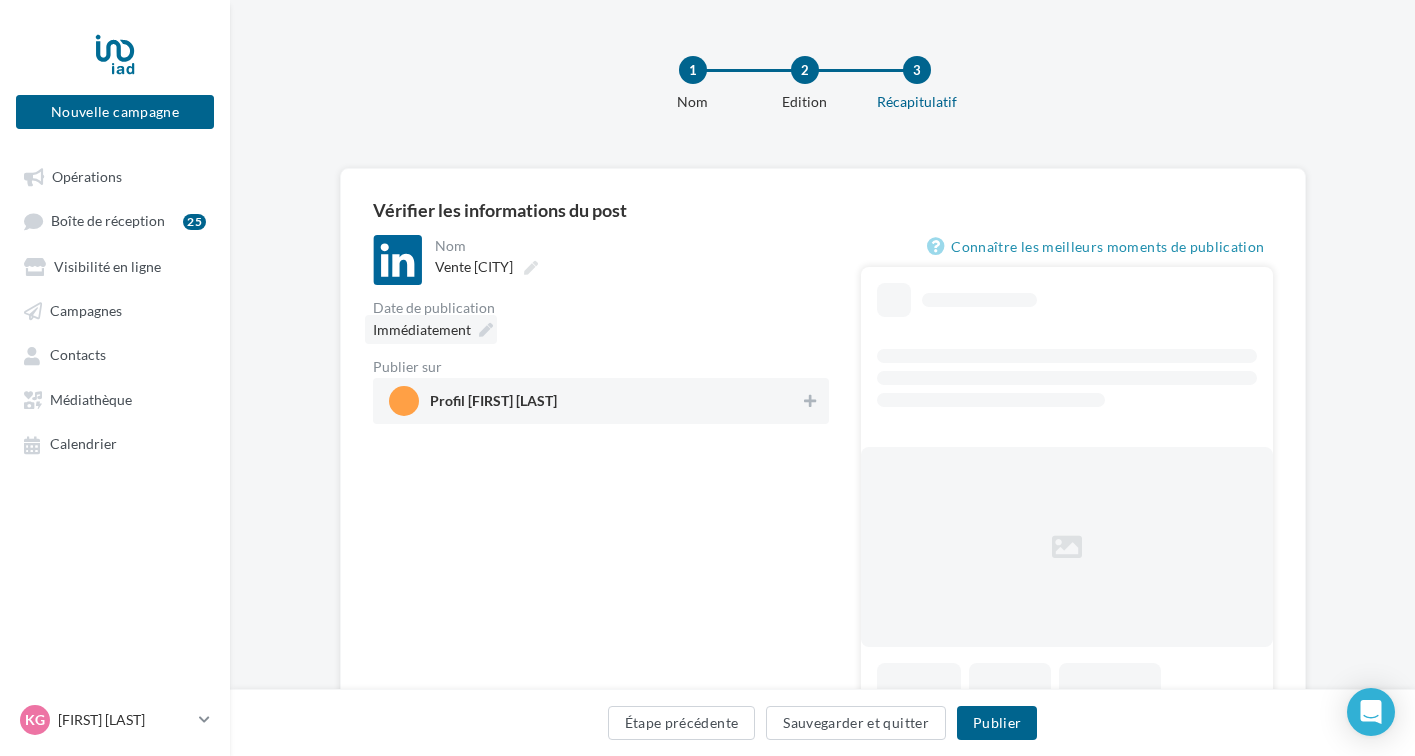 click at bounding box center [486, 330] 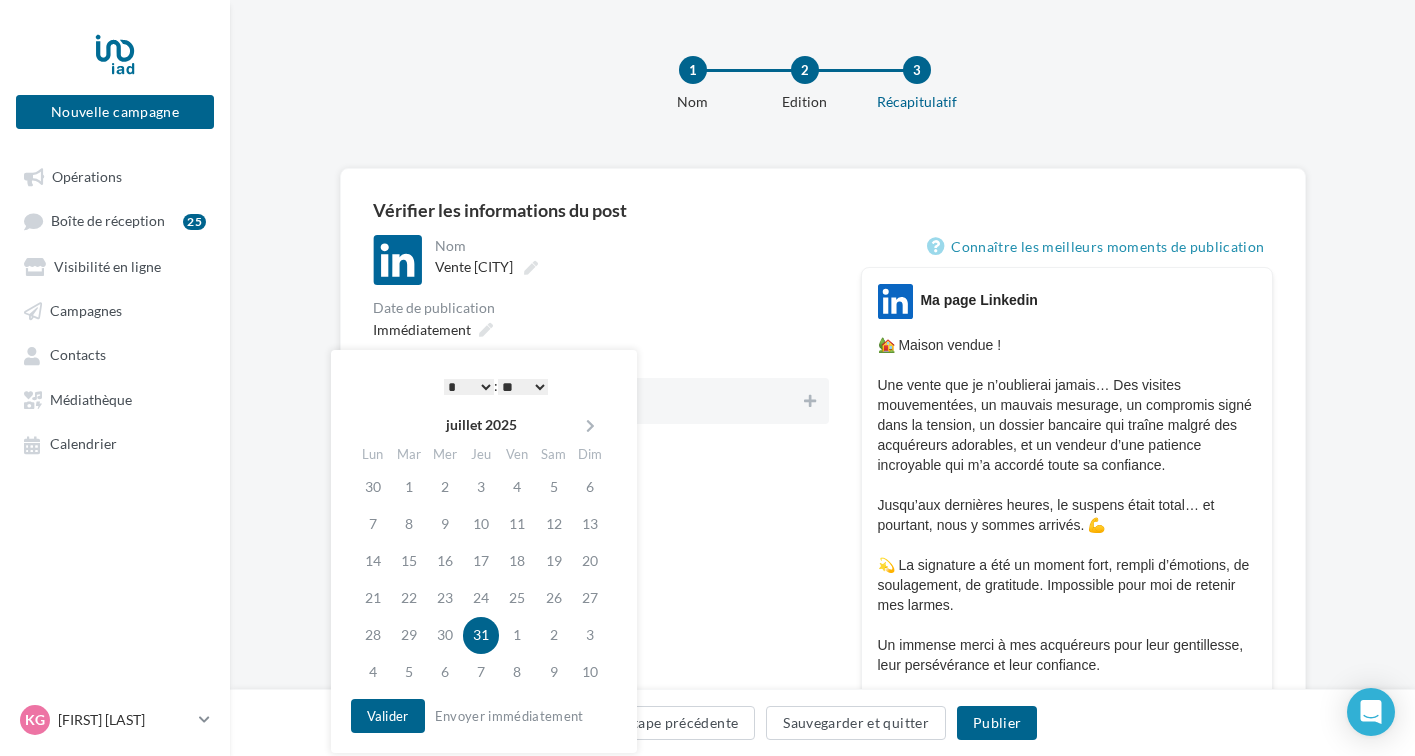 click on "31" at bounding box center (481, 635) 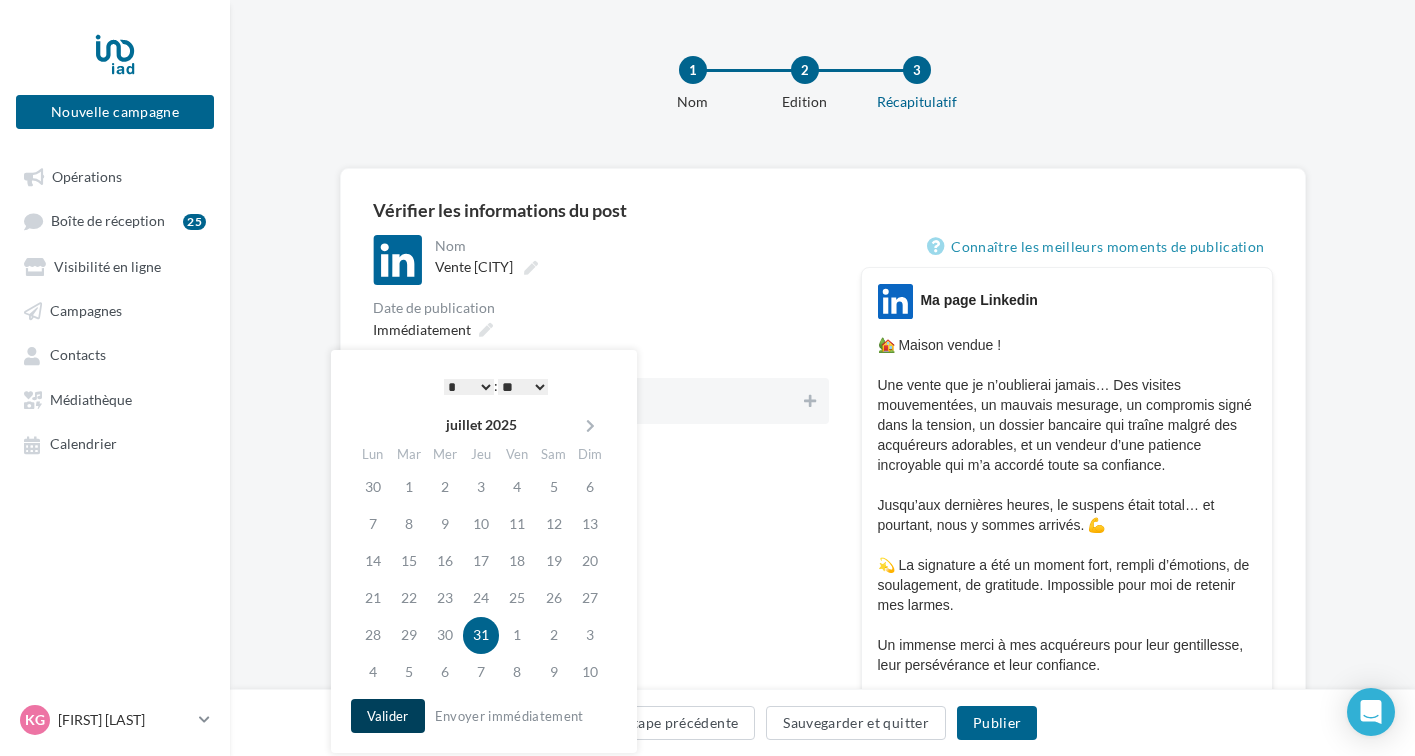 click on "Valider" at bounding box center [388, 716] 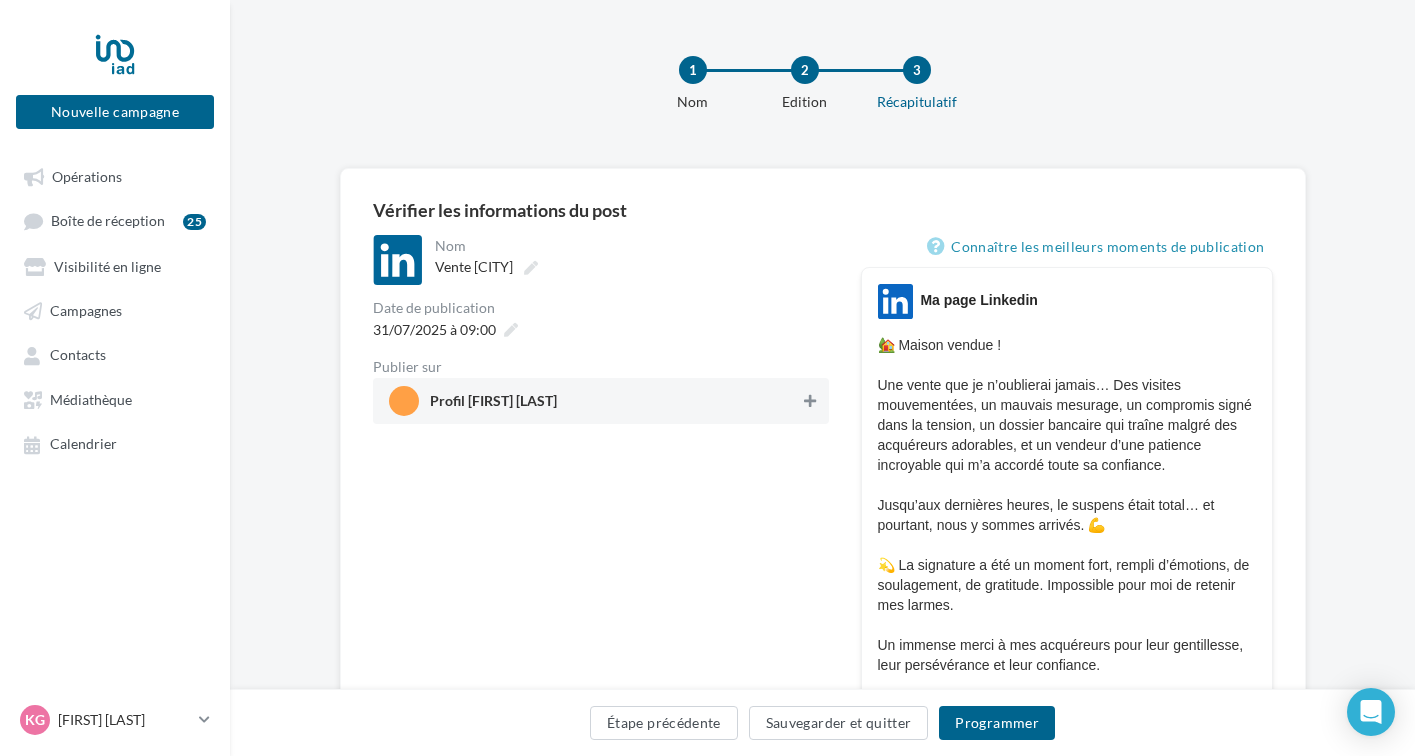 click at bounding box center (810, 401) 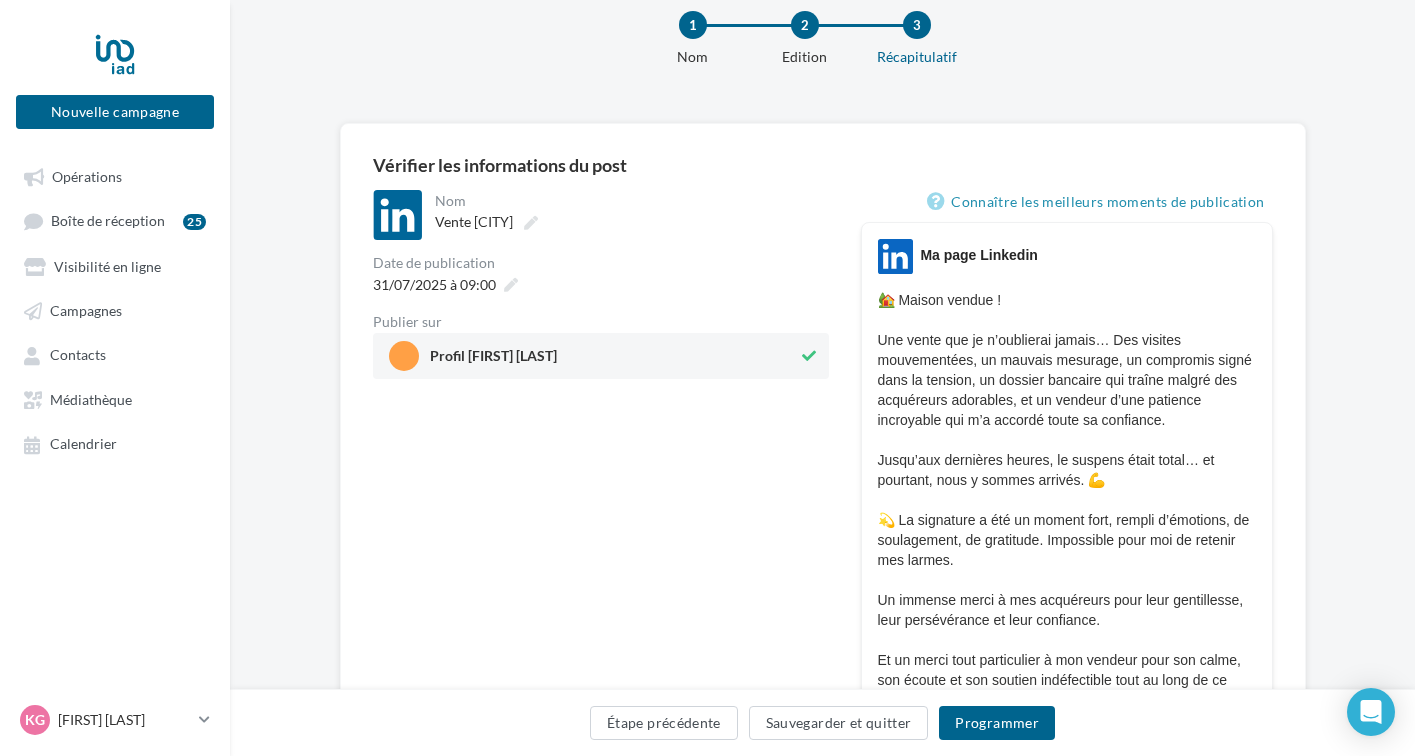scroll, scrollTop: 46, scrollLeft: 0, axis: vertical 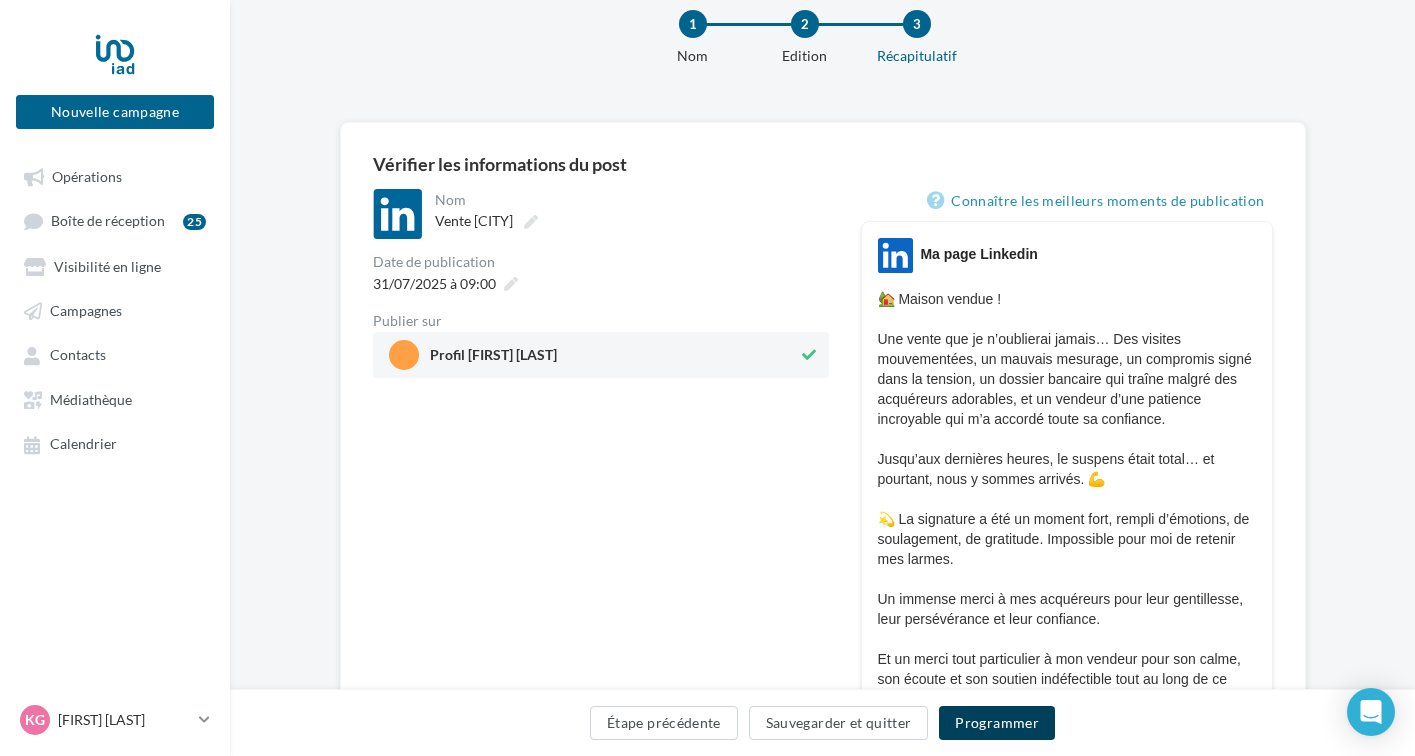 click on "Programmer" at bounding box center [997, 723] 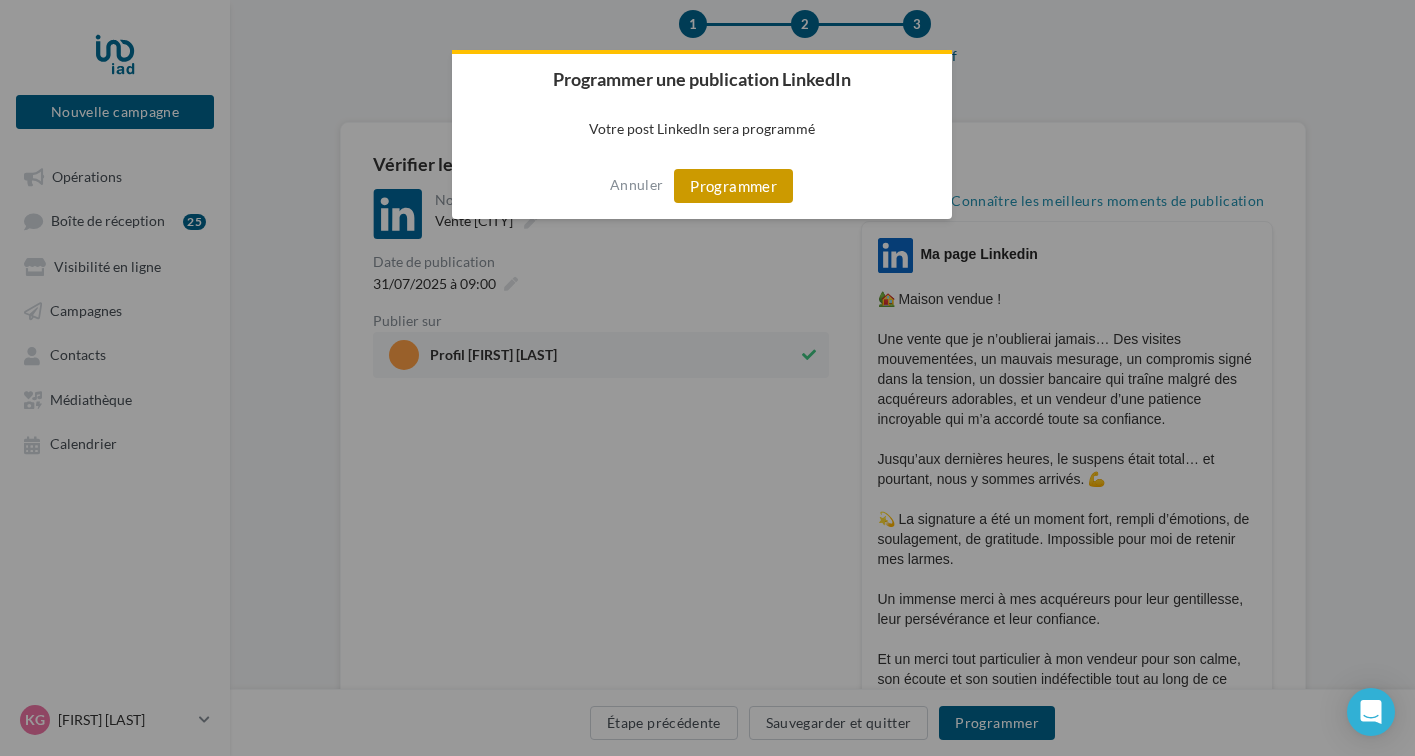 click on "Programmer" at bounding box center (733, 186) 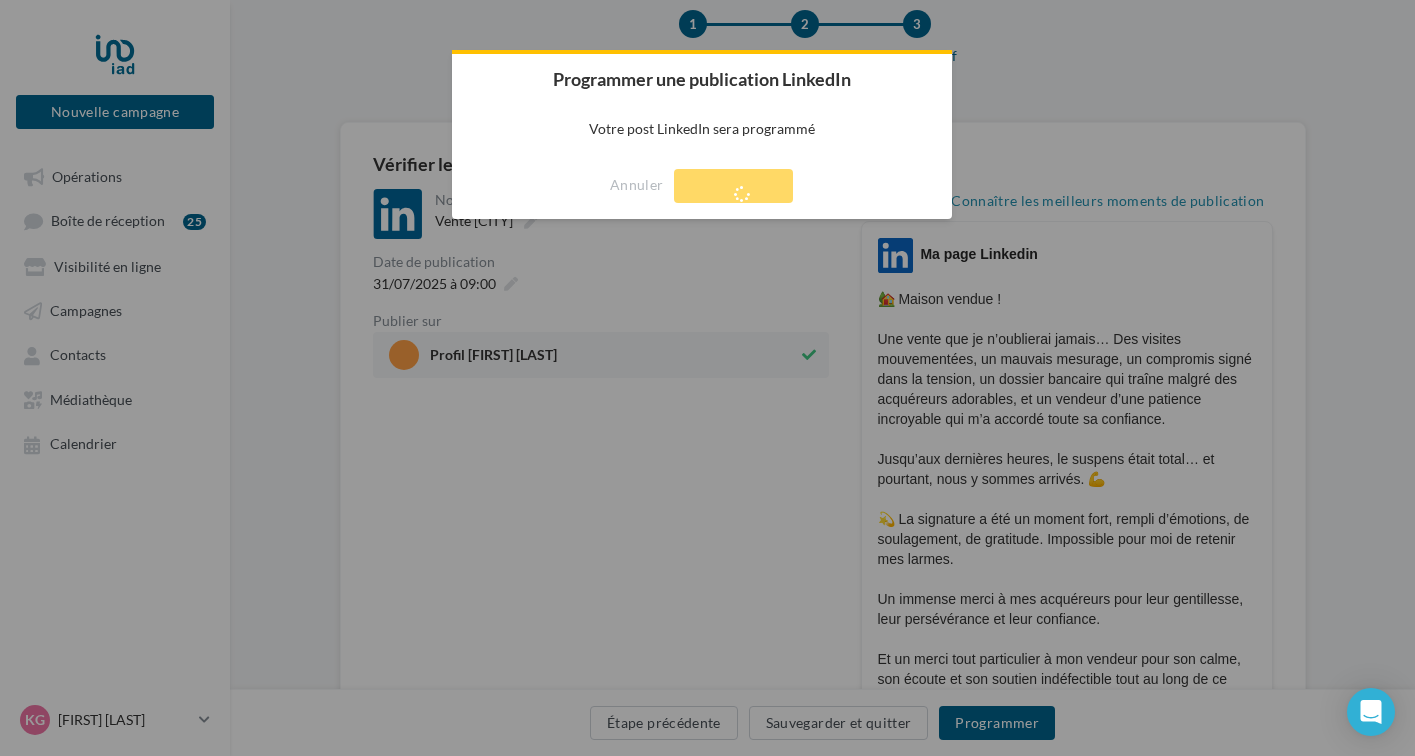 scroll, scrollTop: 32, scrollLeft: 0, axis: vertical 